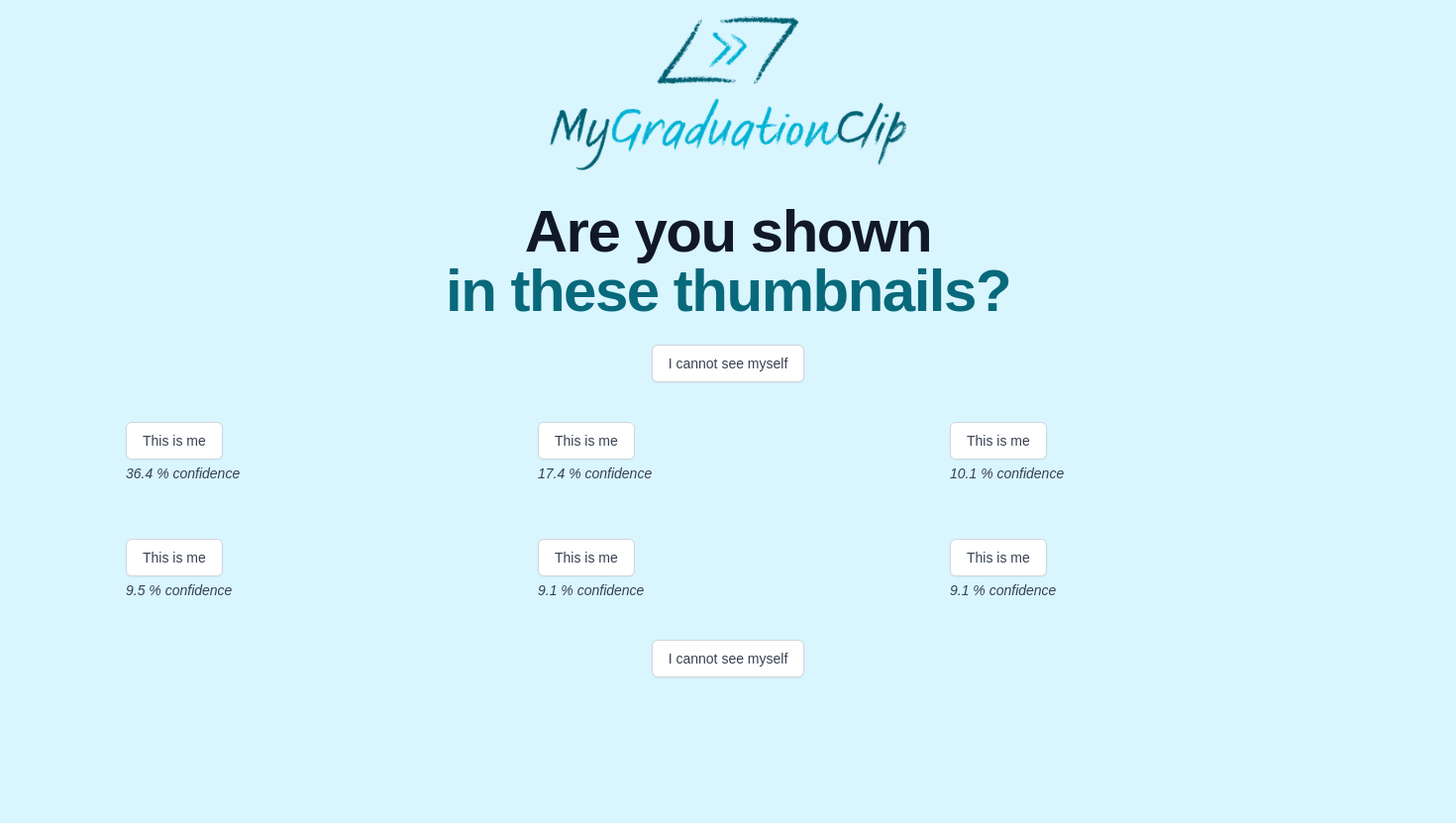 scroll, scrollTop: 306, scrollLeft: 0, axis: vertical 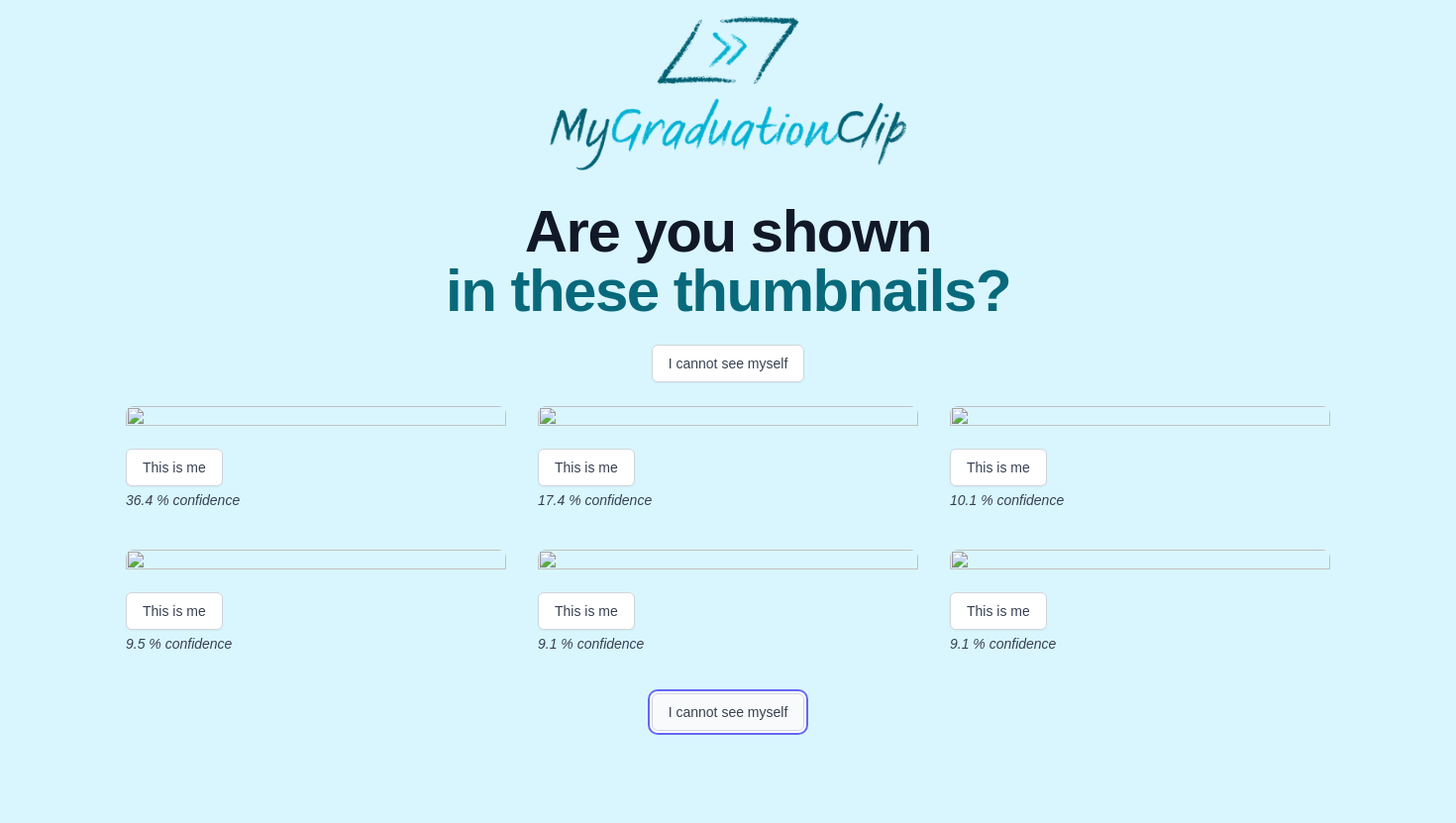 click on "I cannot see myself" at bounding box center (728, 712) 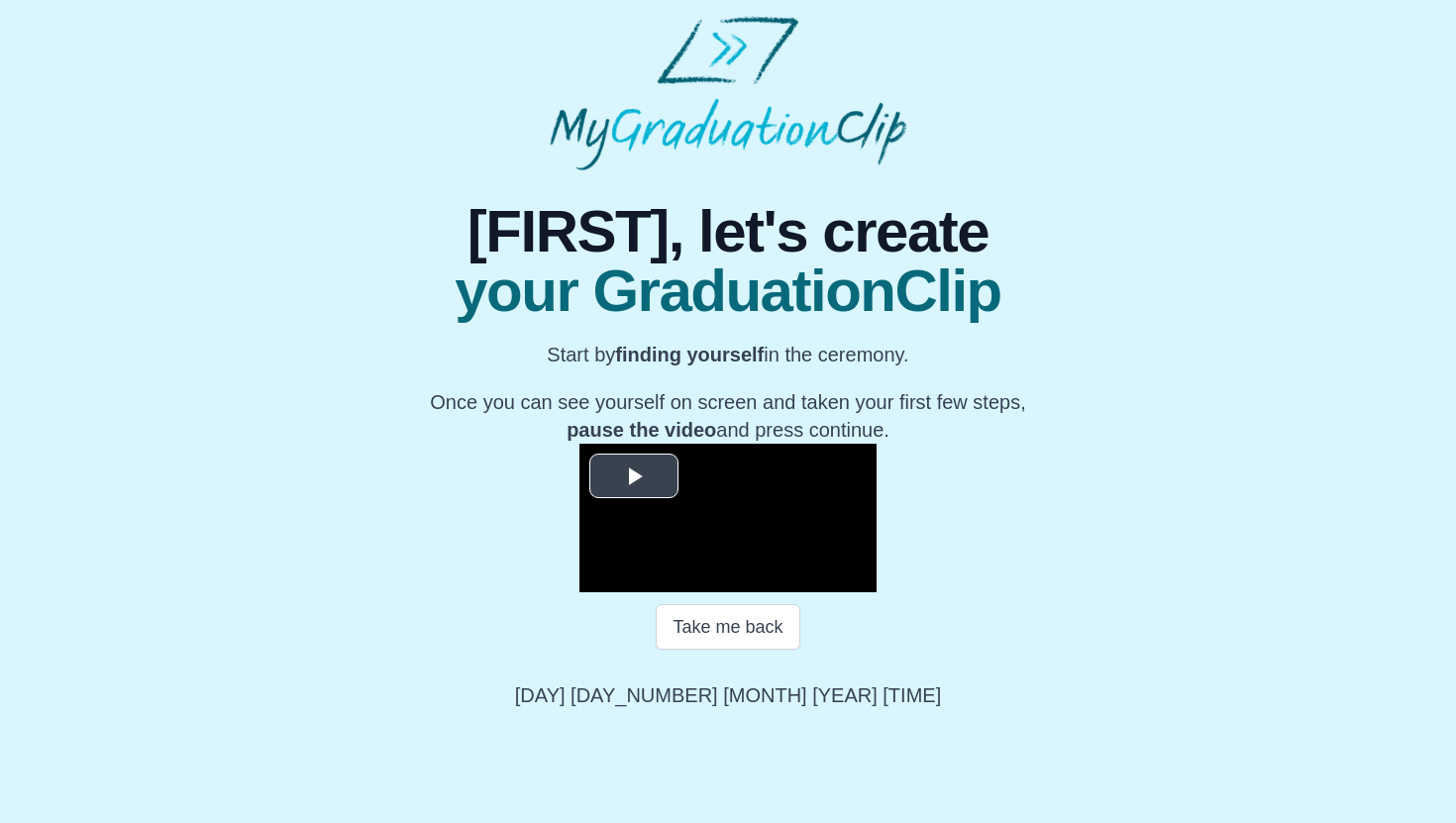 scroll, scrollTop: 163, scrollLeft: 0, axis: vertical 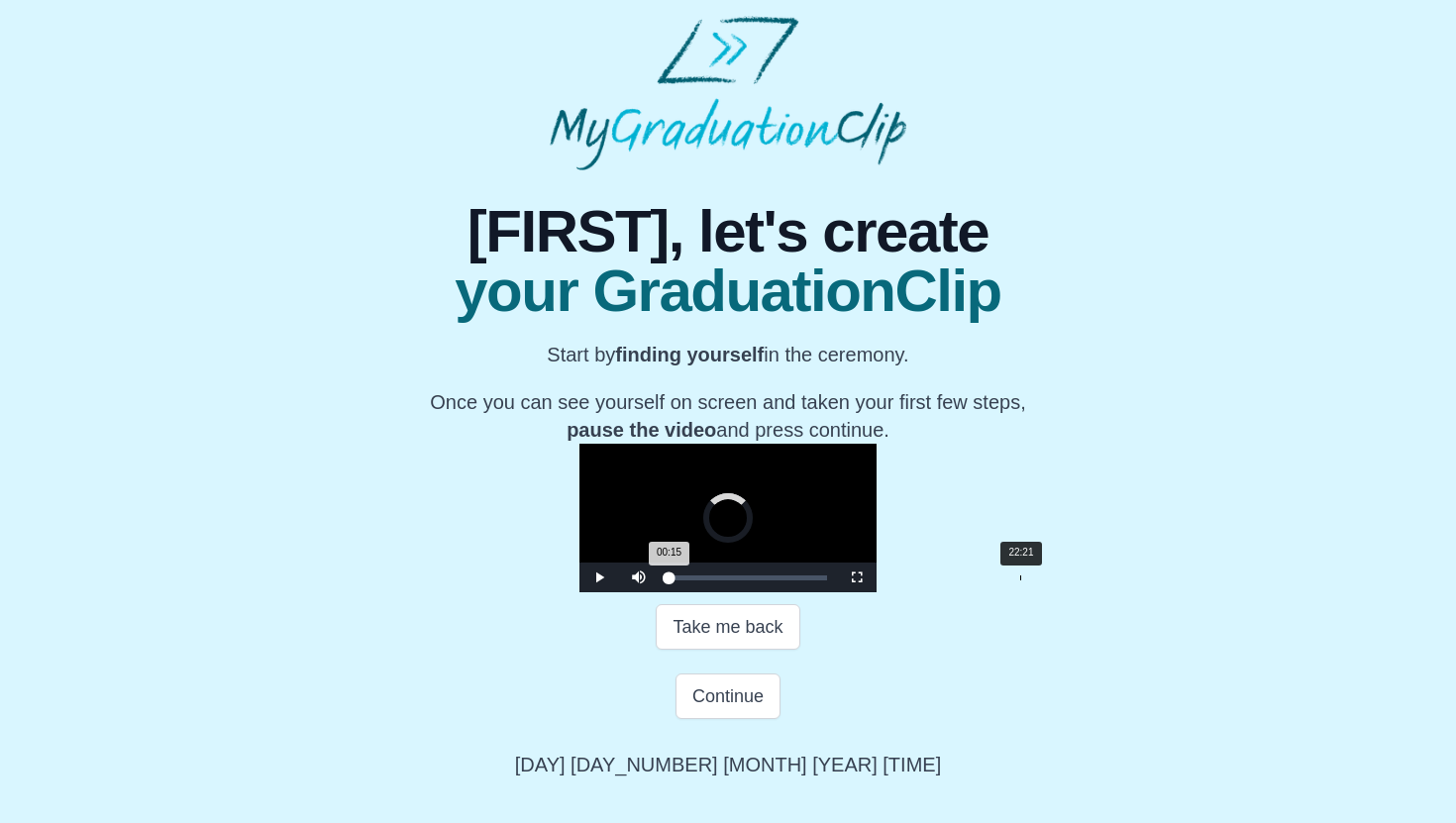 drag, startPoint x: 456, startPoint y: 676, endPoint x: 815, endPoint y: 666, distance: 359.13925 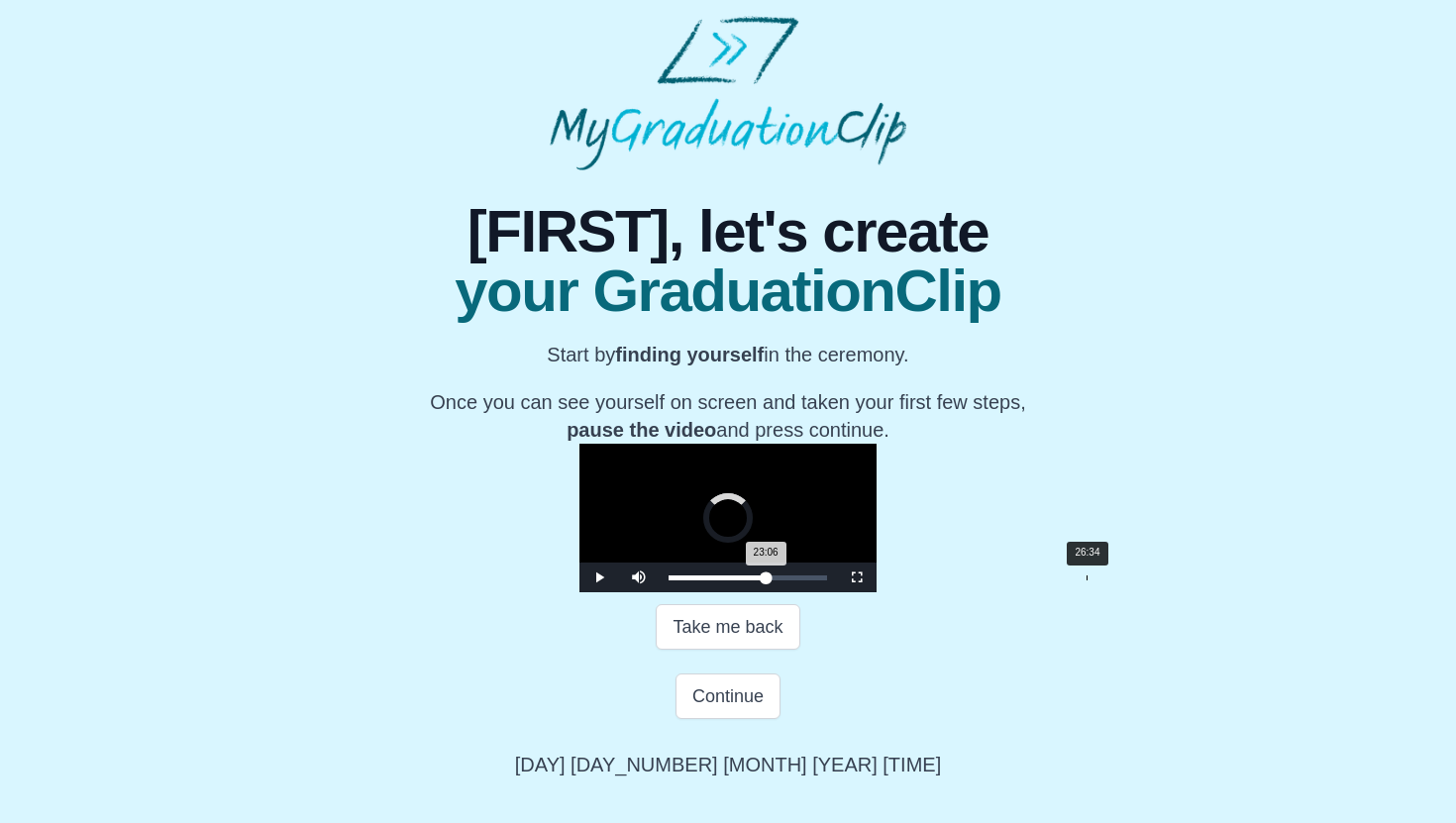 drag, startPoint x: 815, startPoint y: 666, endPoint x: 873, endPoint y: 675, distance: 58.694122 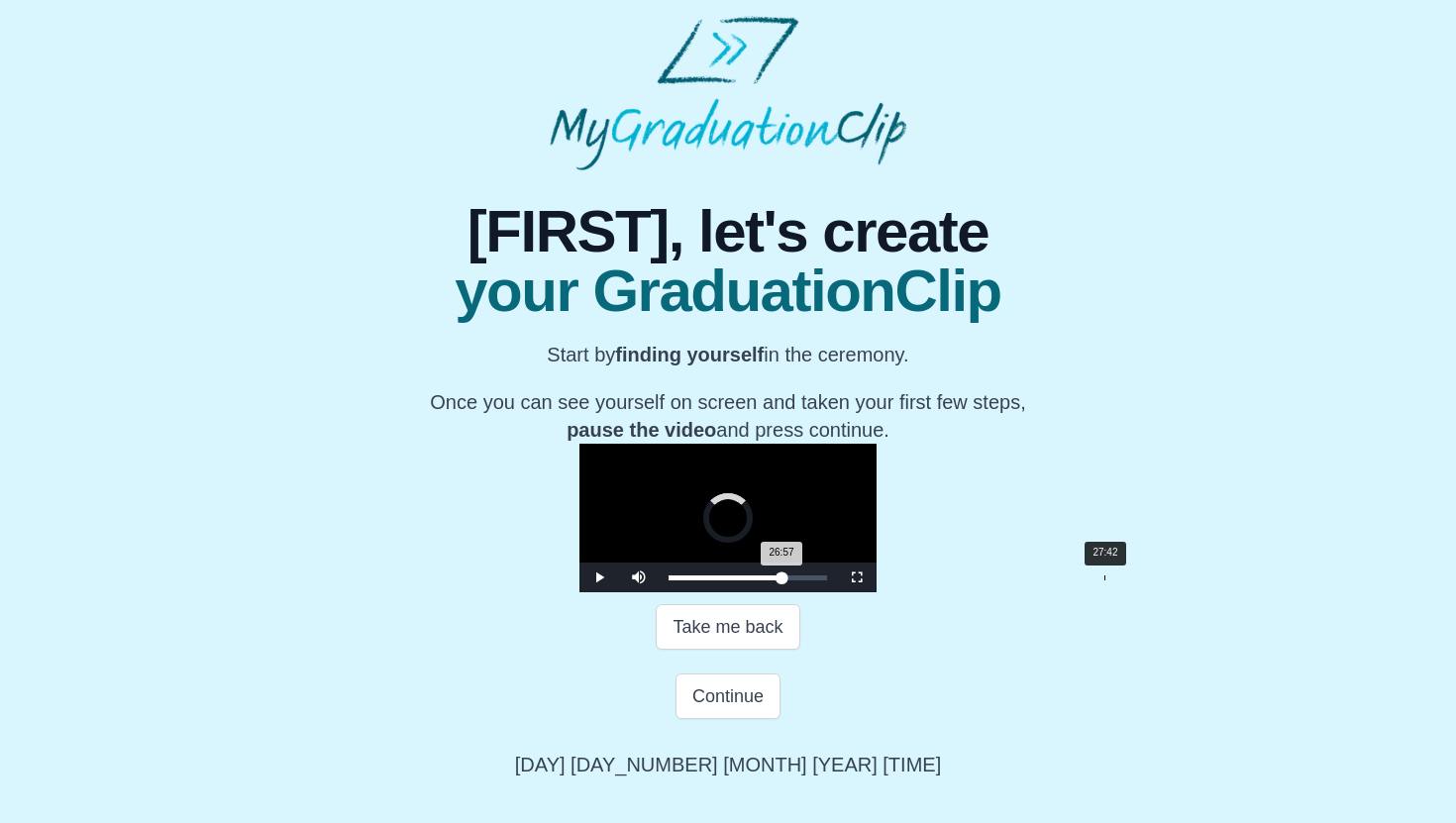 drag, startPoint x: 874, startPoint y: 675, endPoint x: 890, endPoint y: 675, distance: 16 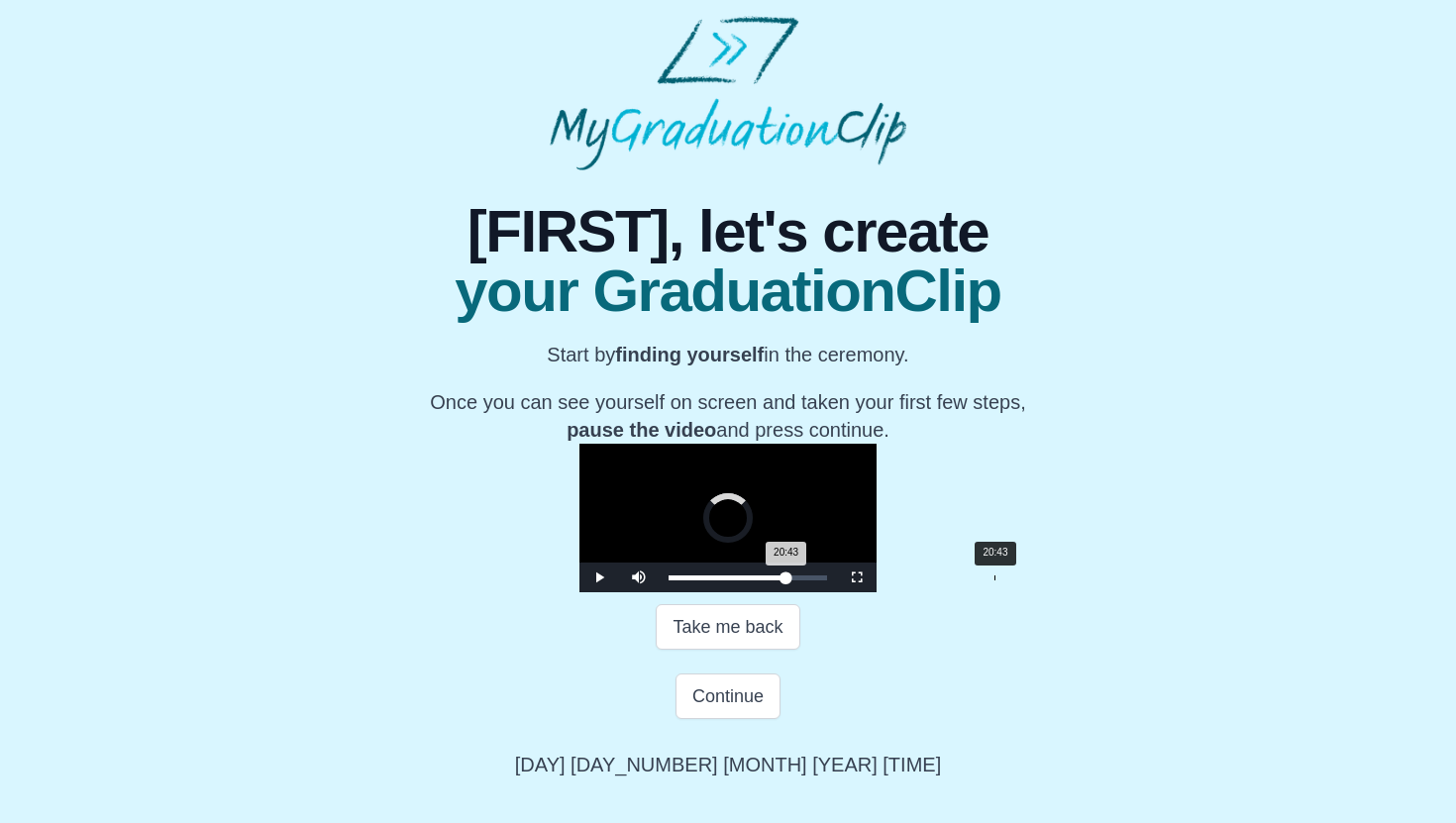 click on "Loaded : 0% 20:43 20:43 Progress : 0%" at bounding box center [748, 577] 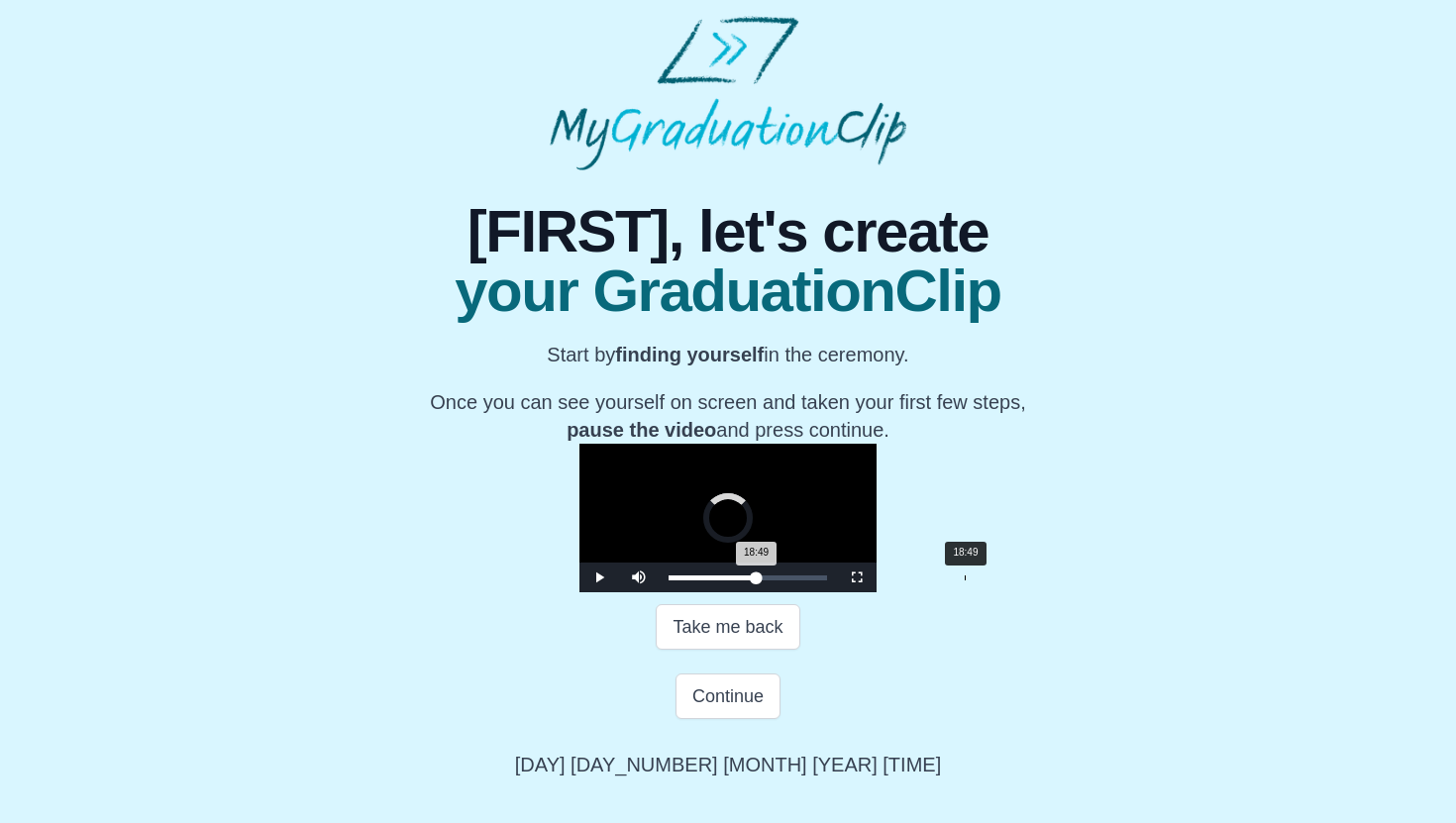 click on "18:49" at bounding box center (965, 577) 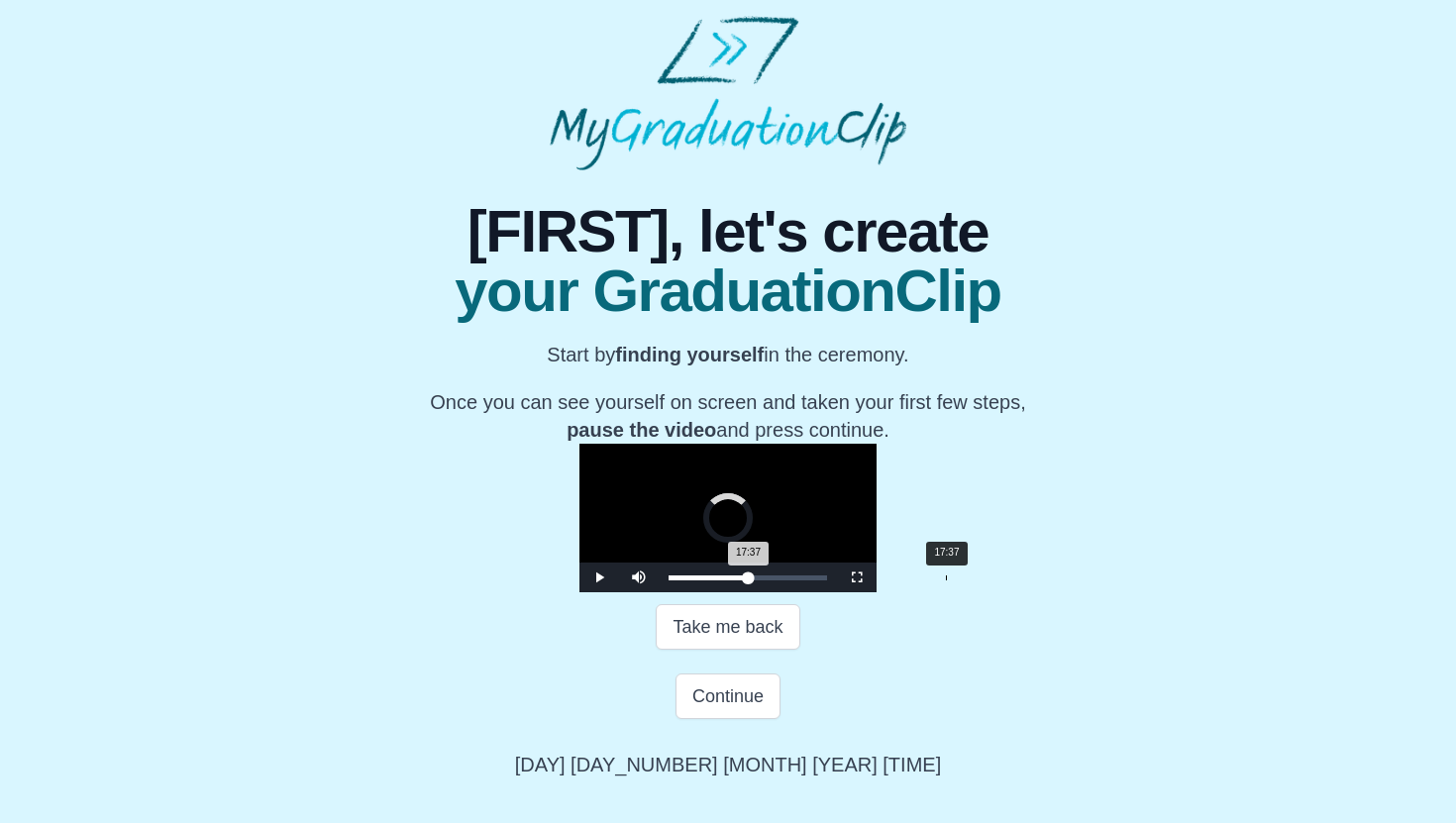 click on "17:37 Progress : 0%" at bounding box center [708, 577] 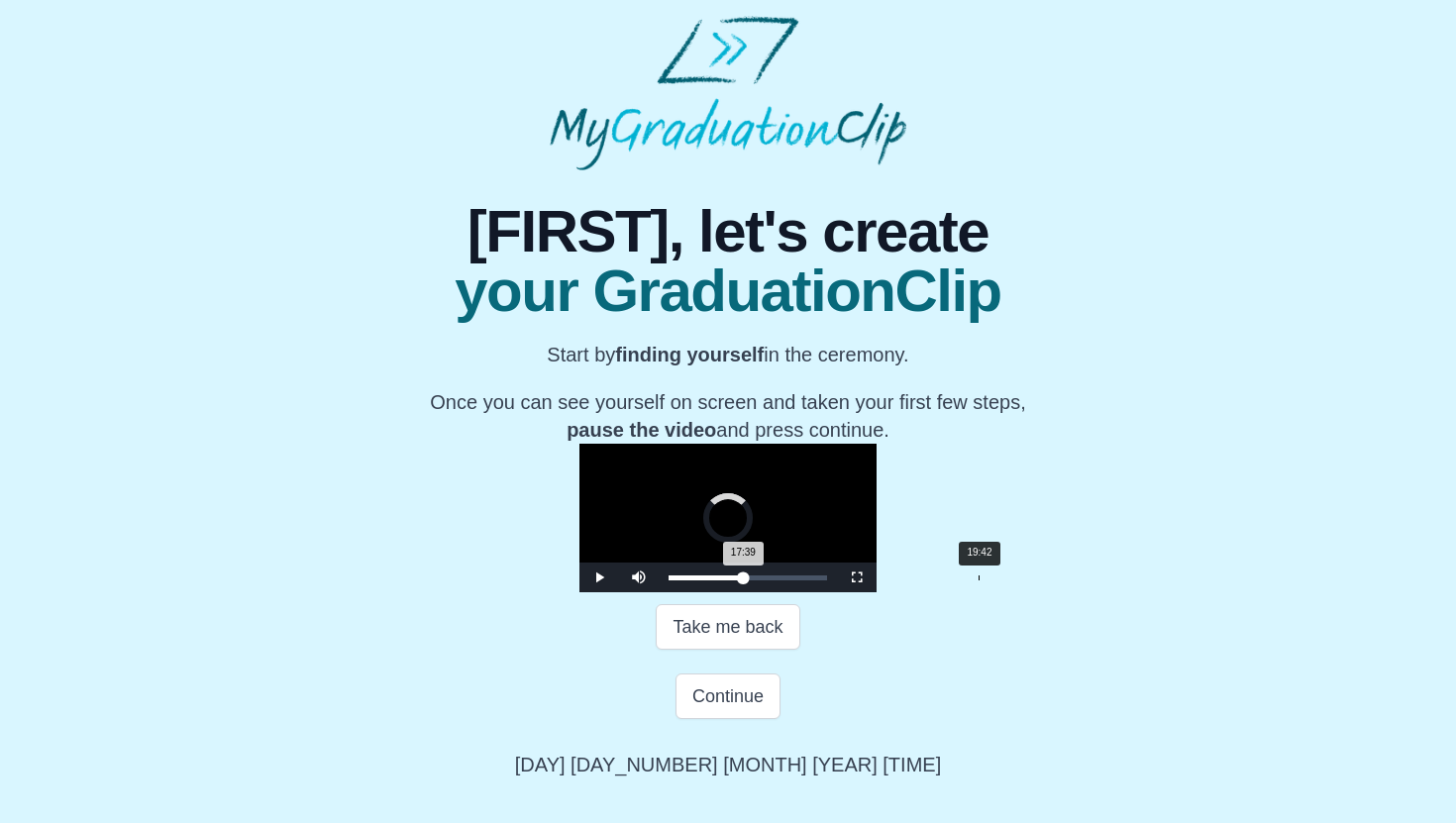 click on "Loaded : 0% 19:42 17:39 Progress : 0%" at bounding box center [748, 577] 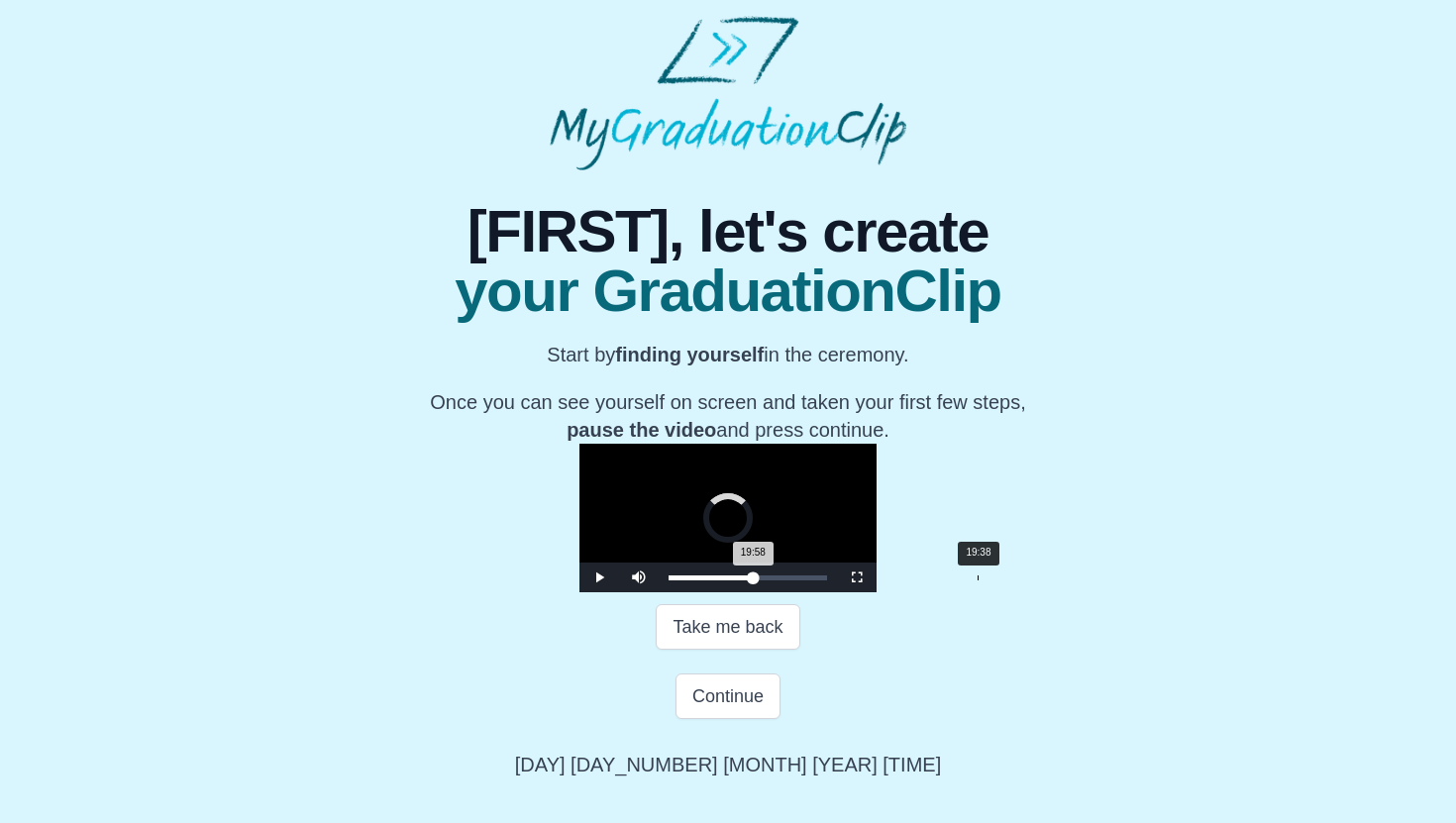 click on "19:58 Progress : 0%" at bounding box center (710, 577) 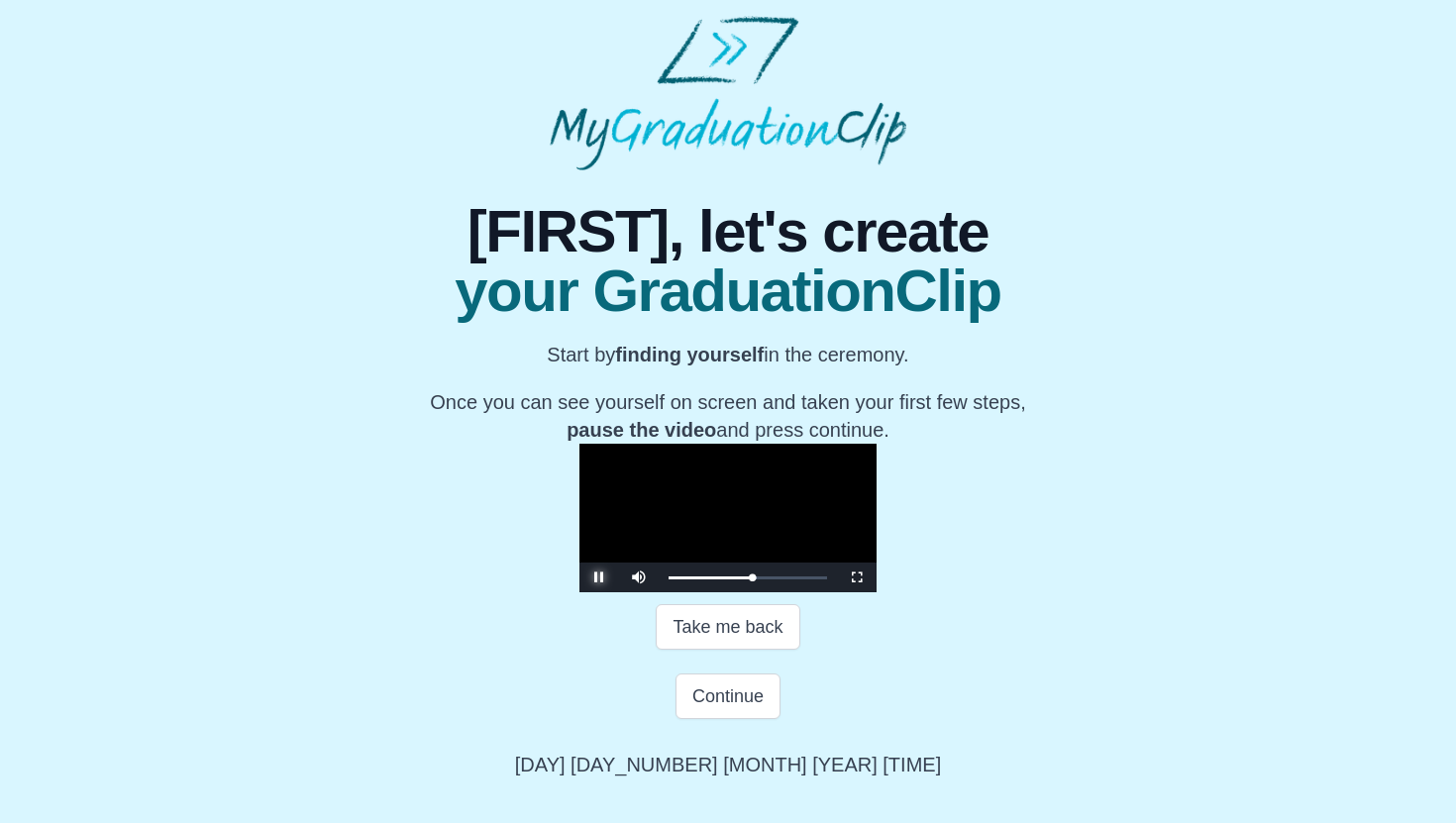 click at bounding box center [599, 577] 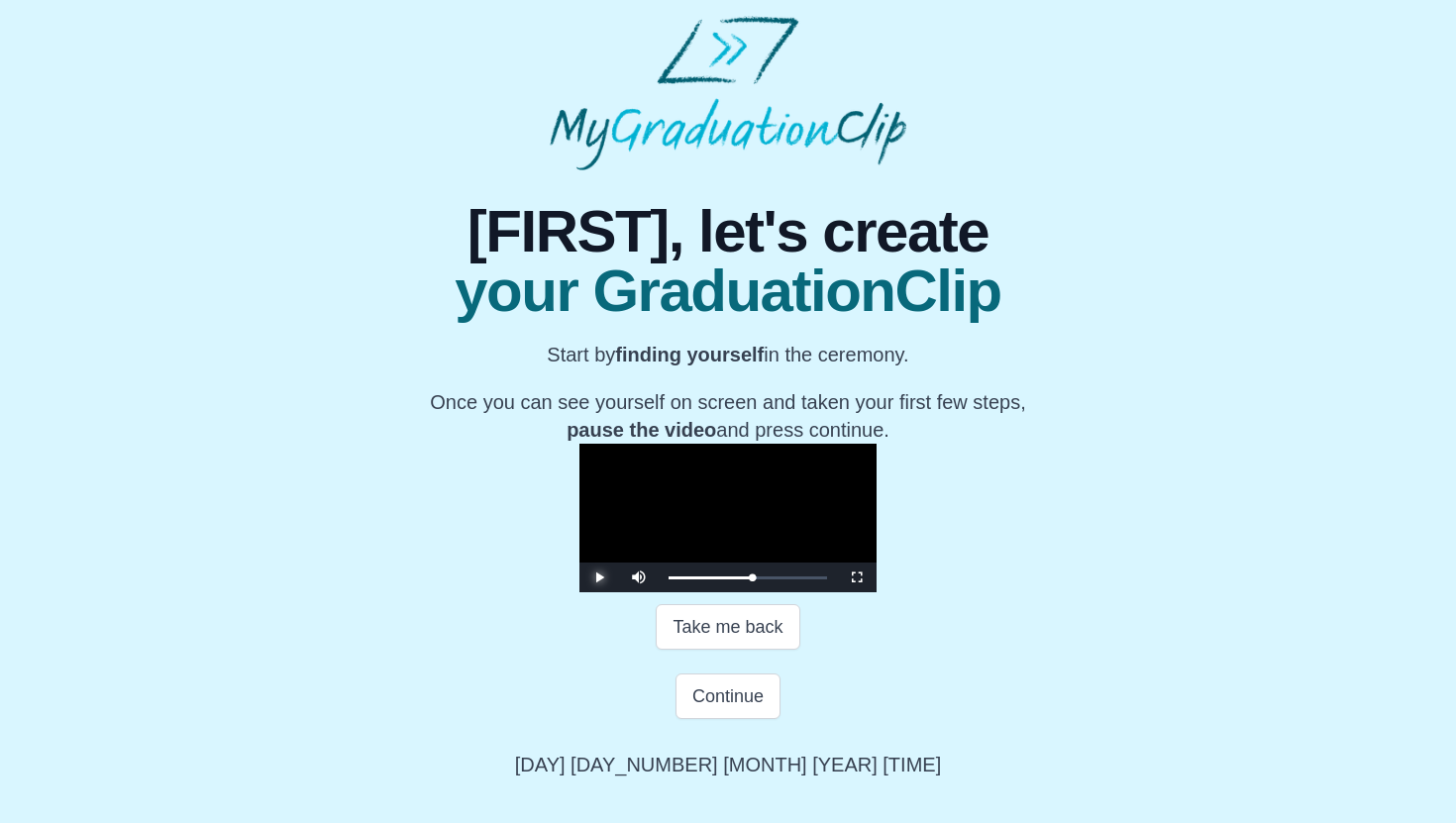 click at bounding box center (599, 577) 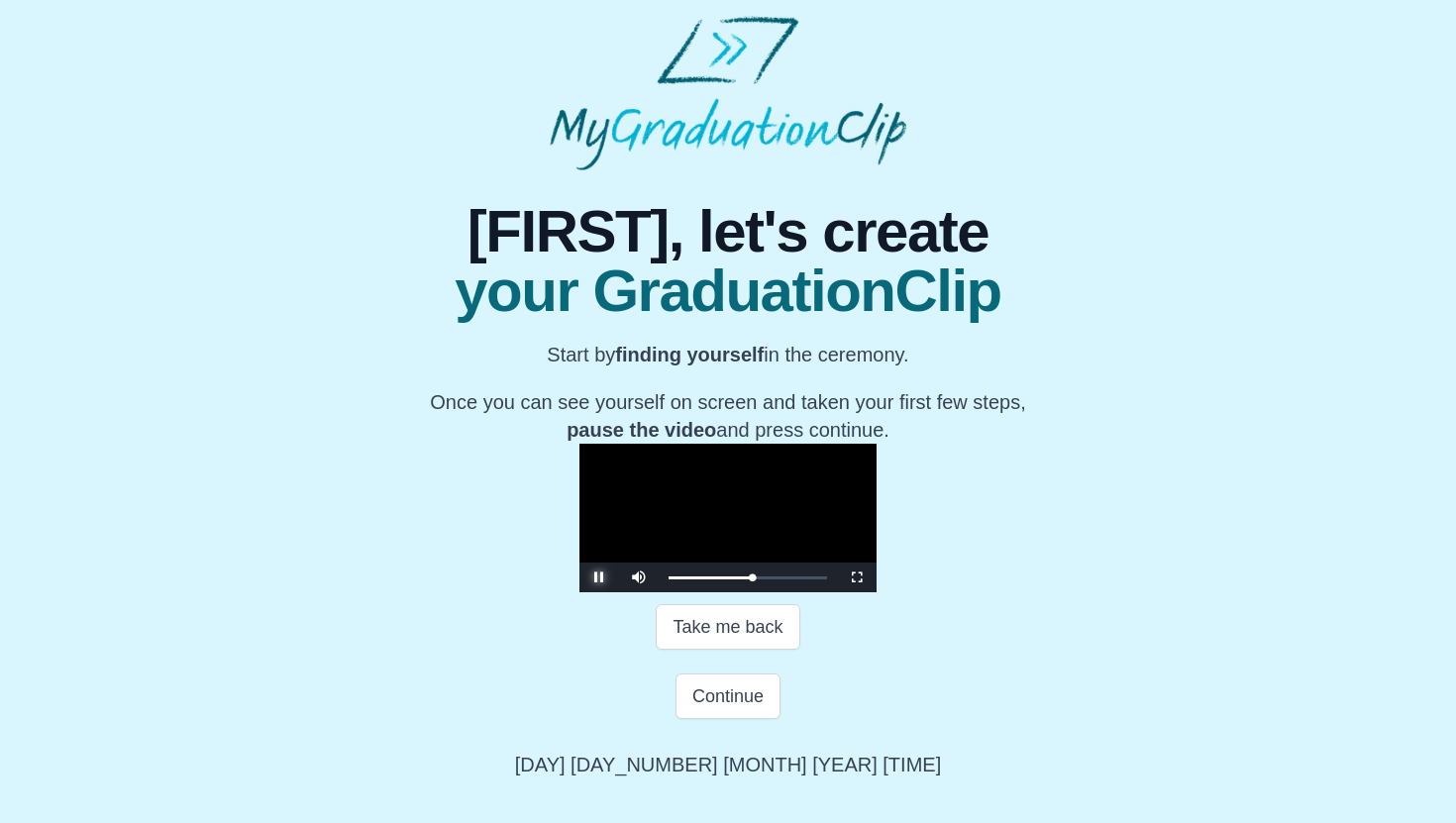 click at bounding box center [599, 577] 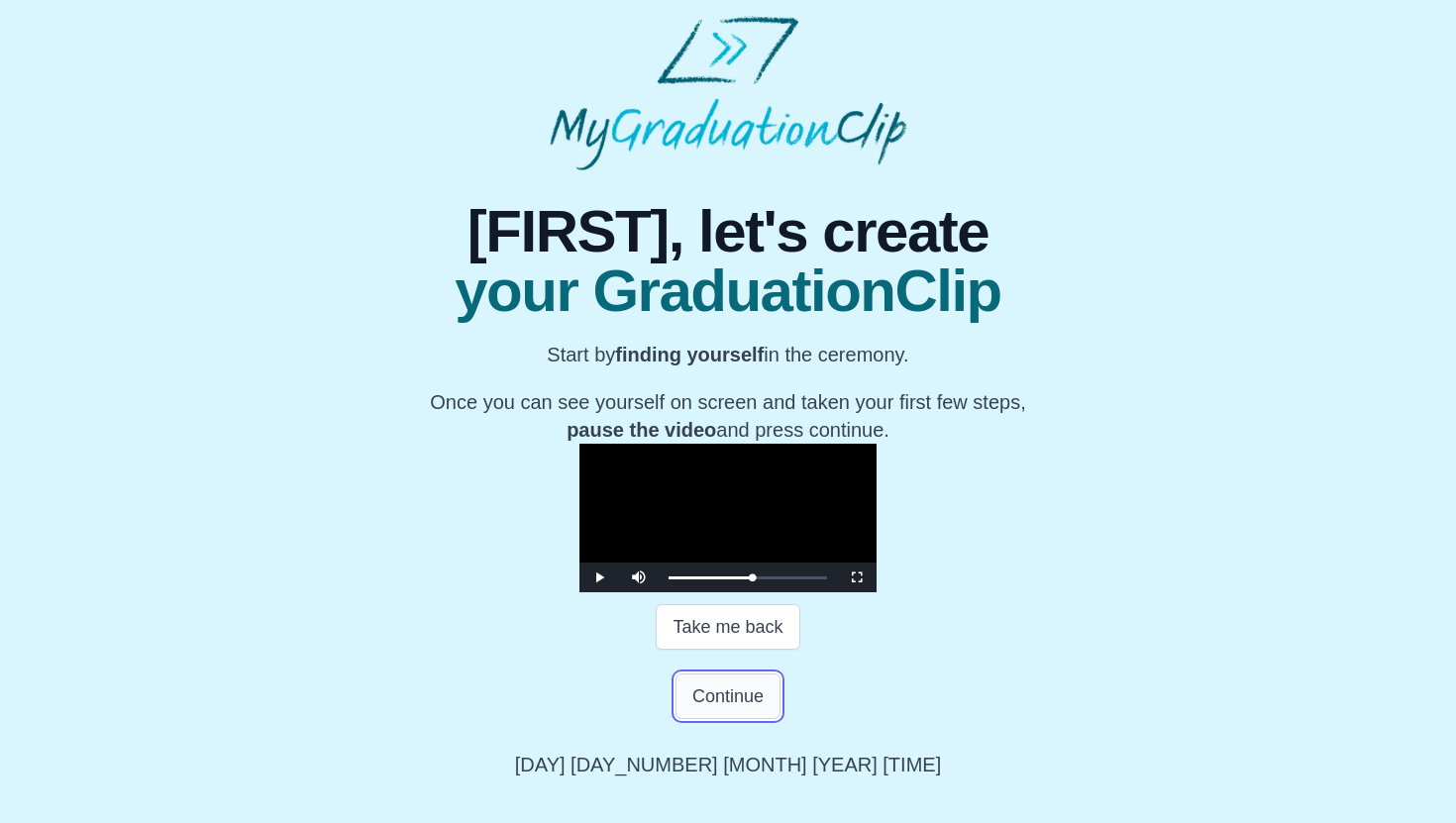 click on "Continue" at bounding box center [728, 696] 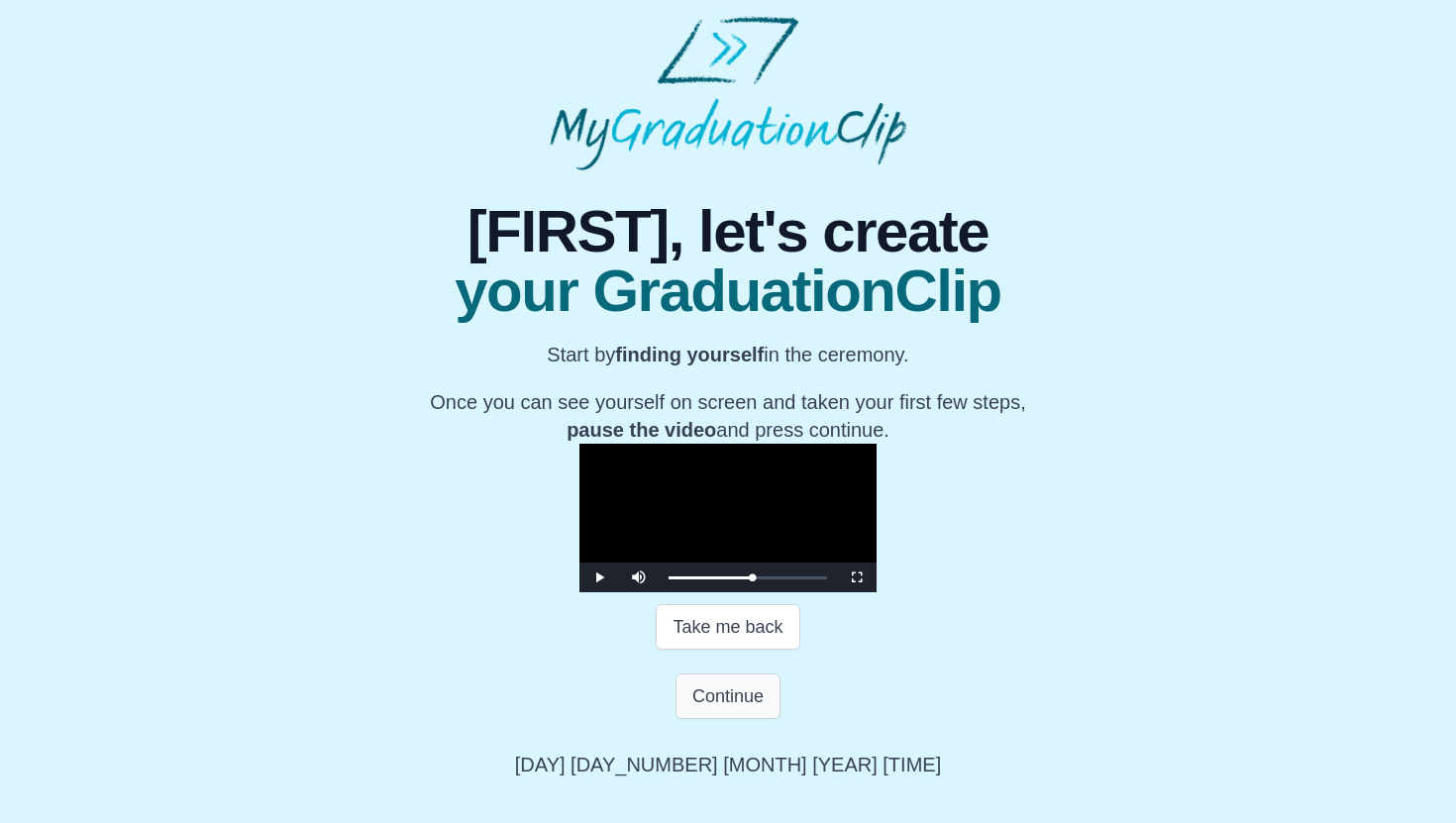 scroll, scrollTop: 0, scrollLeft: 0, axis: both 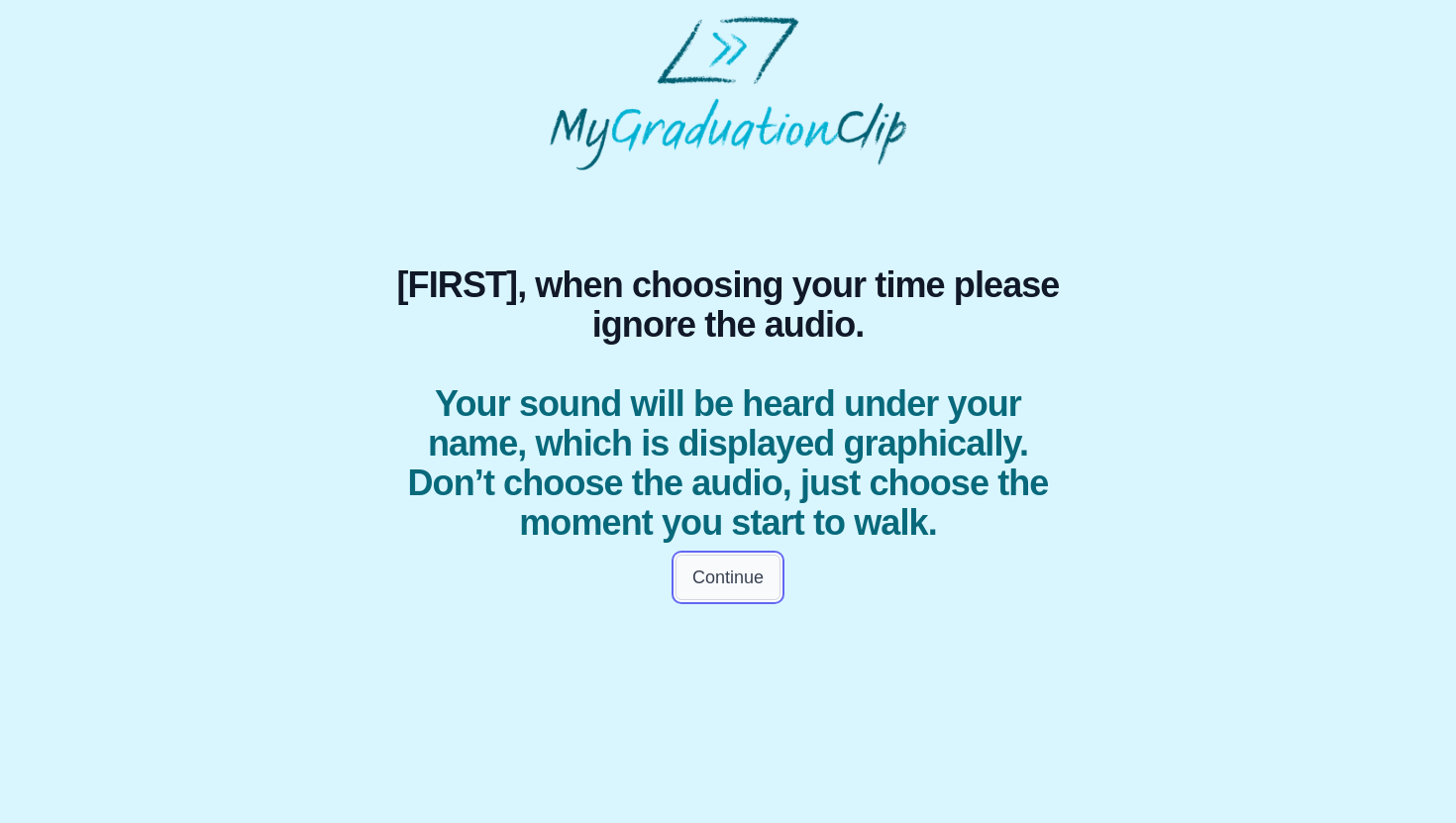 click on "Continue" at bounding box center (728, 577) 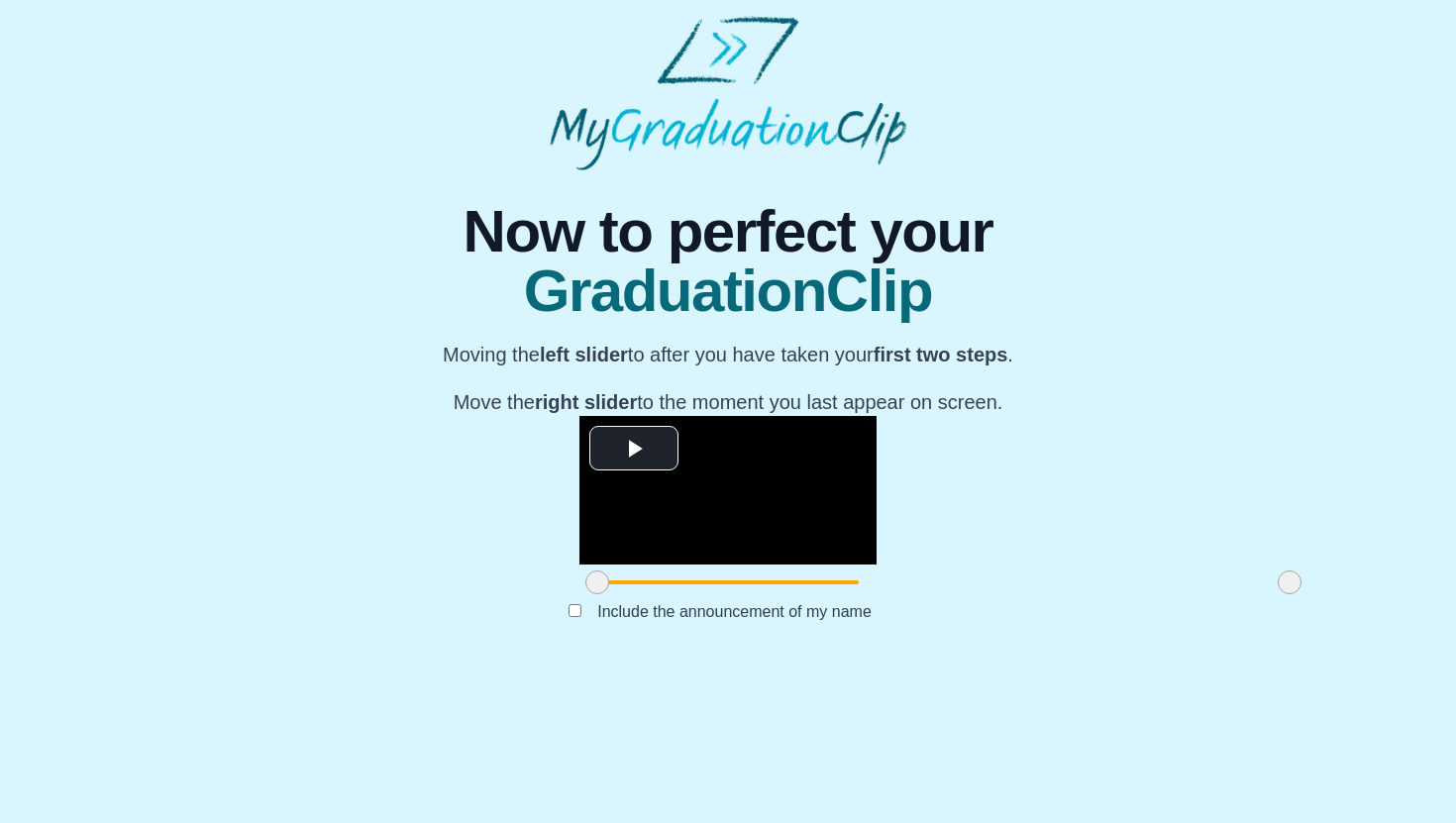 scroll, scrollTop: 116, scrollLeft: 0, axis: vertical 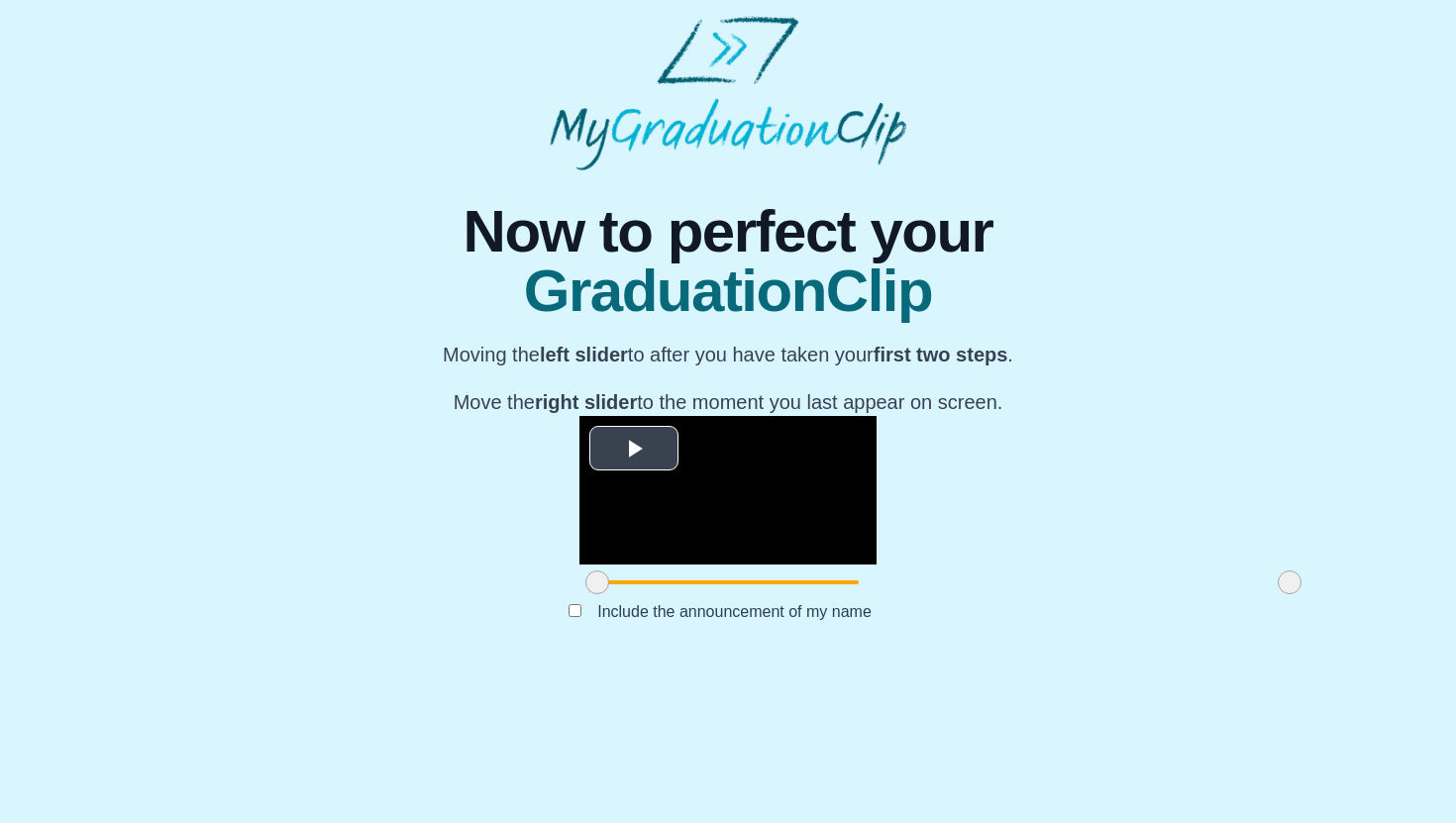 click at bounding box center [634, 449] 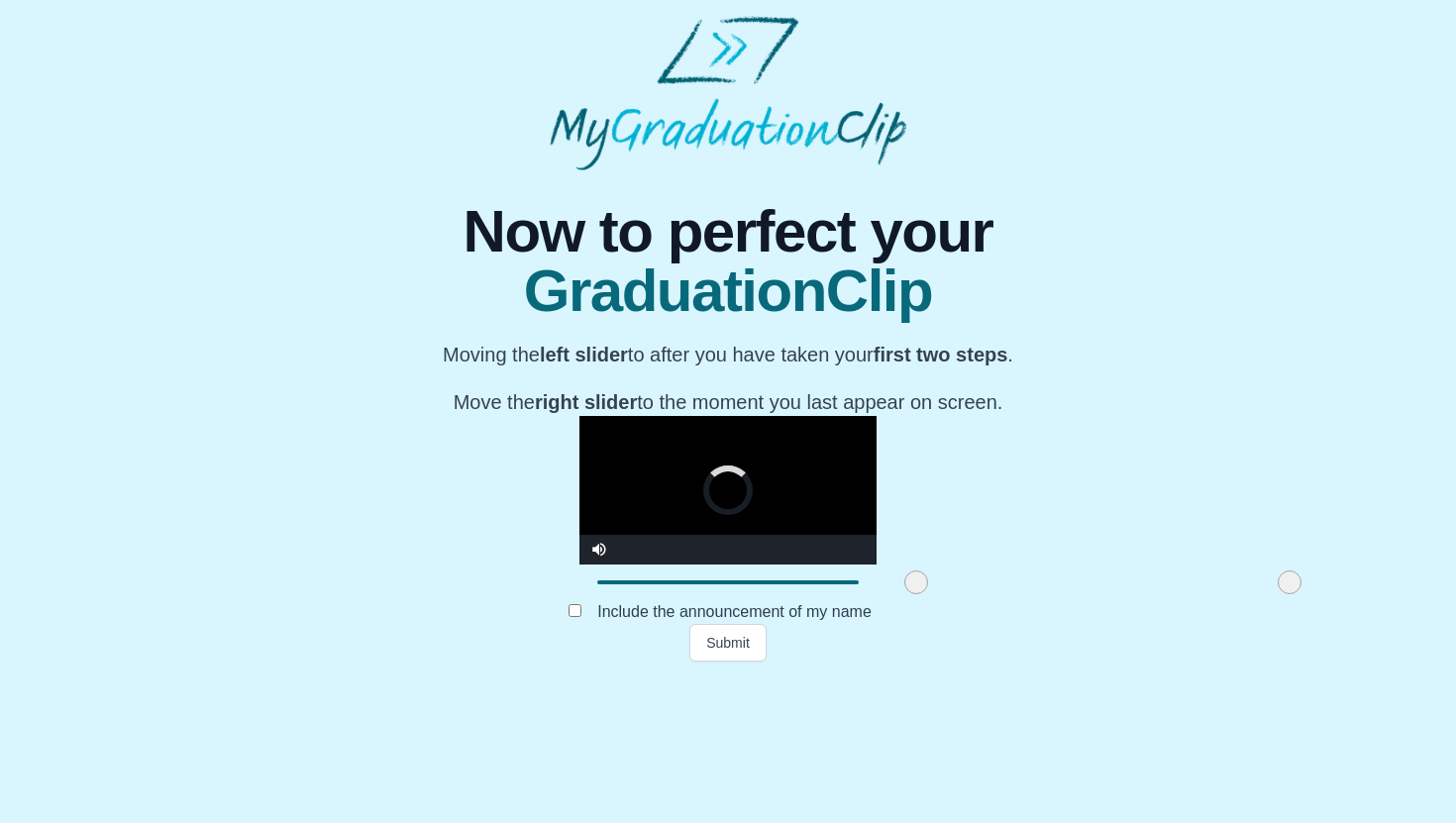 drag, startPoint x: 379, startPoint y: 731, endPoint x: 718, endPoint y: 727, distance: 339.0236 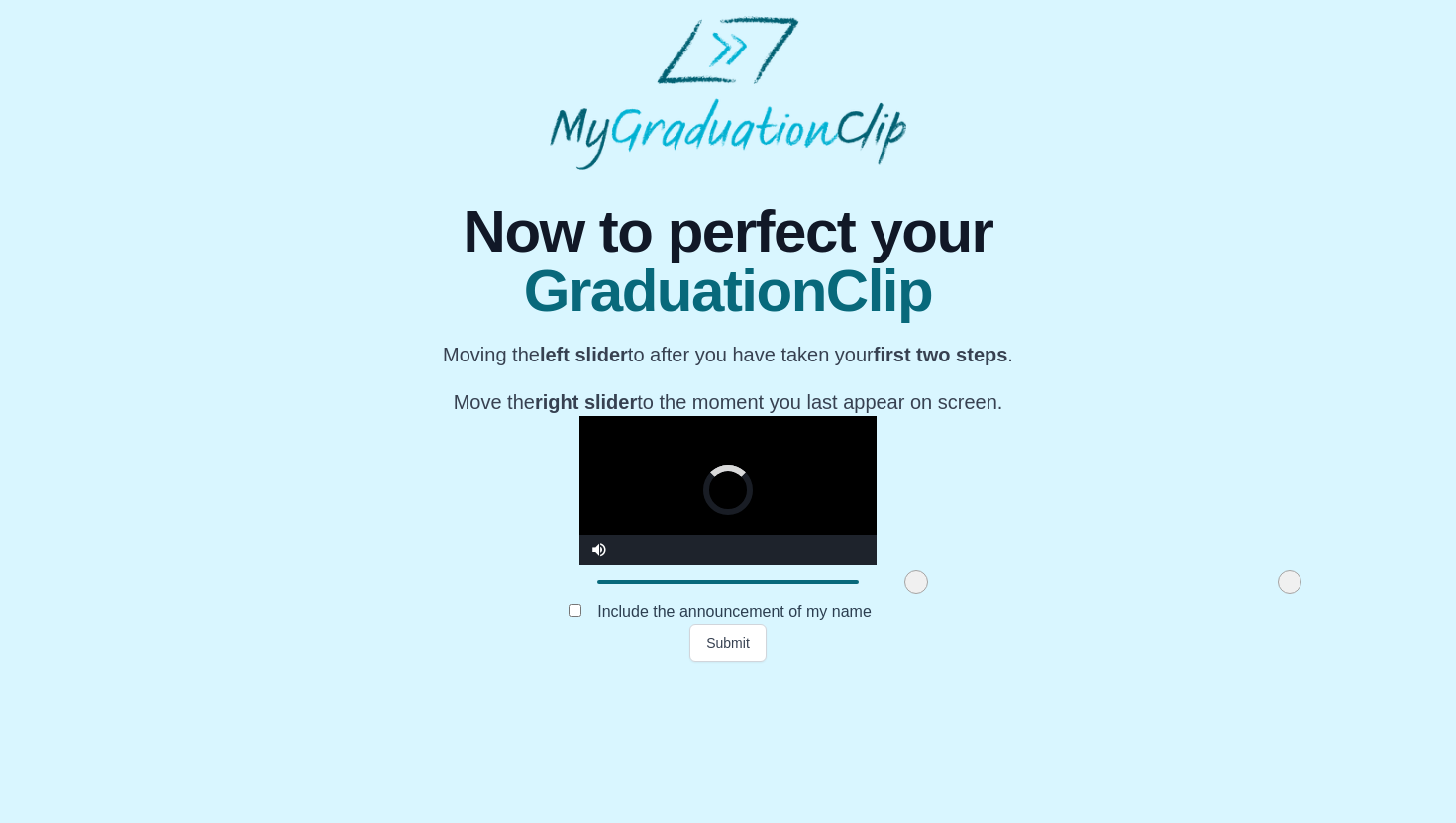 click at bounding box center [916, 582] 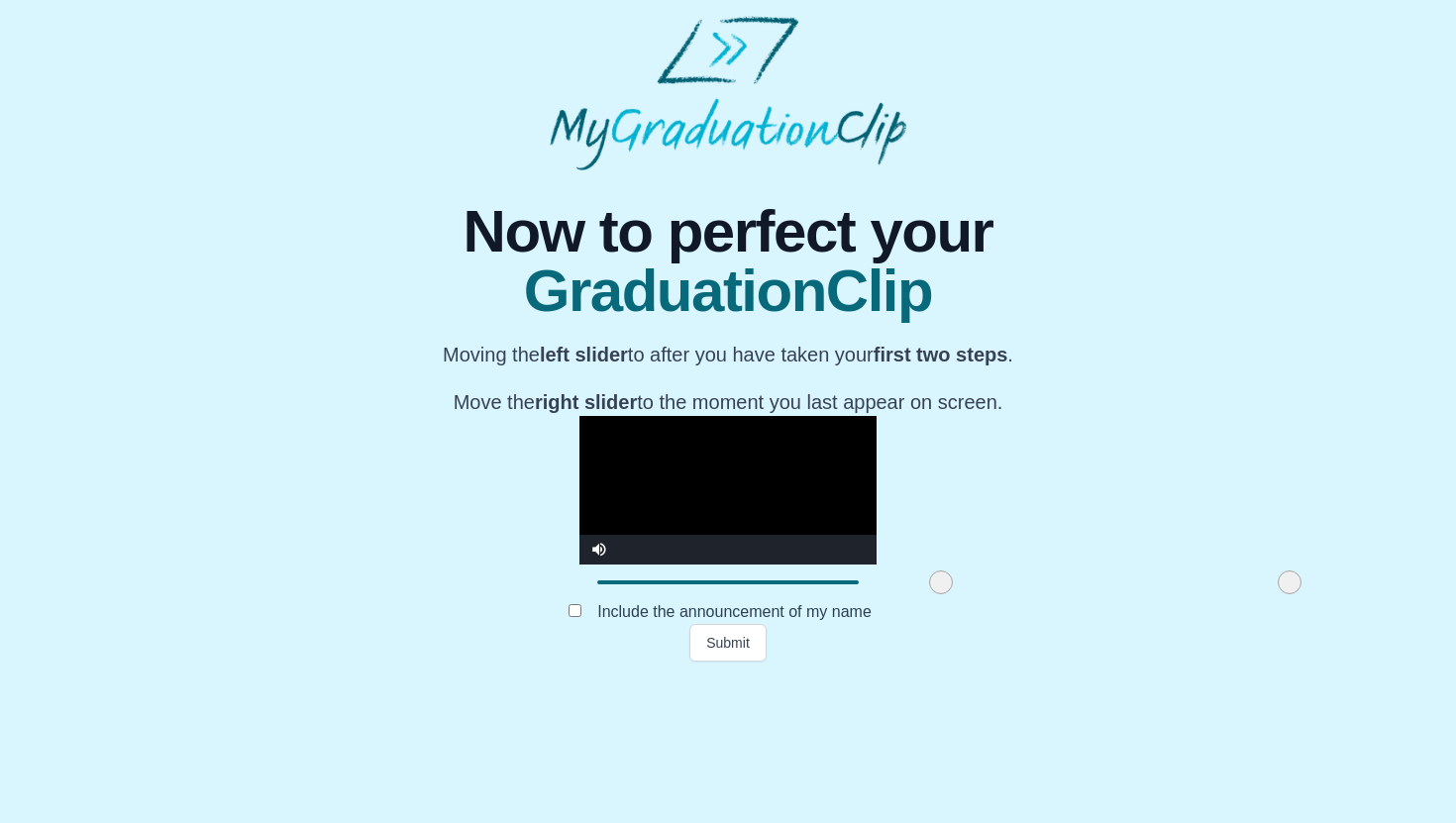 drag, startPoint x: 723, startPoint y: 735, endPoint x: 728, endPoint y: 726, distance: 10.29563 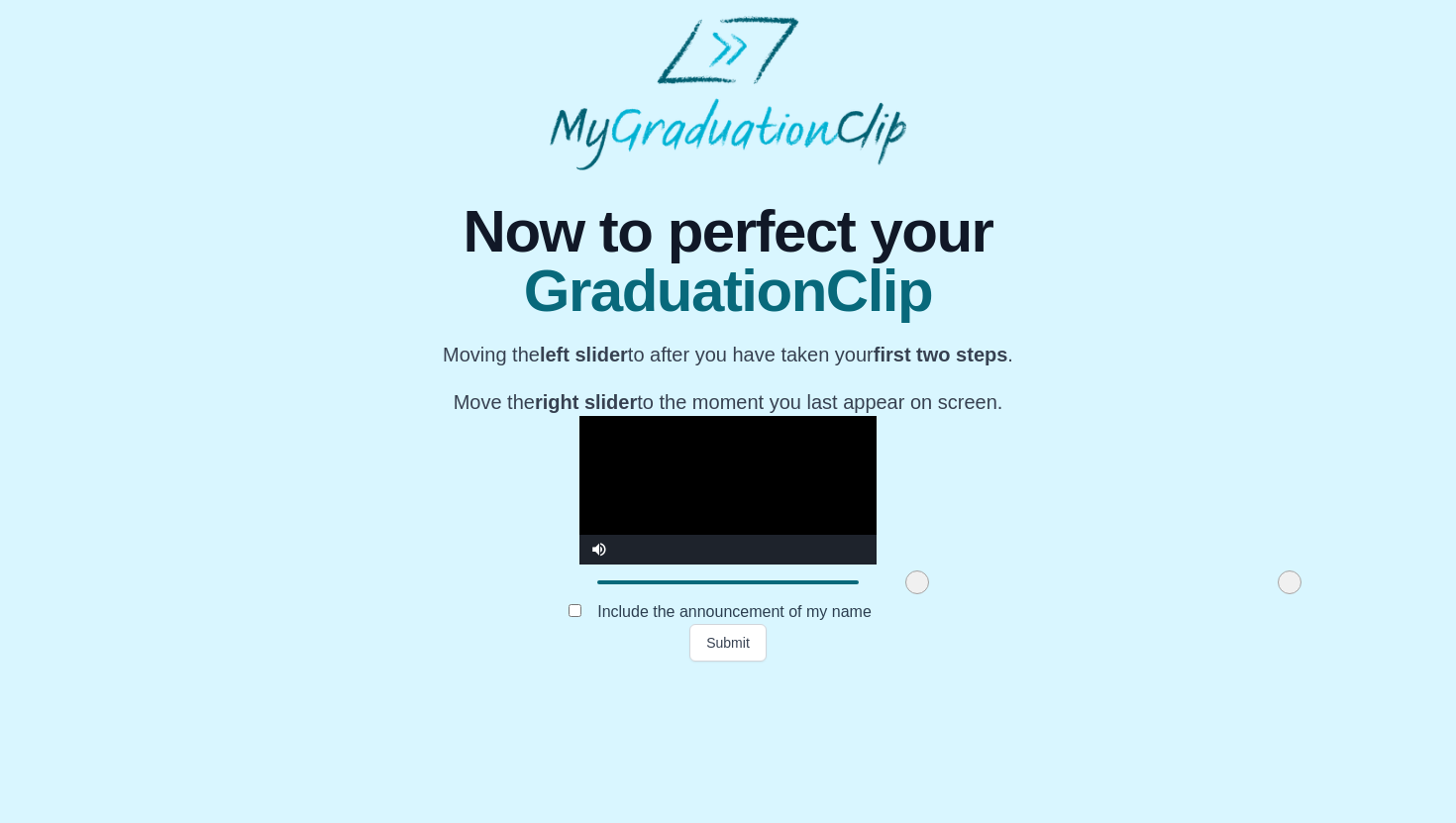 drag, startPoint x: 723, startPoint y: 726, endPoint x: 692, endPoint y: 728, distance: 31.06445 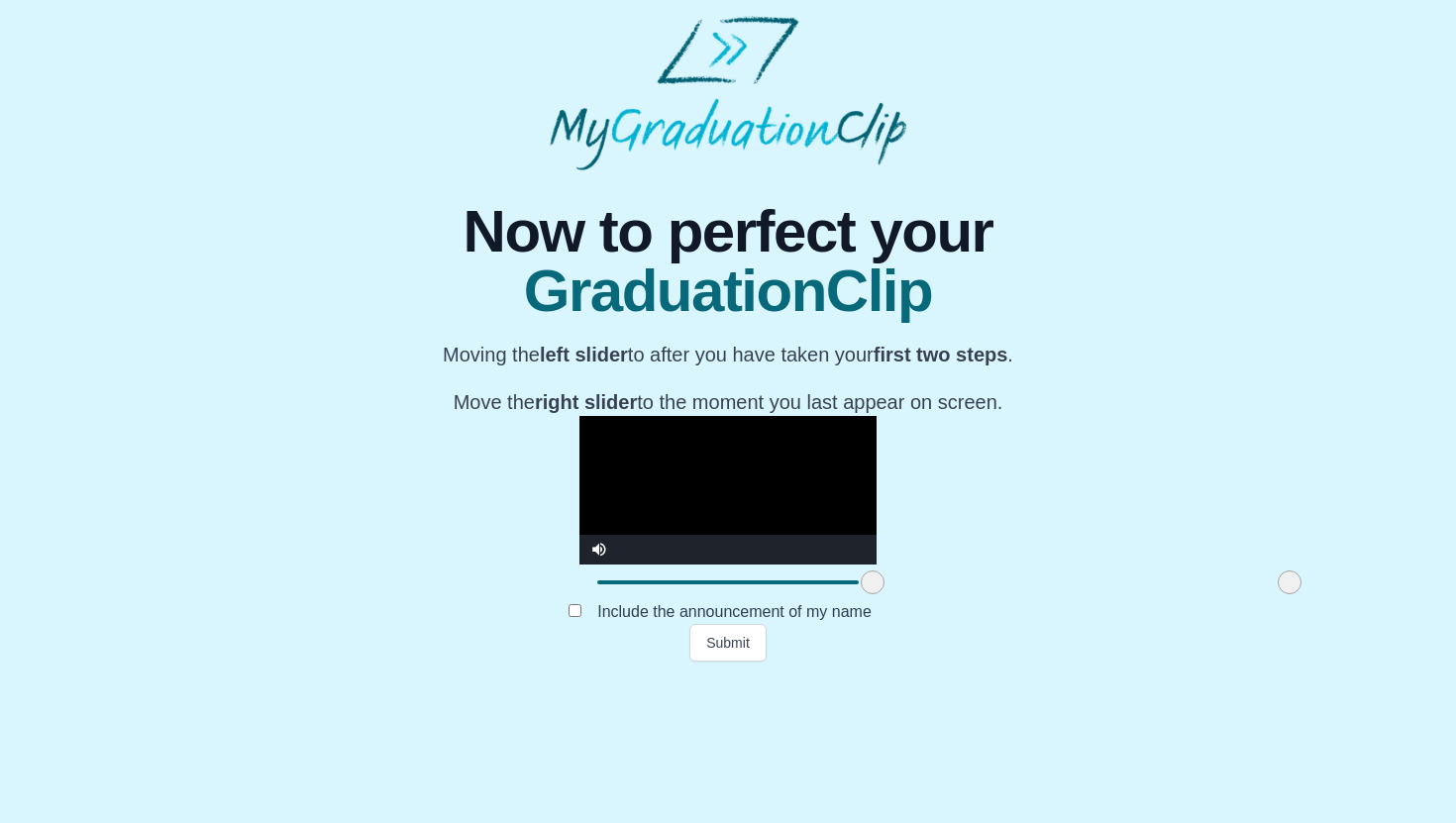 drag, startPoint x: 685, startPoint y: 728, endPoint x: 650, endPoint y: 729, distance: 35.014283 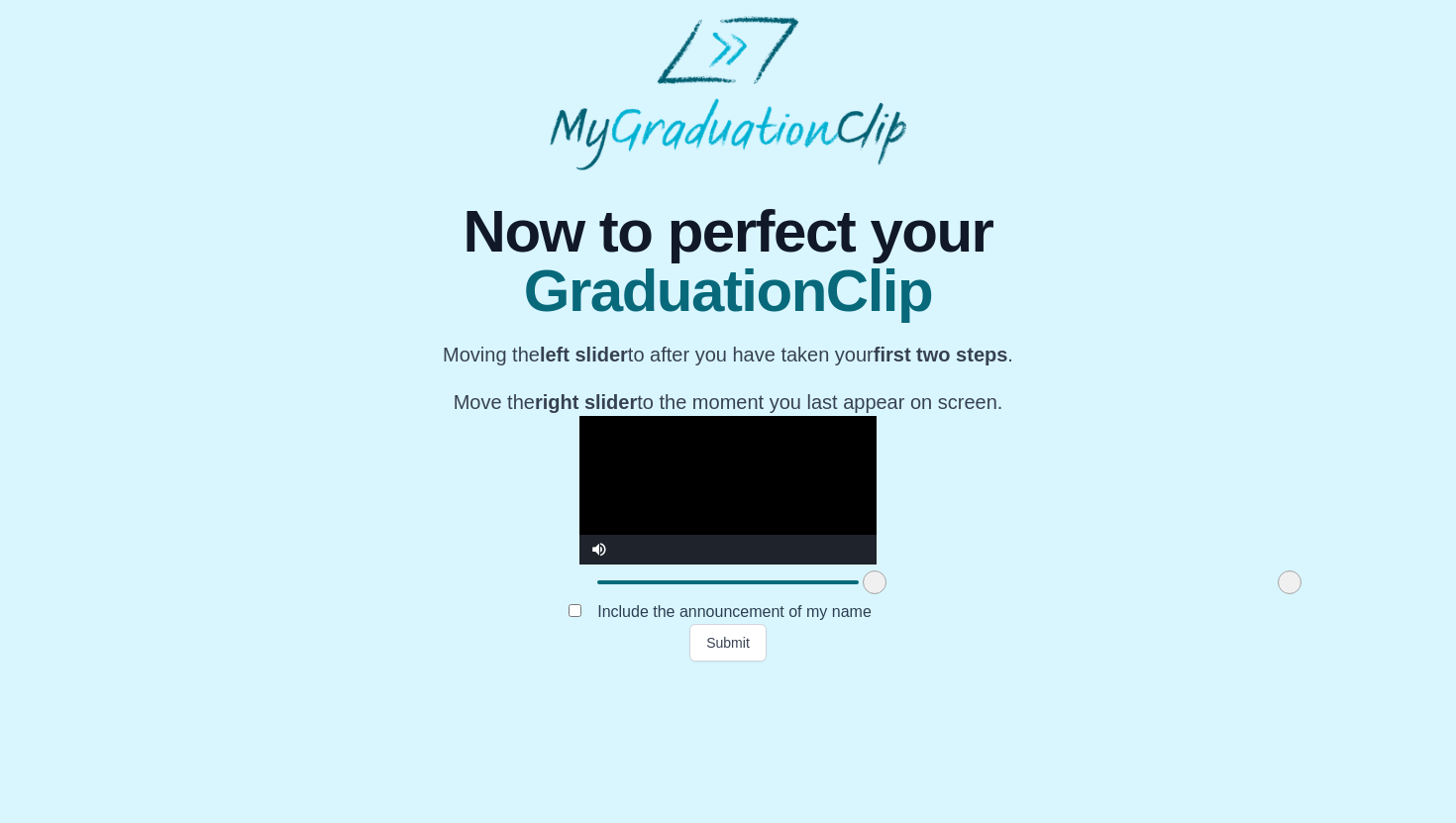 click at bounding box center (728, 490) 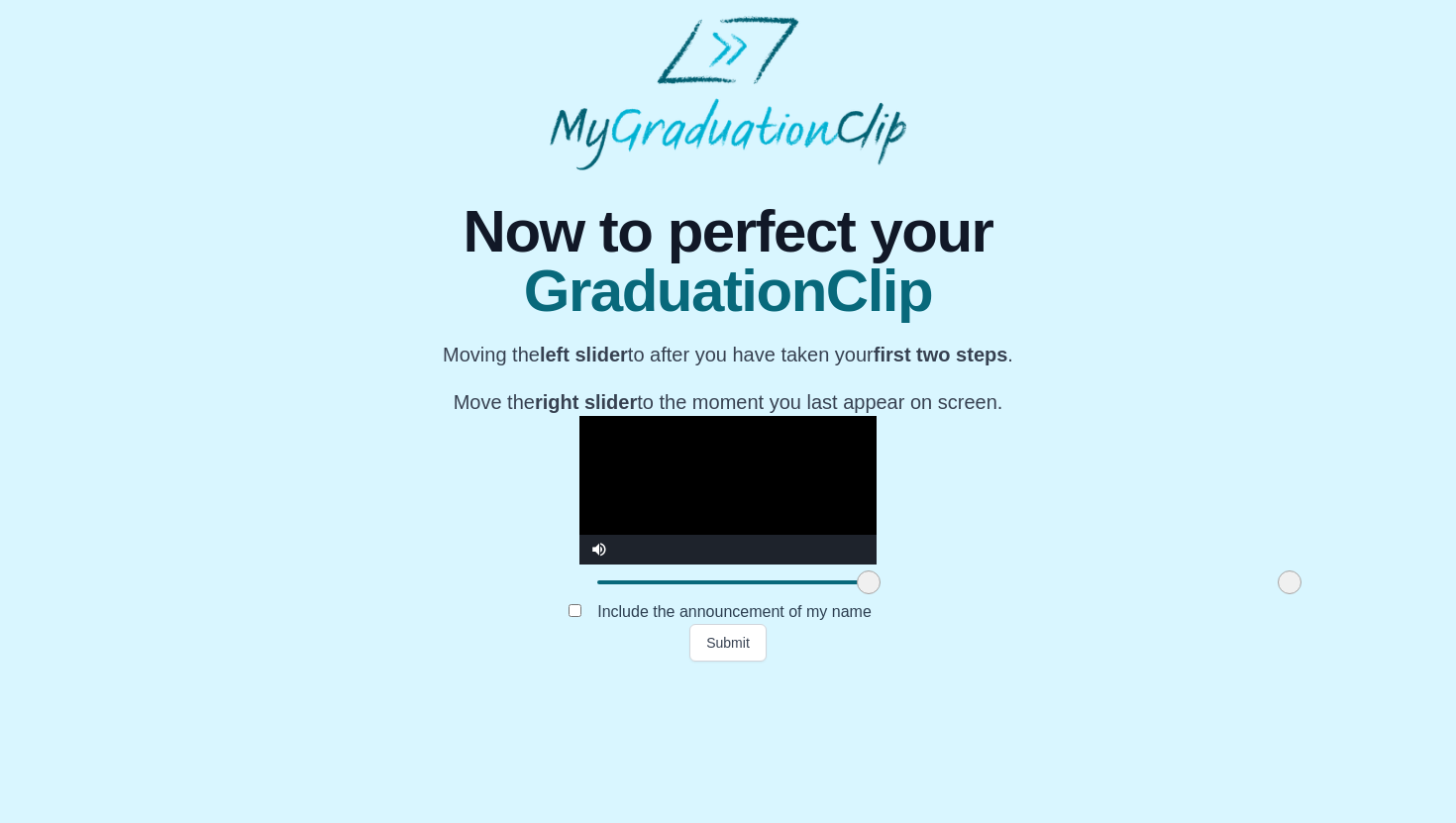 click at bounding box center (869, 582) 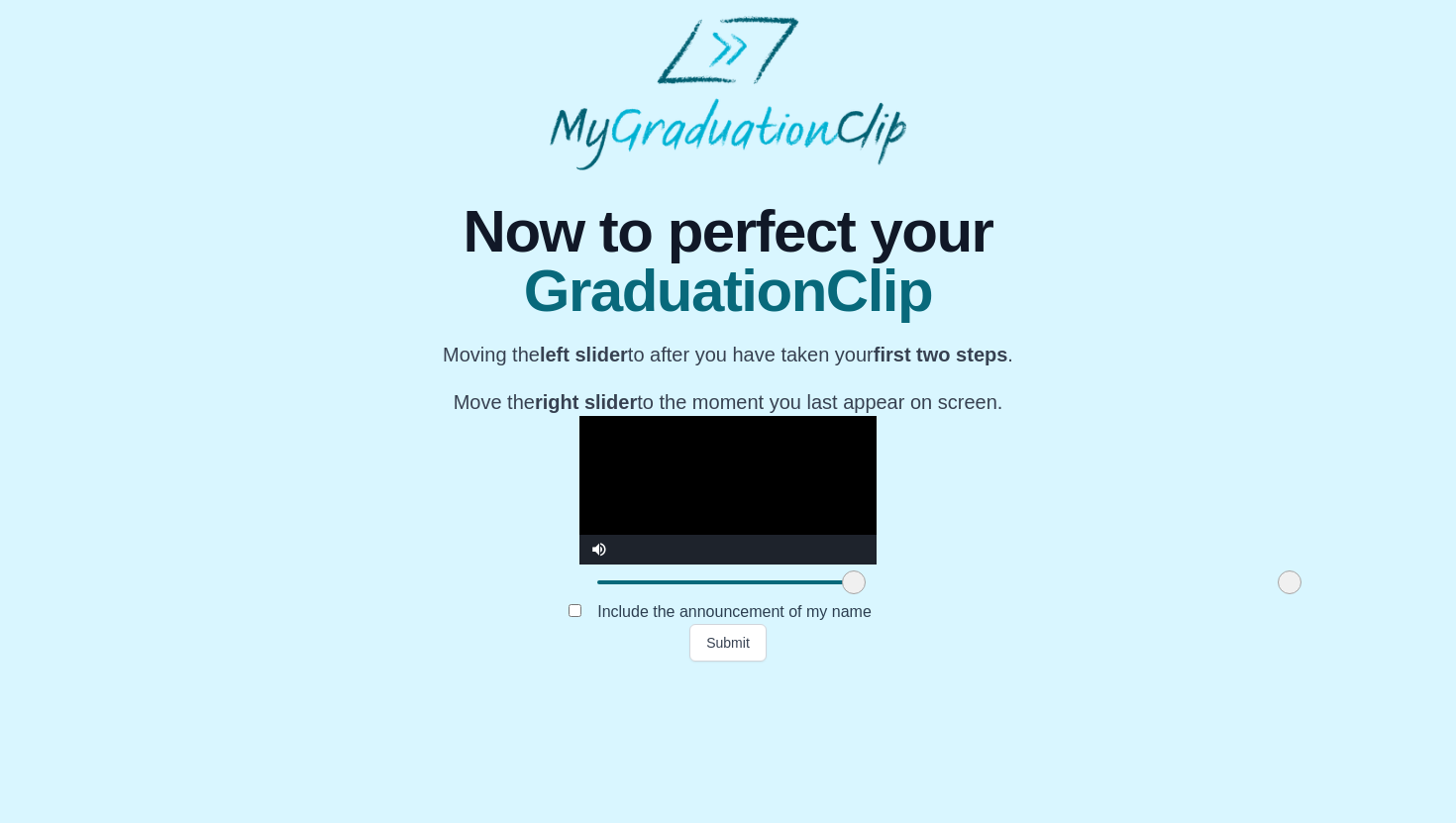 drag, startPoint x: 659, startPoint y: 724, endPoint x: 644, endPoint y: 723, distance: 15.033296 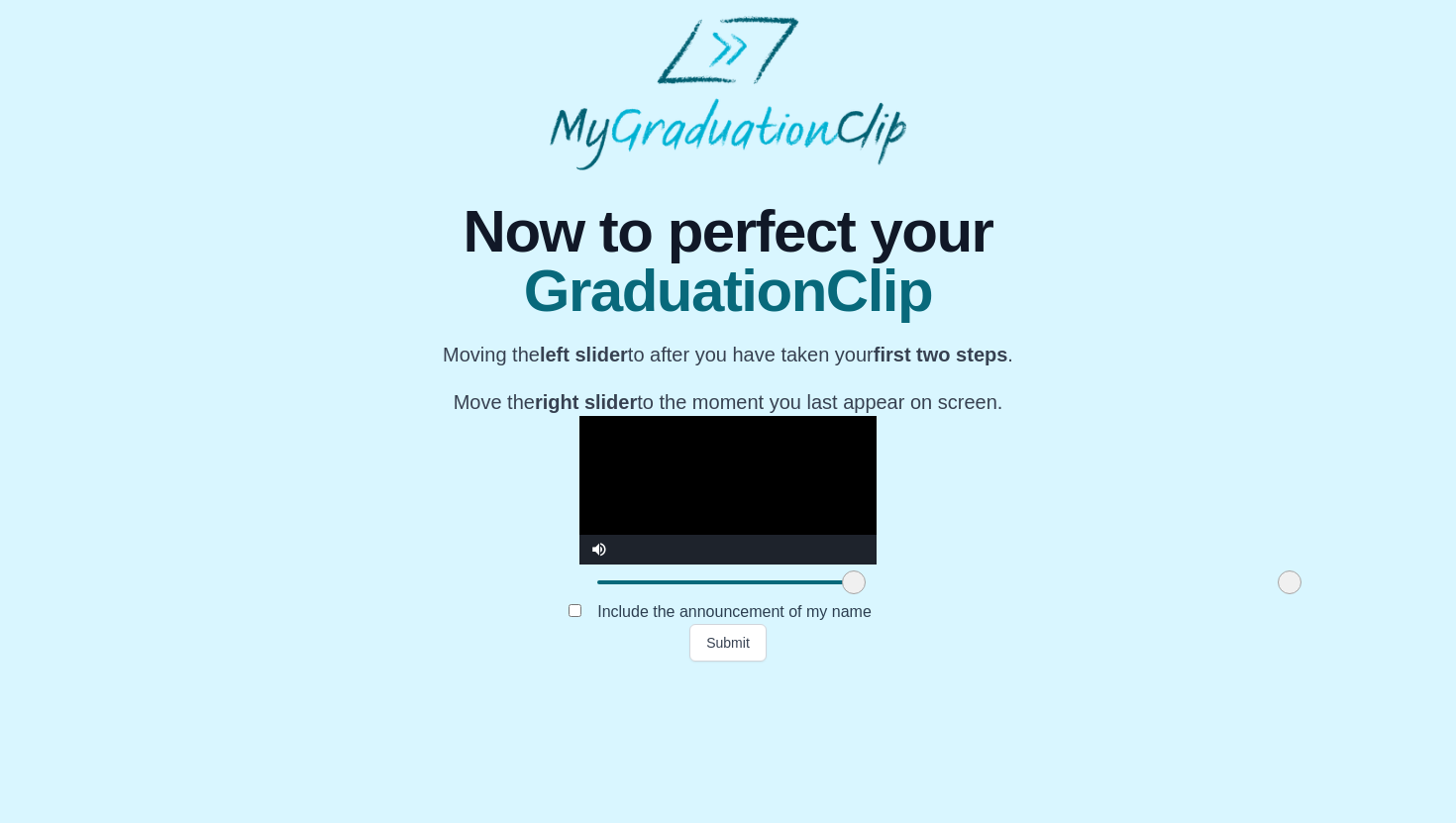 click at bounding box center (728, 490) 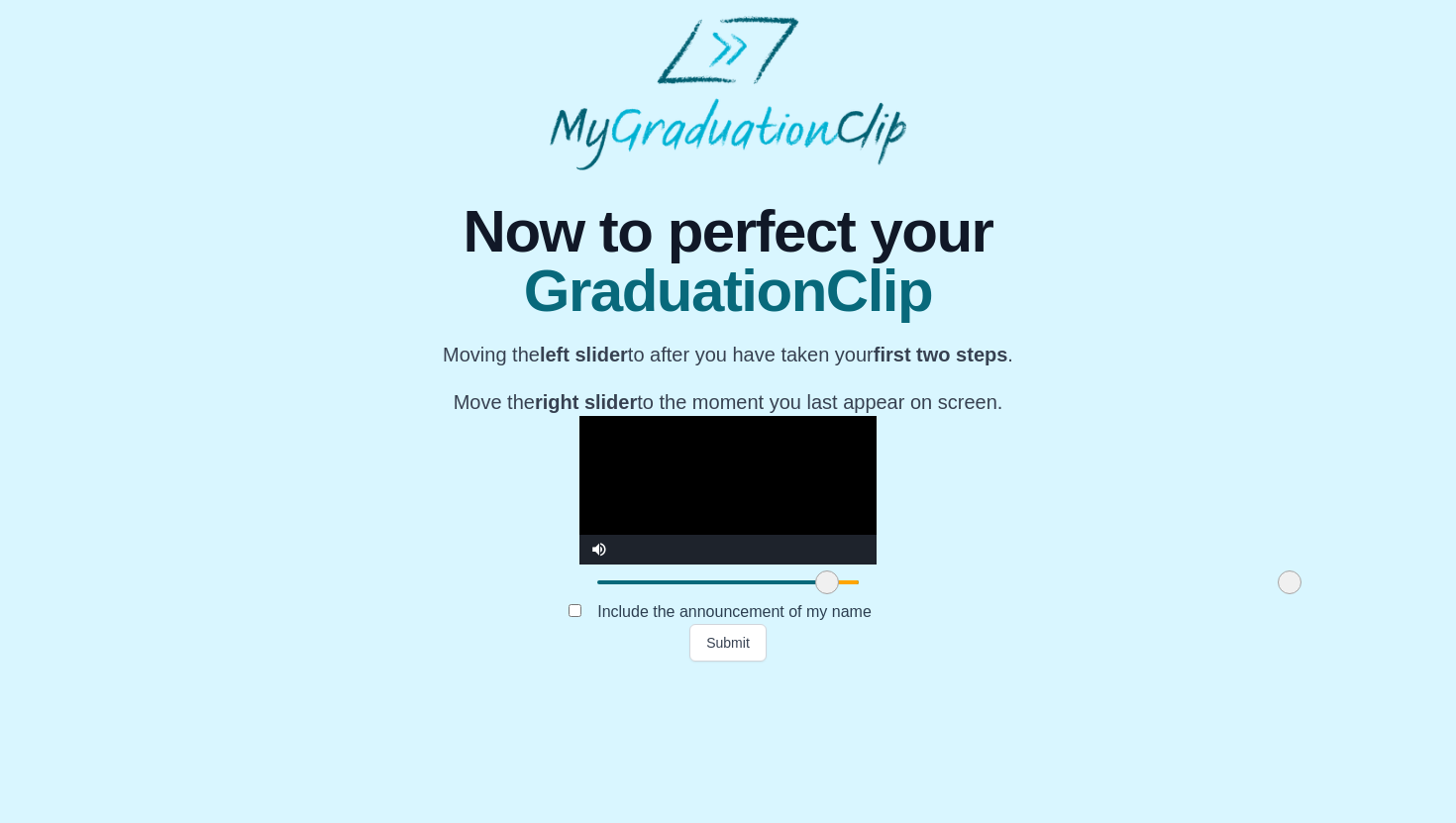 drag, startPoint x: 634, startPoint y: 724, endPoint x: 607, endPoint y: 724, distance: 27 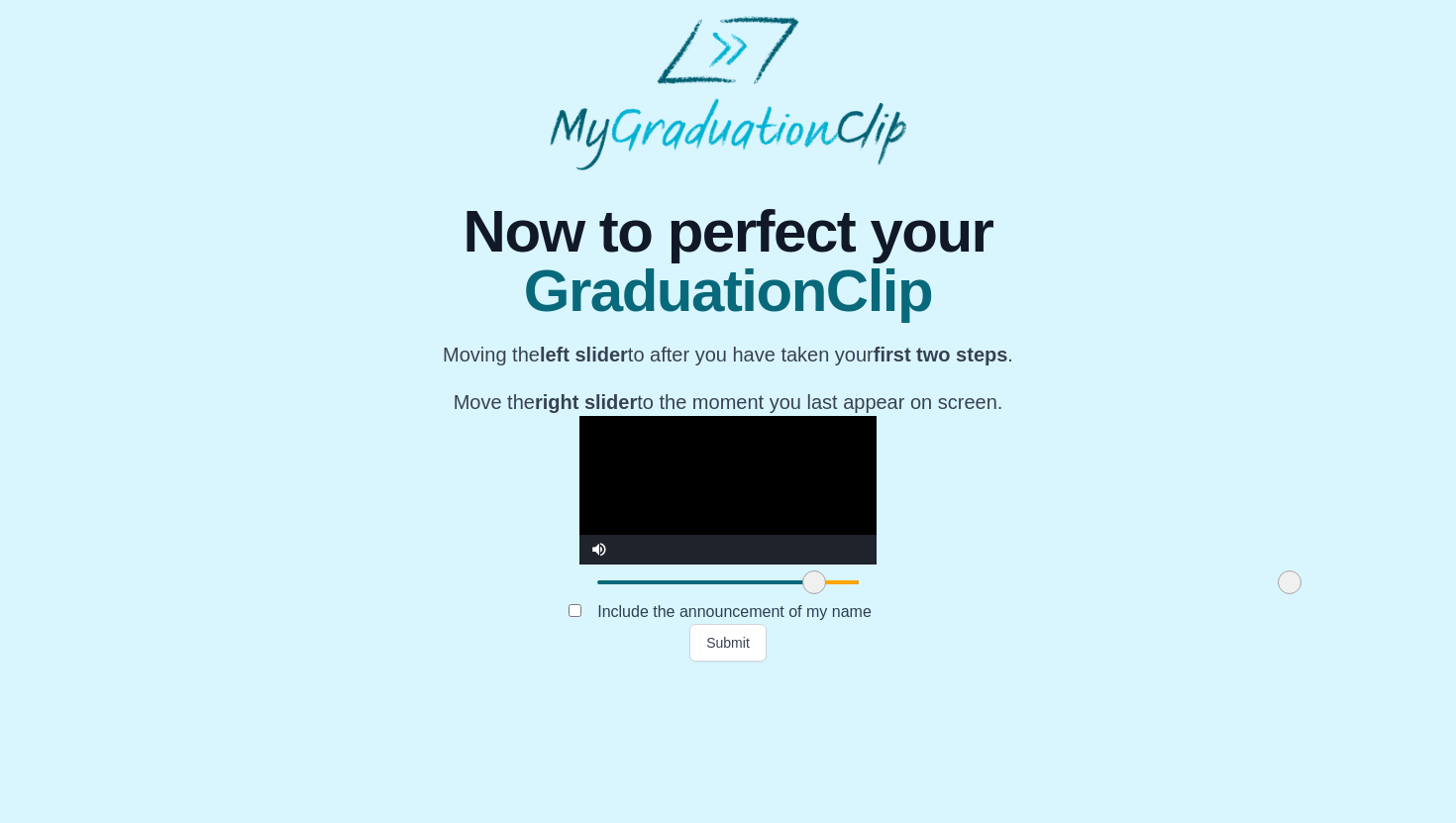 drag, startPoint x: 604, startPoint y: 728, endPoint x: 589, endPoint y: 728, distance: 15 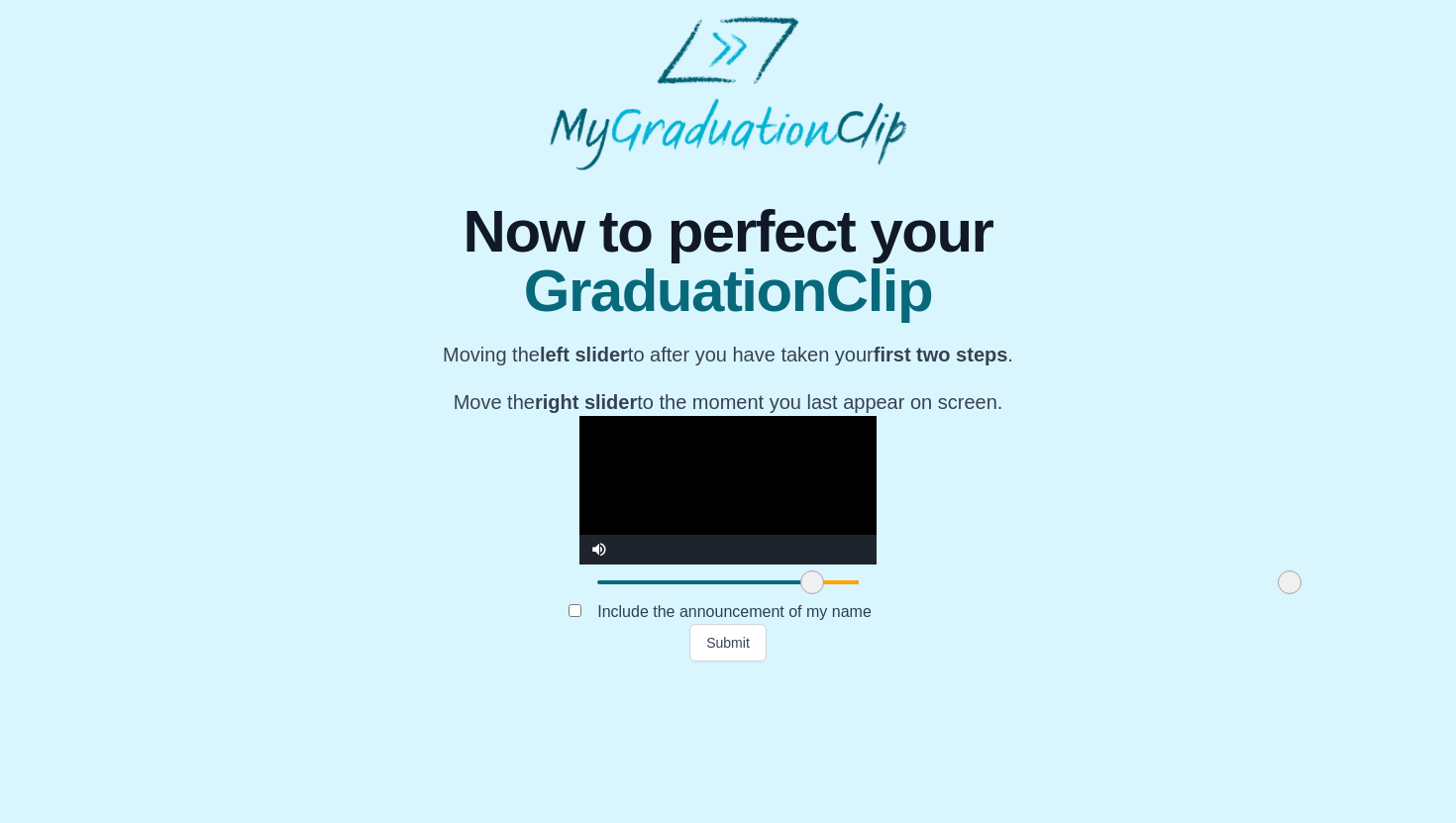 click at bounding box center [728, 490] 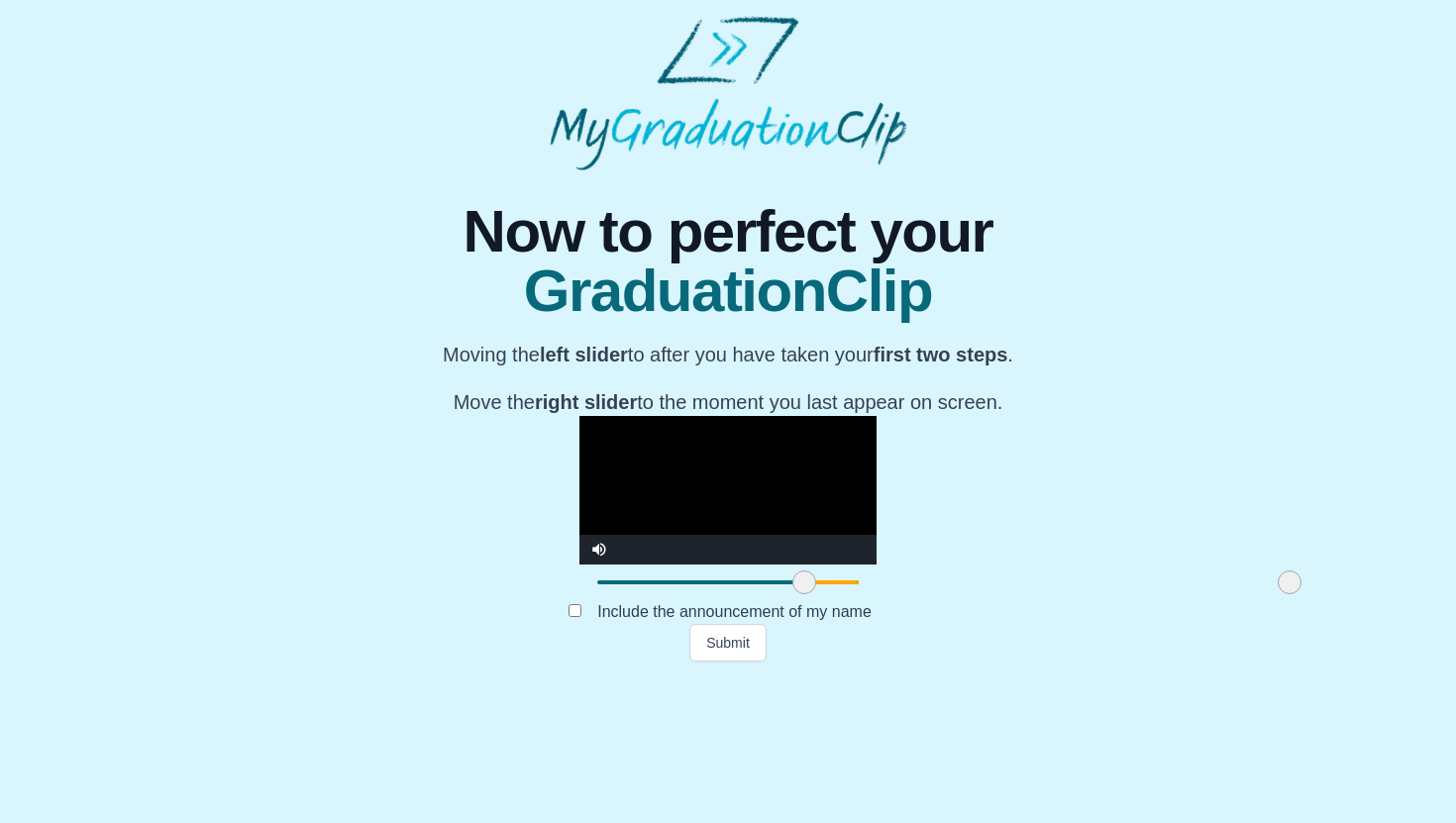 click at bounding box center (804, 582) 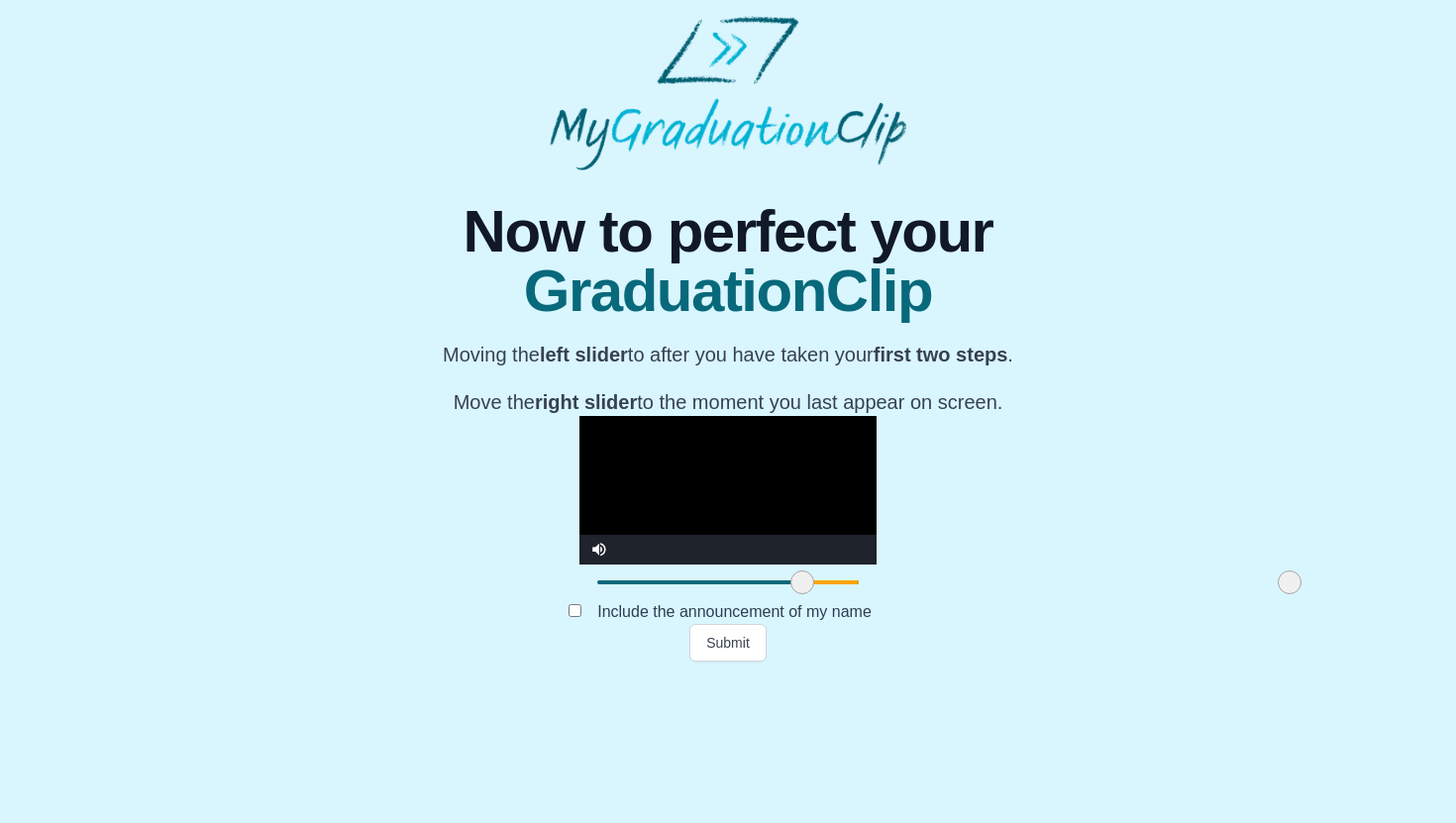 click at bounding box center [728, 490] 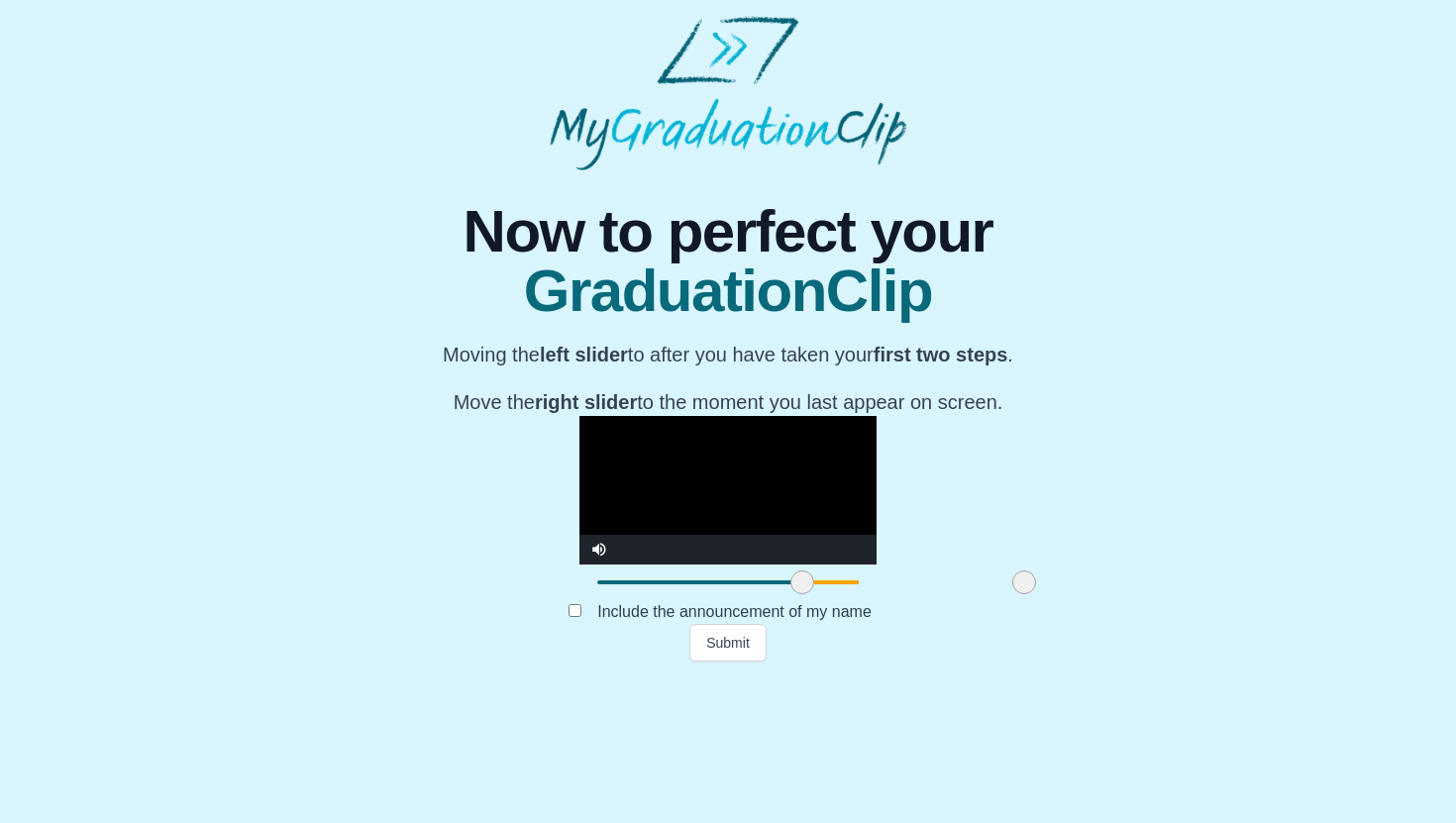 drag, startPoint x: 1077, startPoint y: 729, endPoint x: 811, endPoint y: 741, distance: 266.27054 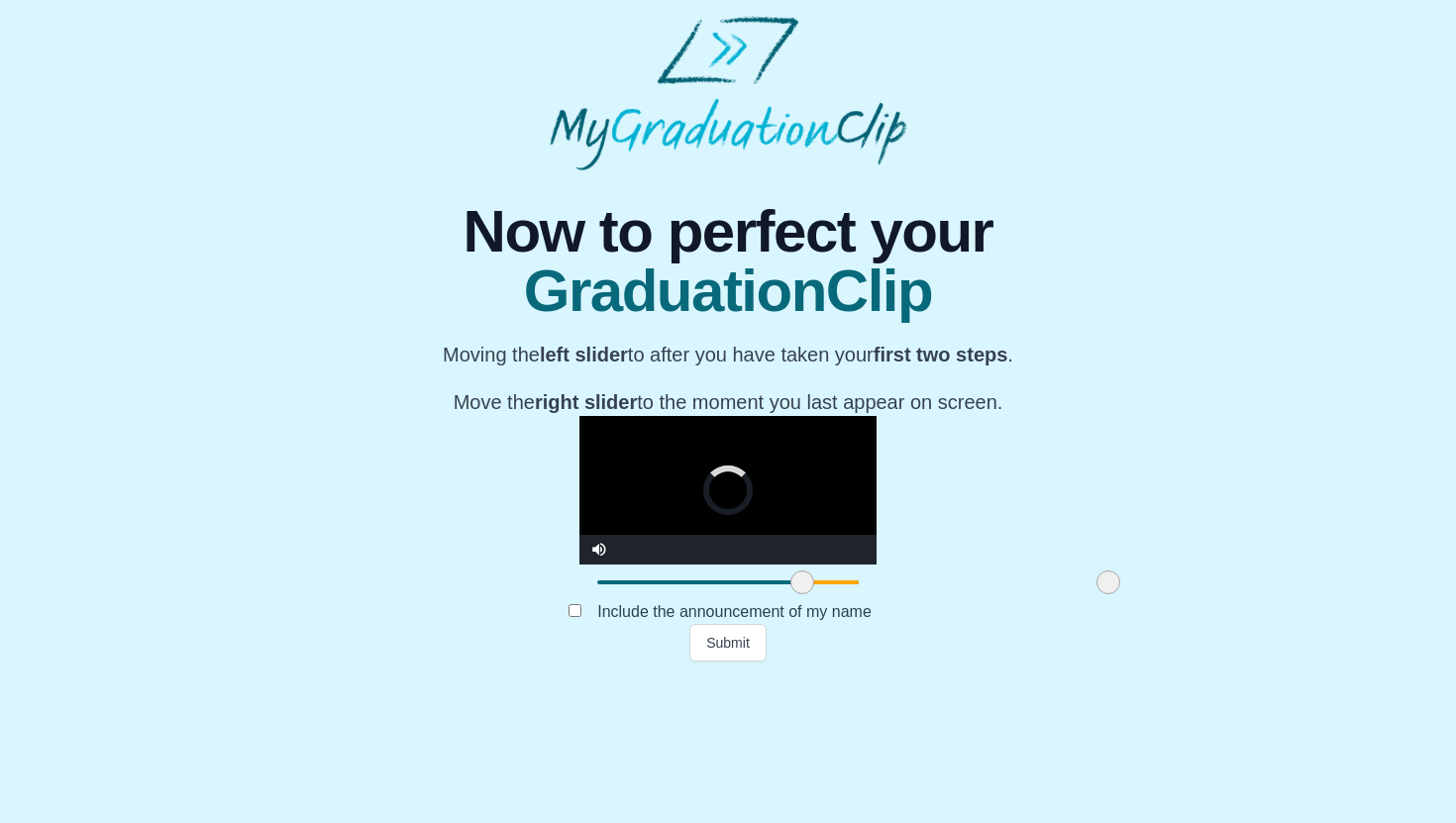 drag, startPoint x: 807, startPoint y: 724, endPoint x: 899, endPoint y: 723, distance: 92.00543 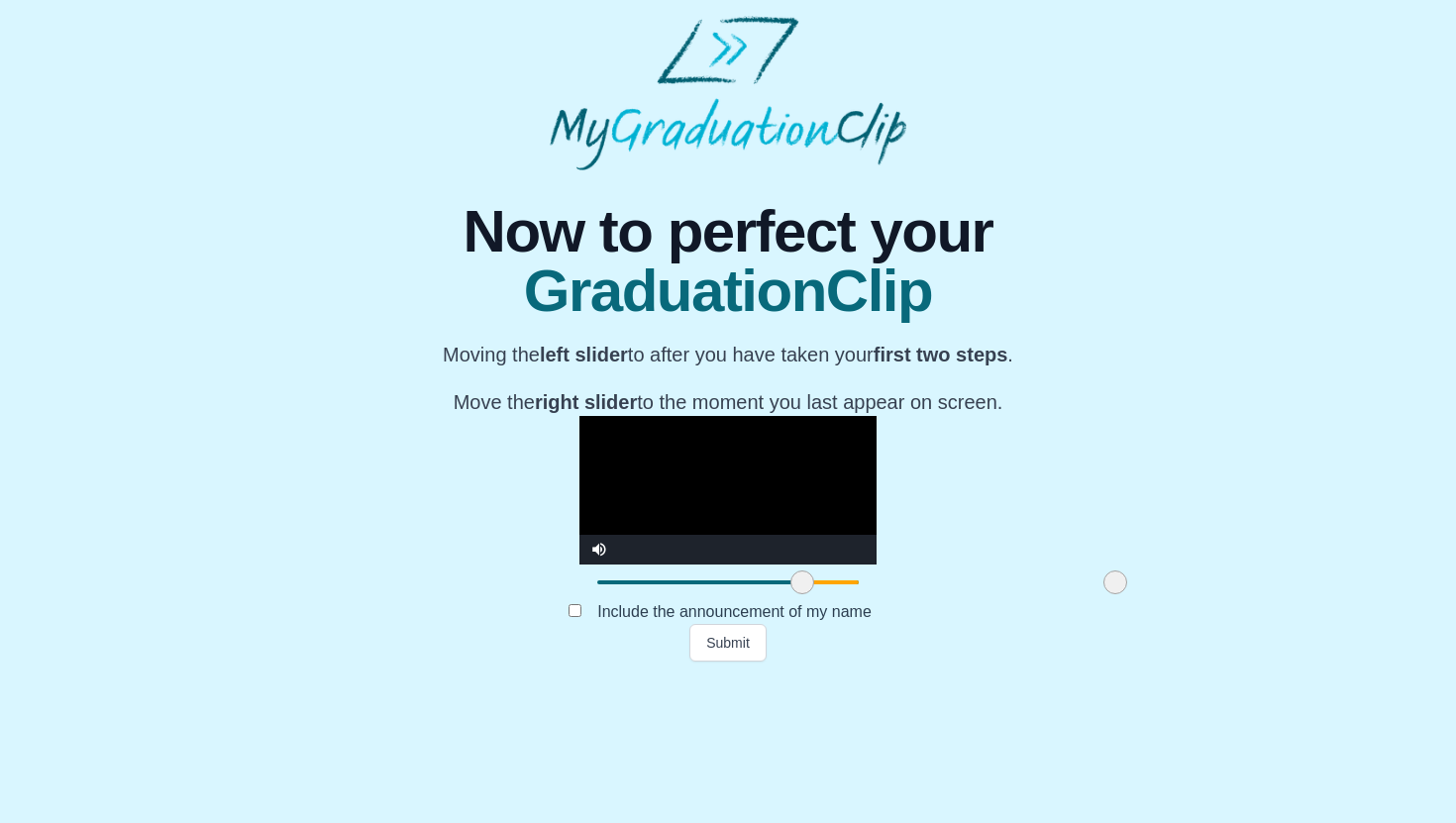 click at bounding box center [728, 490] 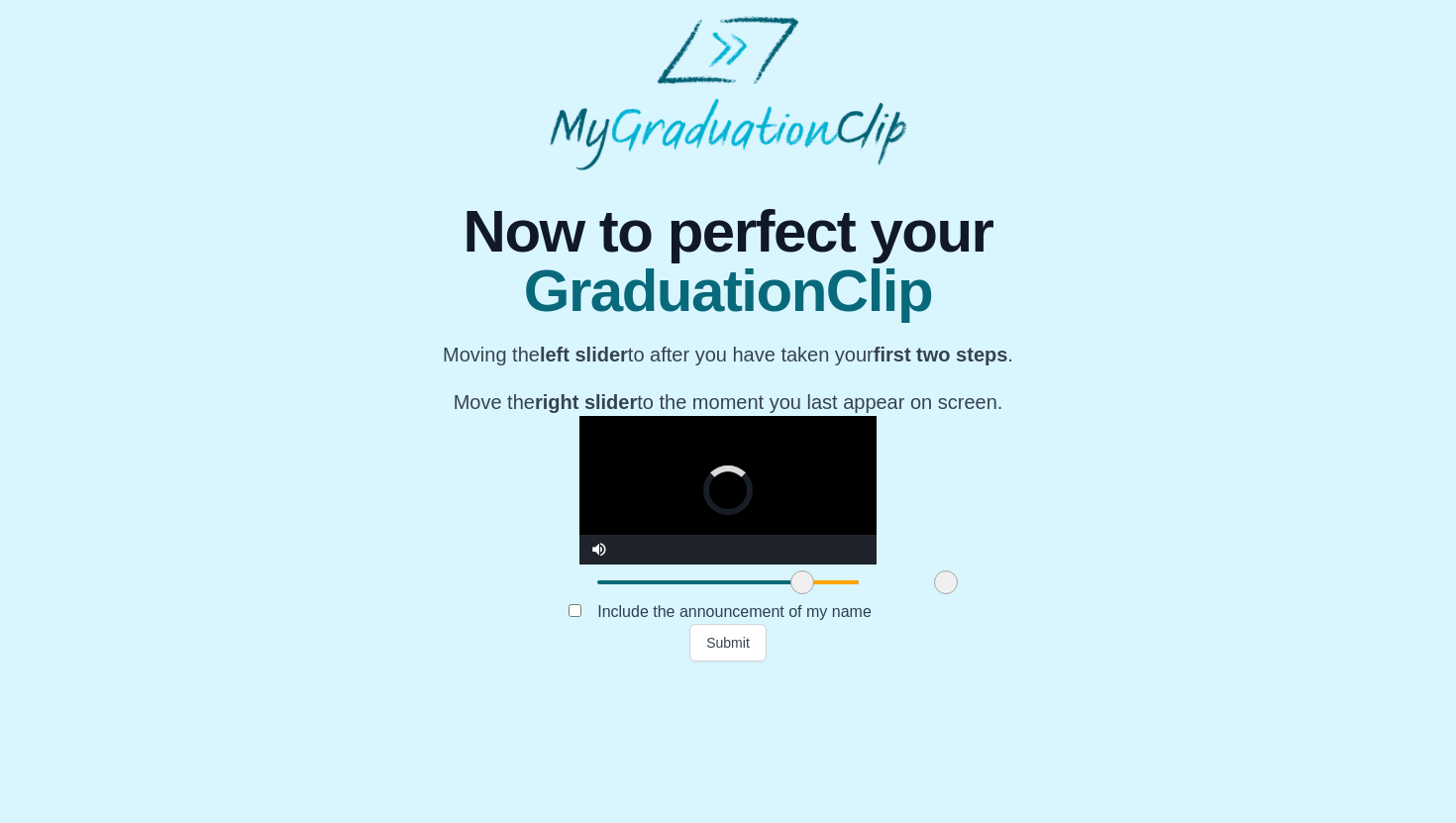 drag, startPoint x: 896, startPoint y: 731, endPoint x: 714, endPoint y: 726, distance: 182.06867 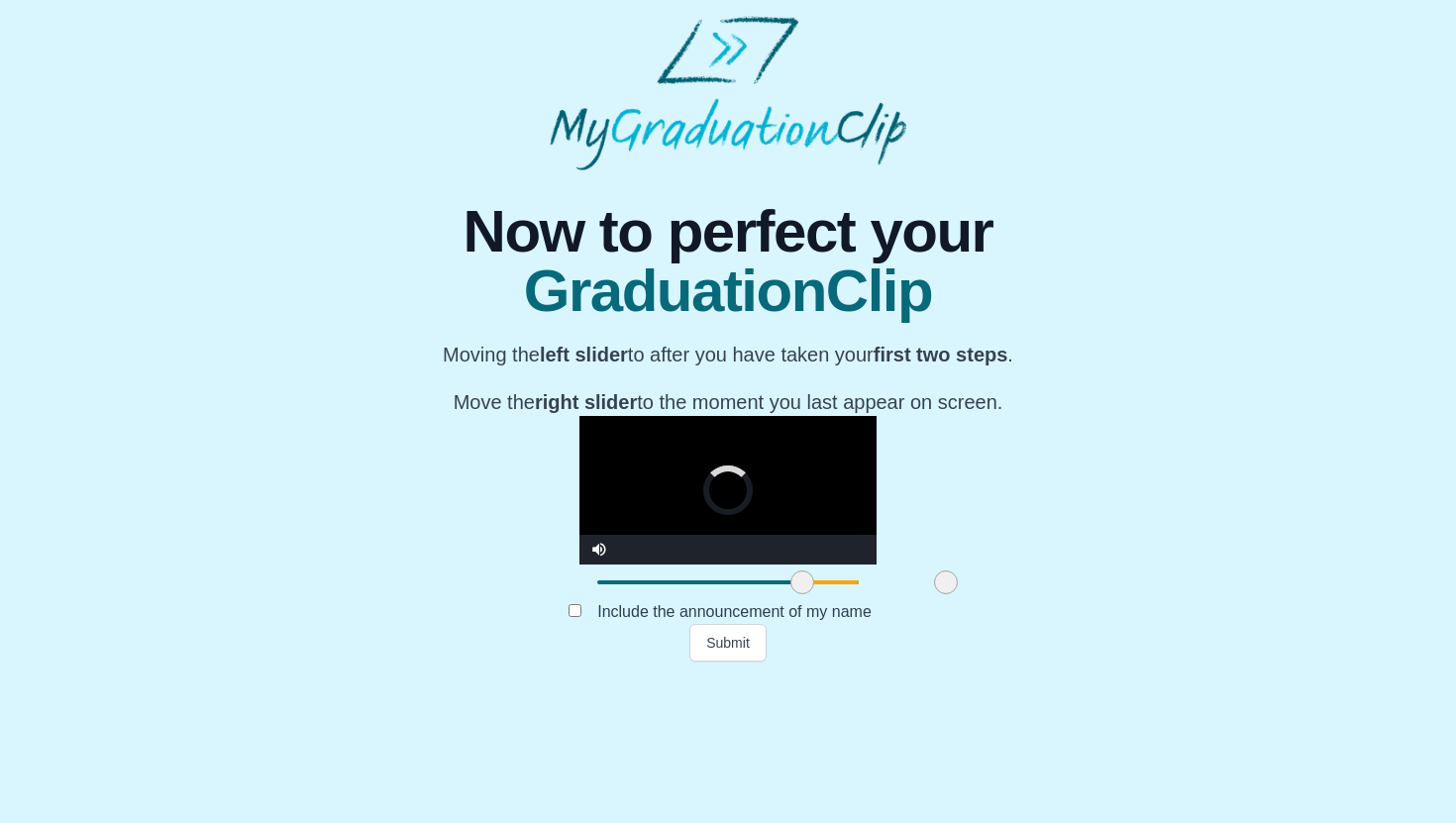 click at bounding box center (946, 582) 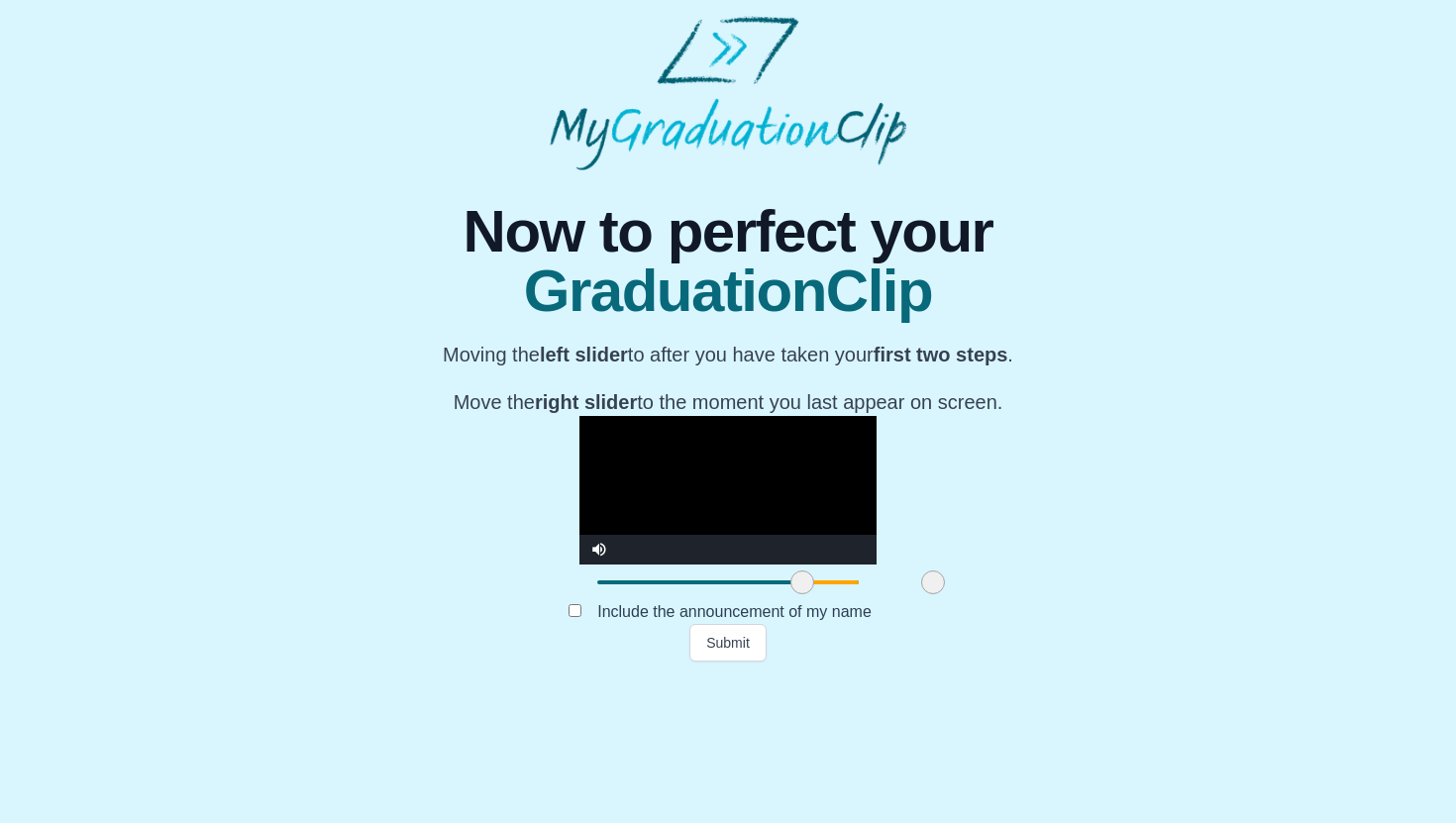 click at bounding box center [802, 582] 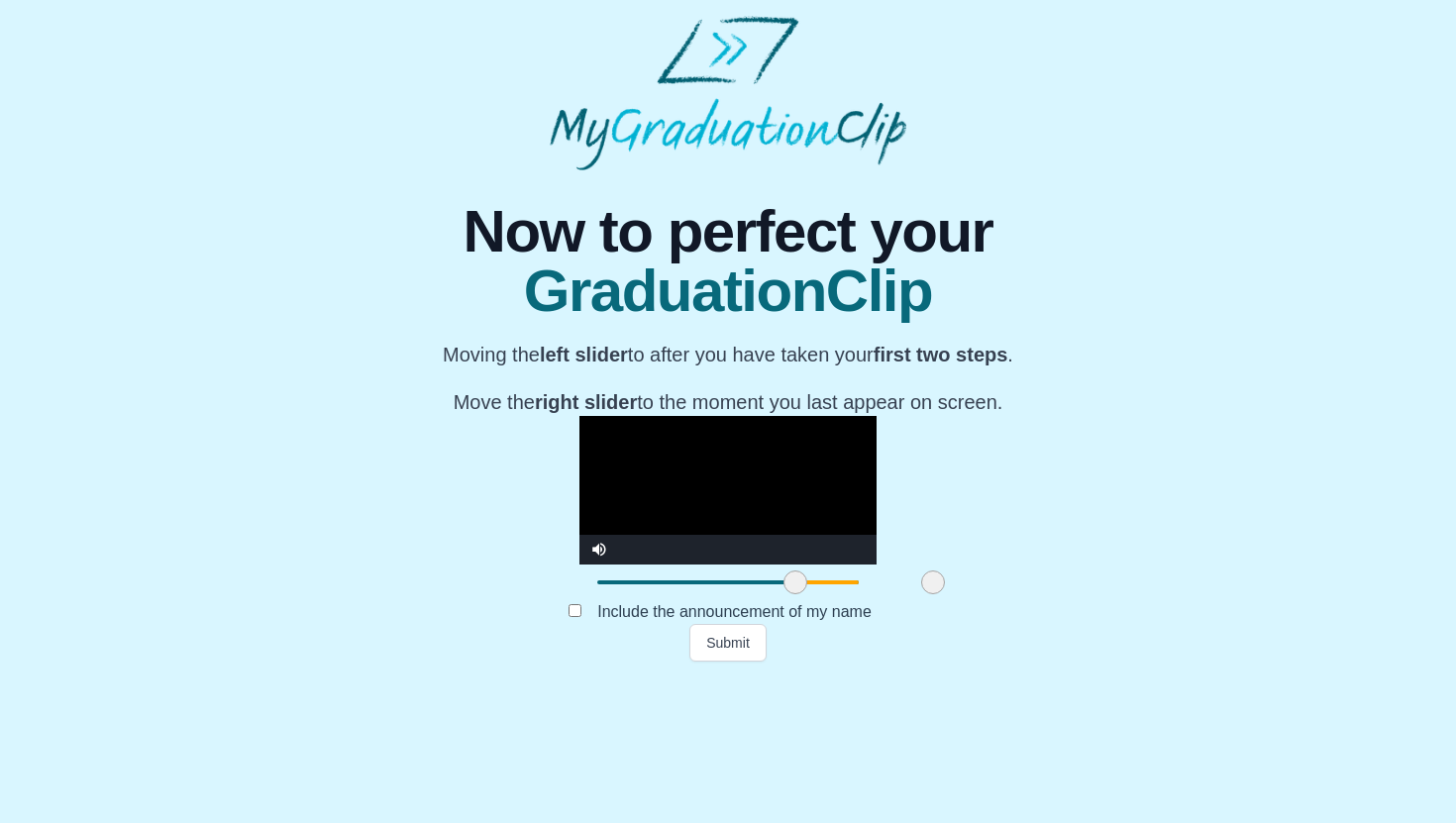 click at bounding box center (795, 582) 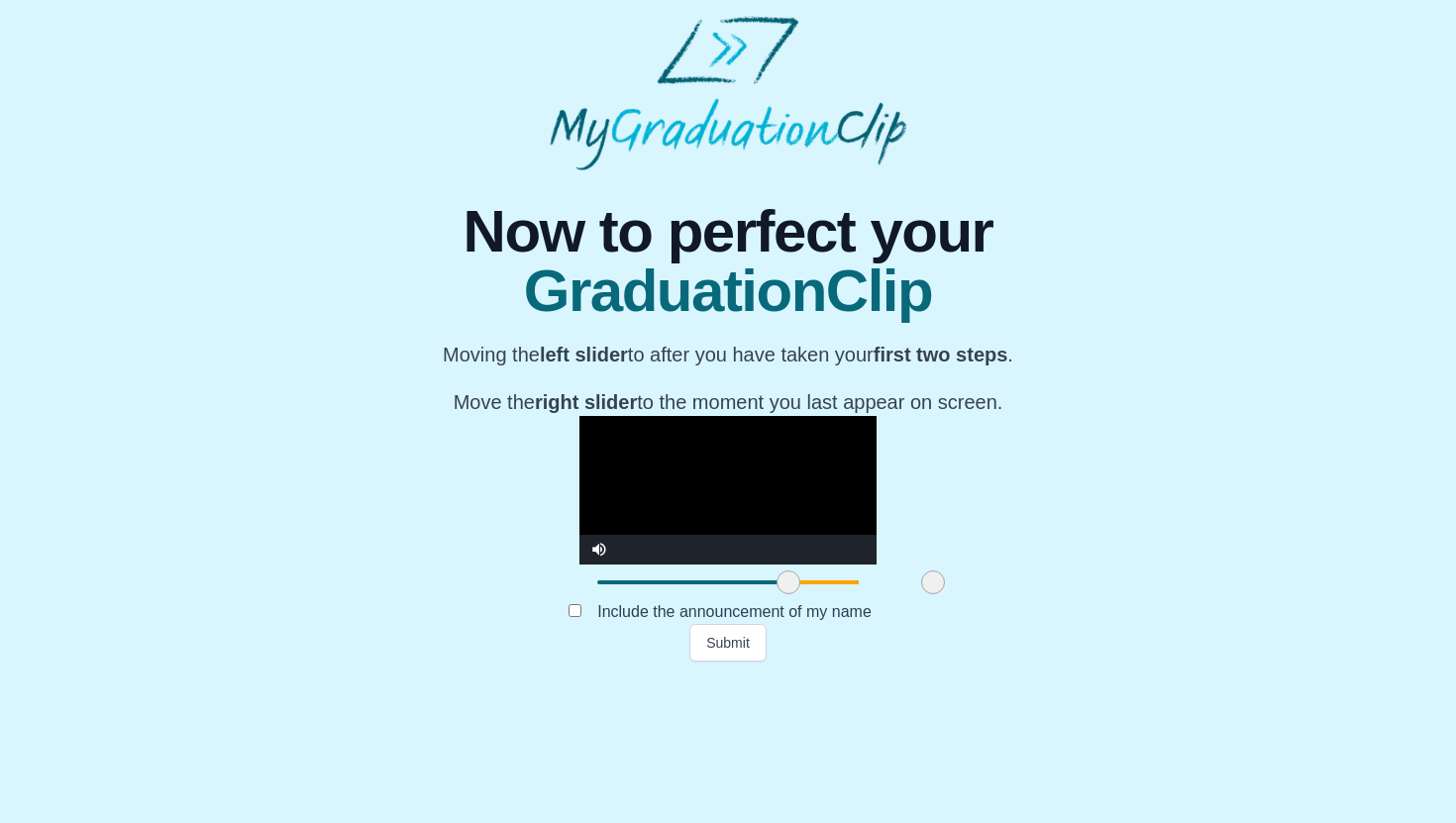 click at bounding box center (788, 582) 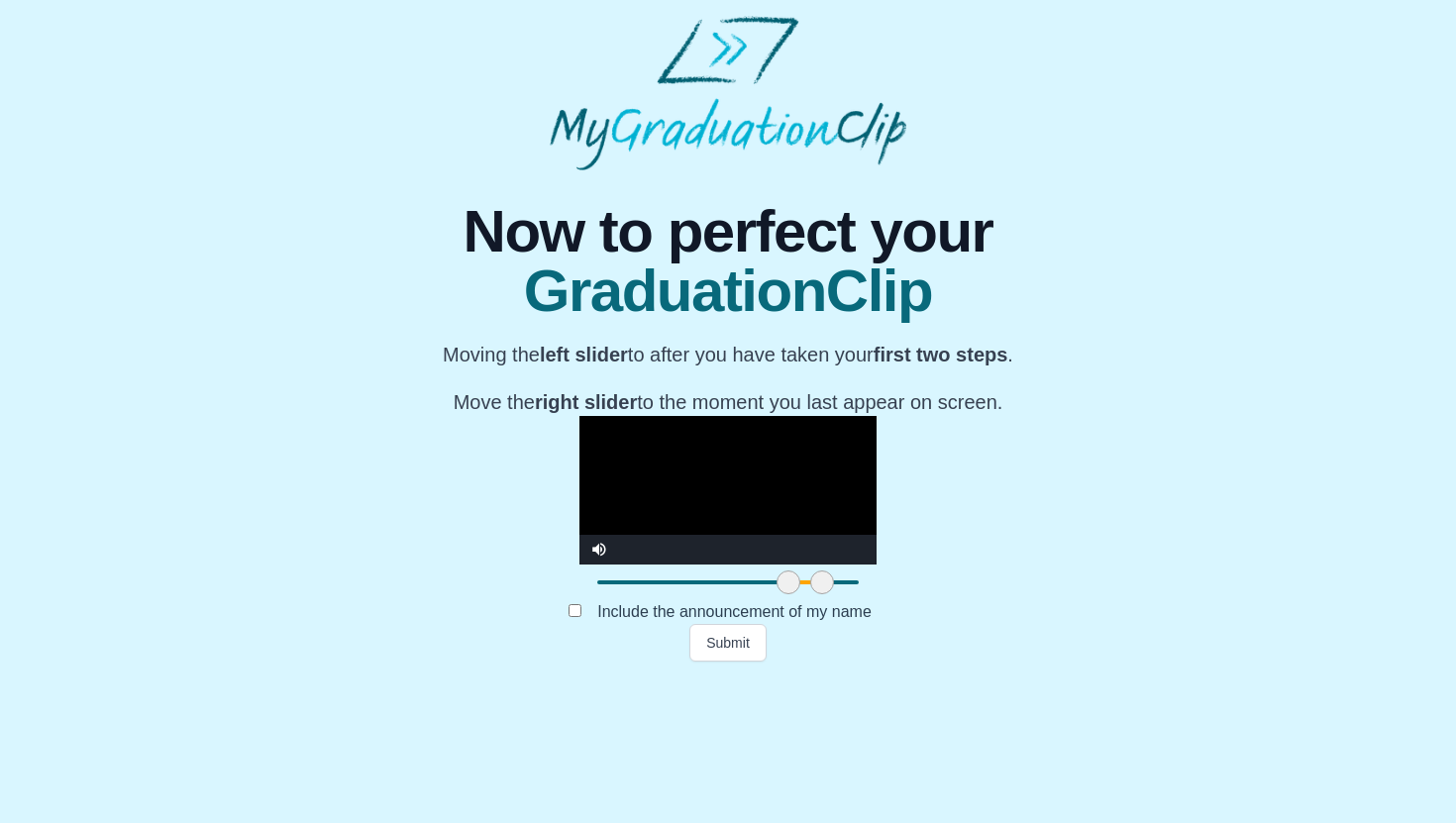 drag, startPoint x: 718, startPoint y: 731, endPoint x: 607, endPoint y: 734, distance: 111.04053 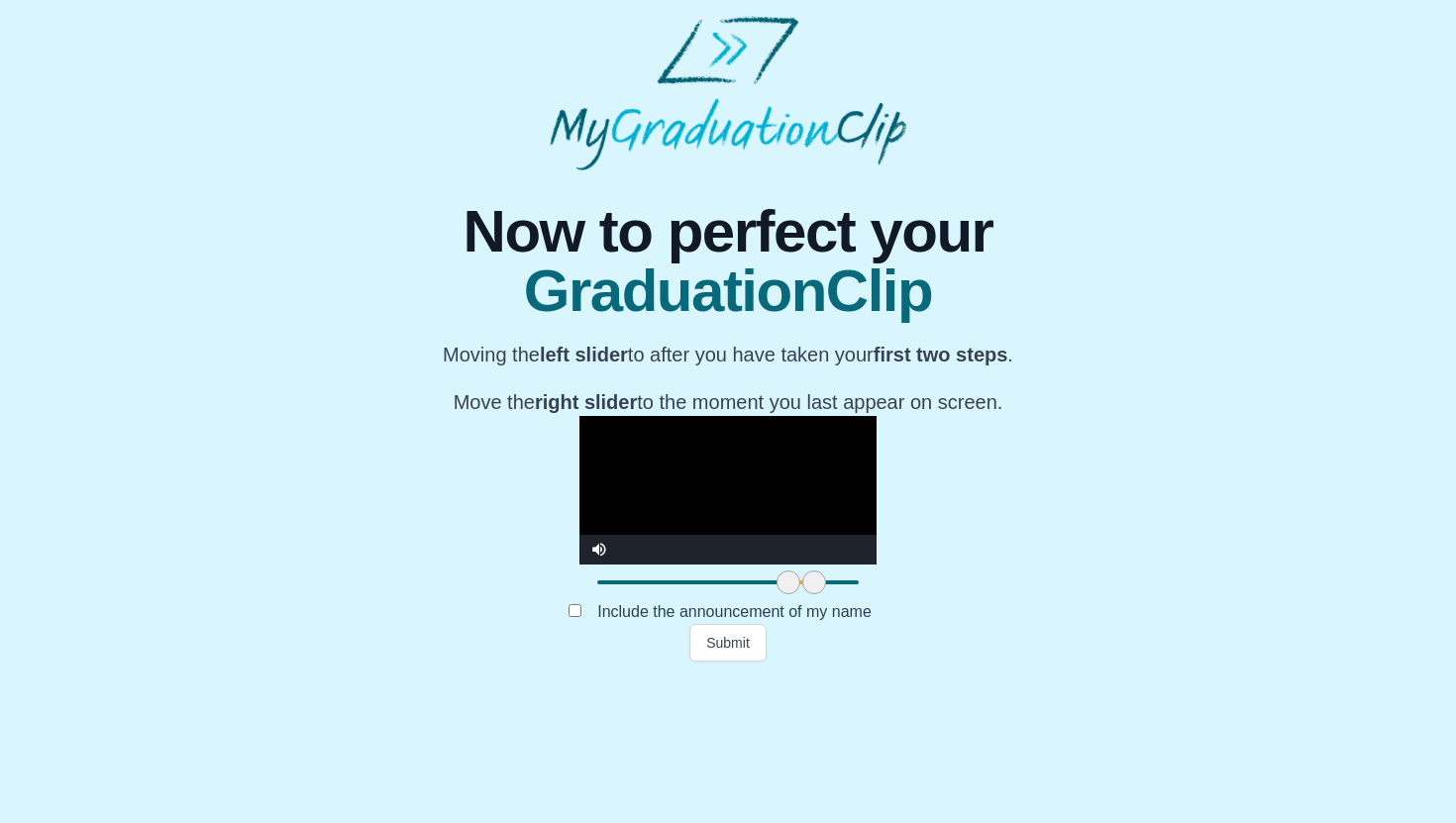 drag, startPoint x: 604, startPoint y: 728, endPoint x: 585, endPoint y: 730, distance: 19.104973 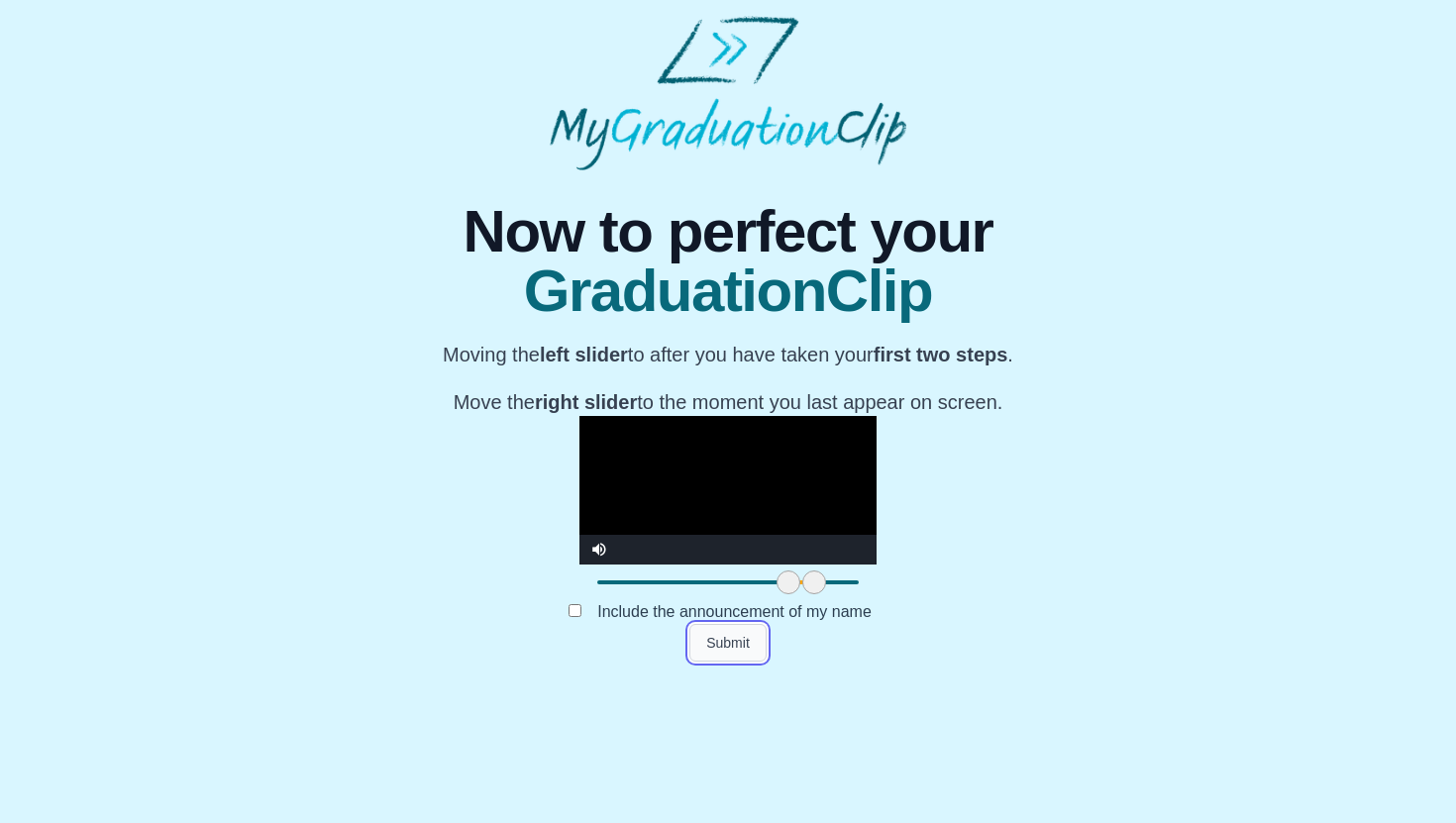 click on "Submit" at bounding box center [728, 643] 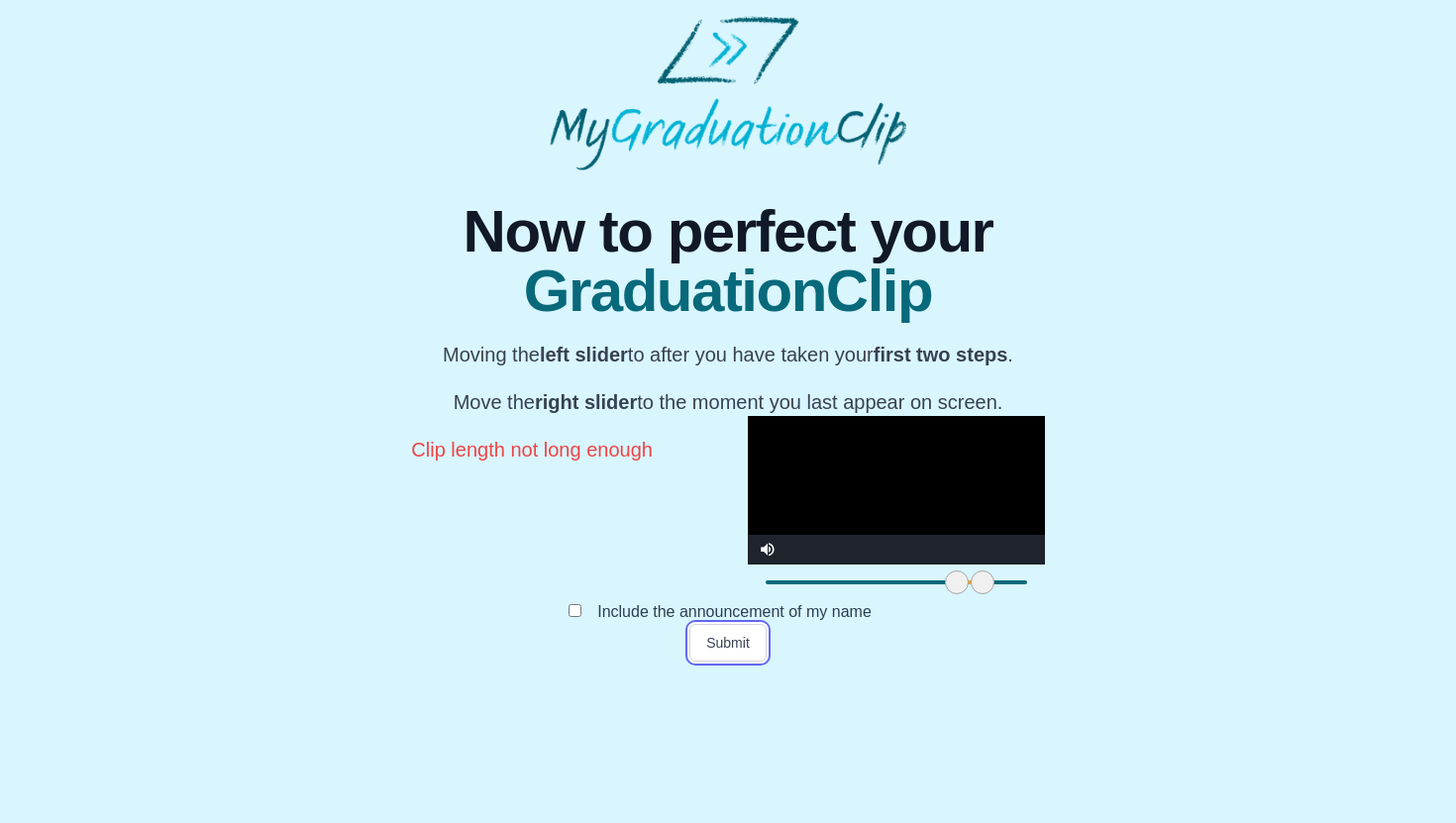 scroll, scrollTop: 163, scrollLeft: 0, axis: vertical 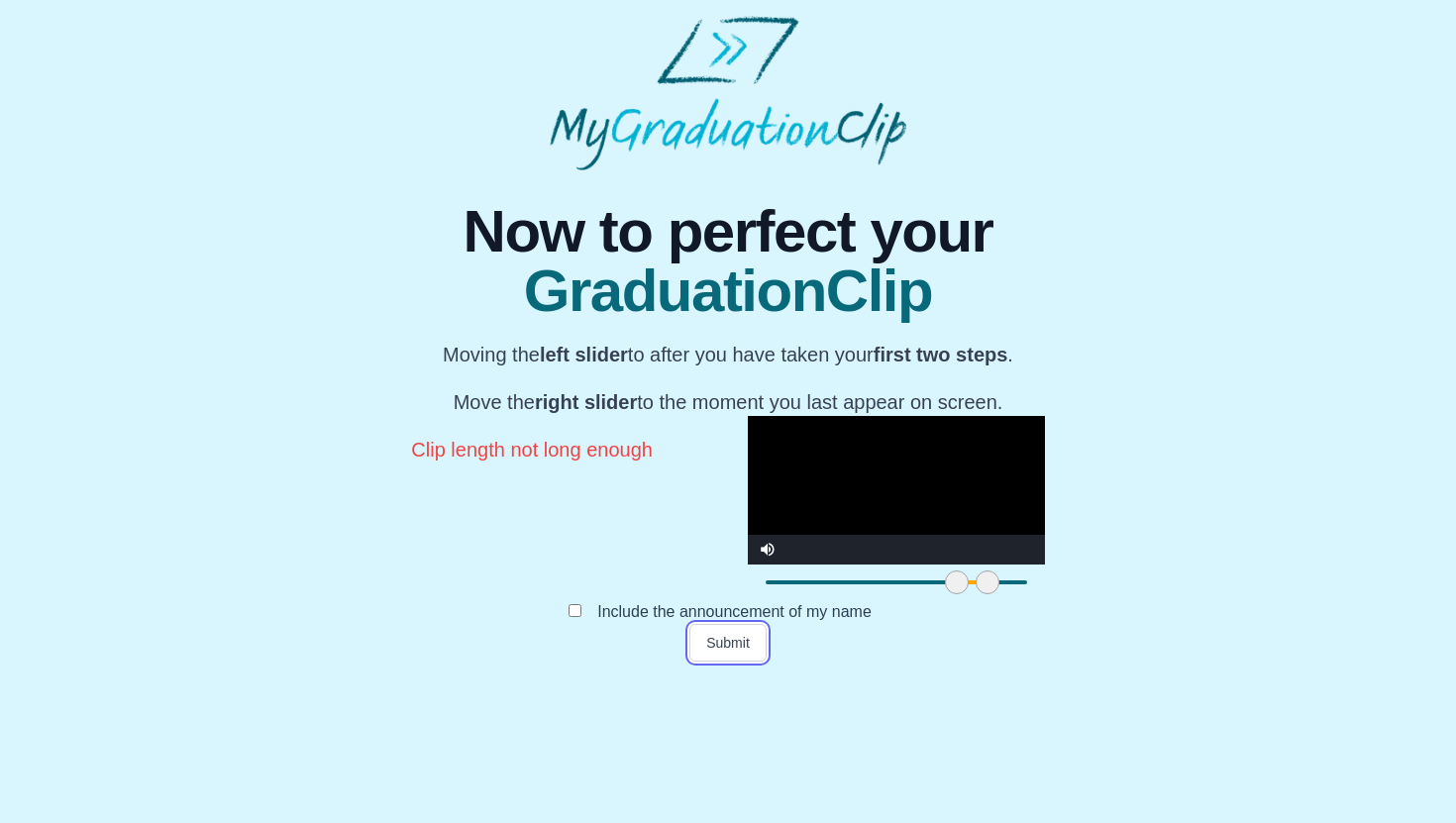 click at bounding box center [988, 582] 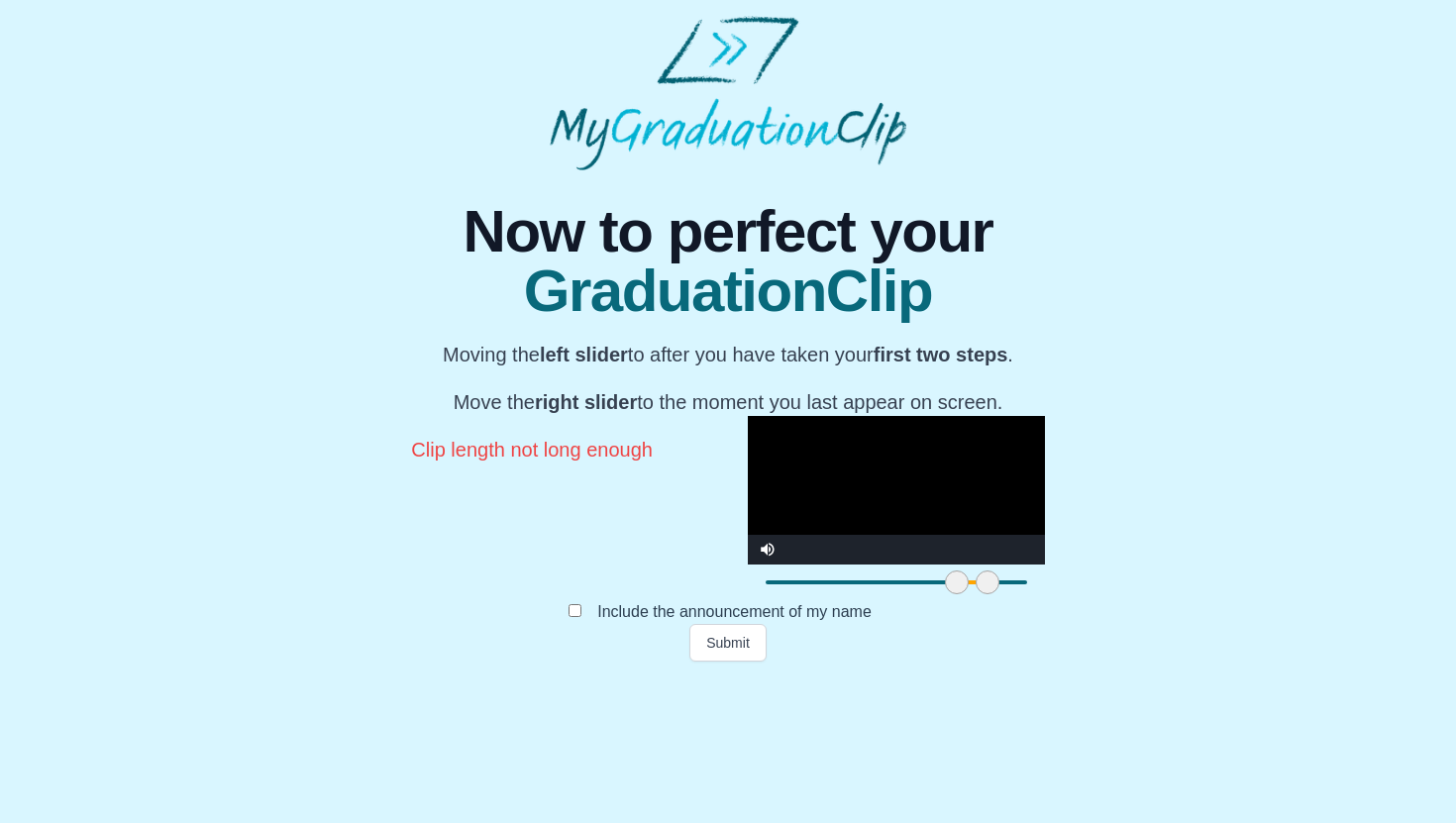 click on "Include the announcement of my name" at bounding box center [734, 611] 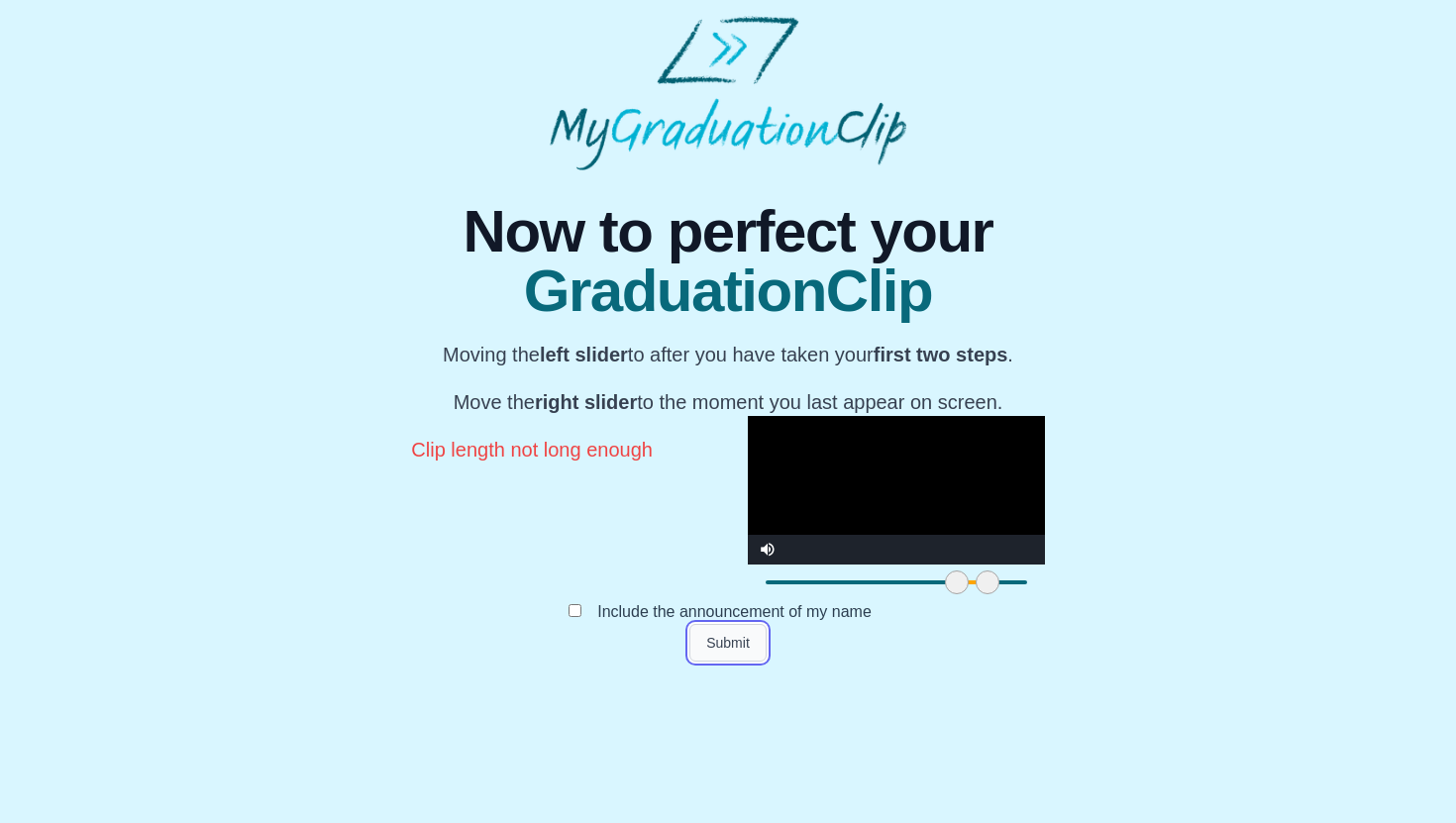 click on "Submit" at bounding box center [728, 643] 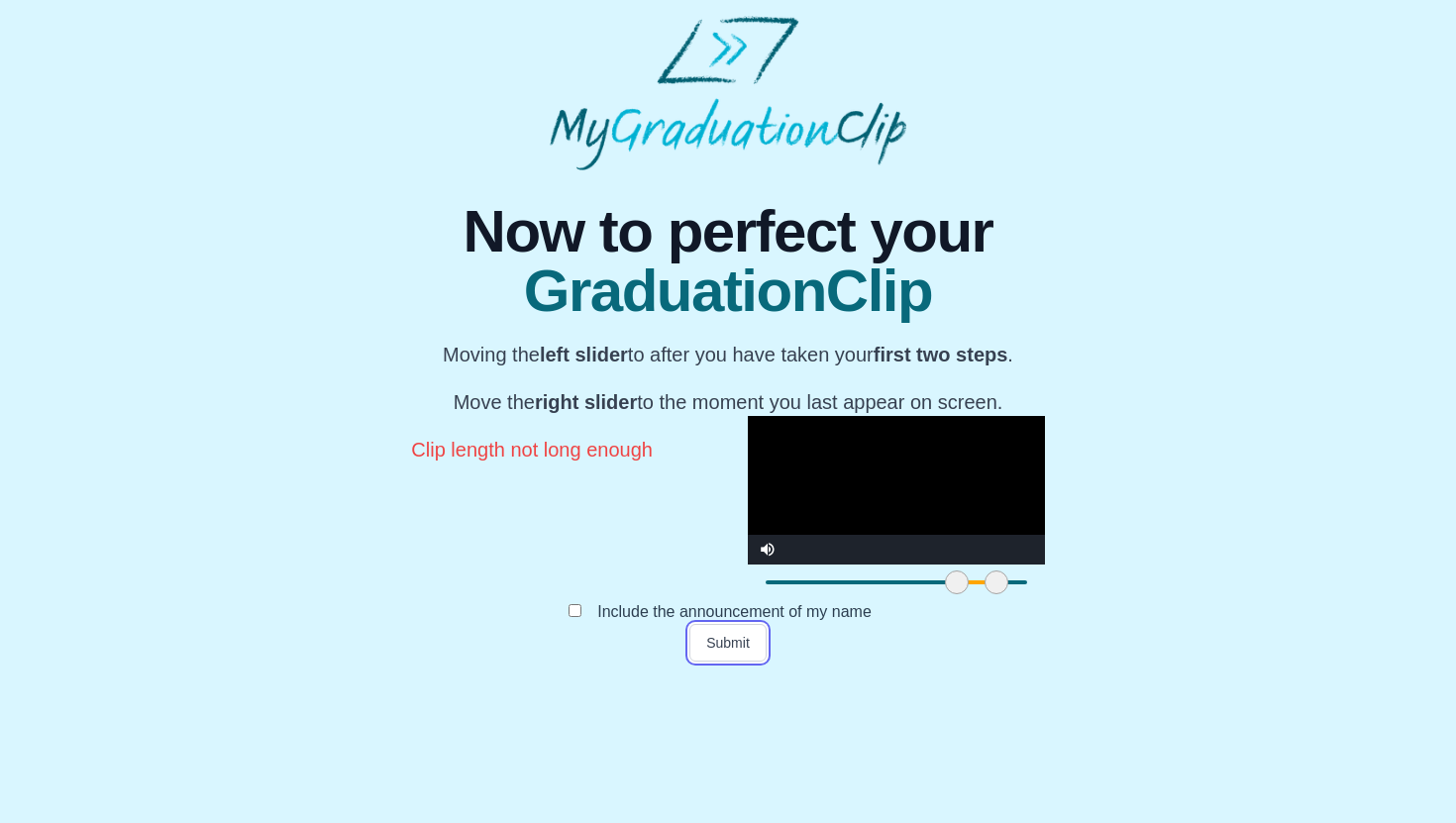 drag, startPoint x: 601, startPoint y: 728, endPoint x: 613, endPoint y: 727, distance: 12.0415946 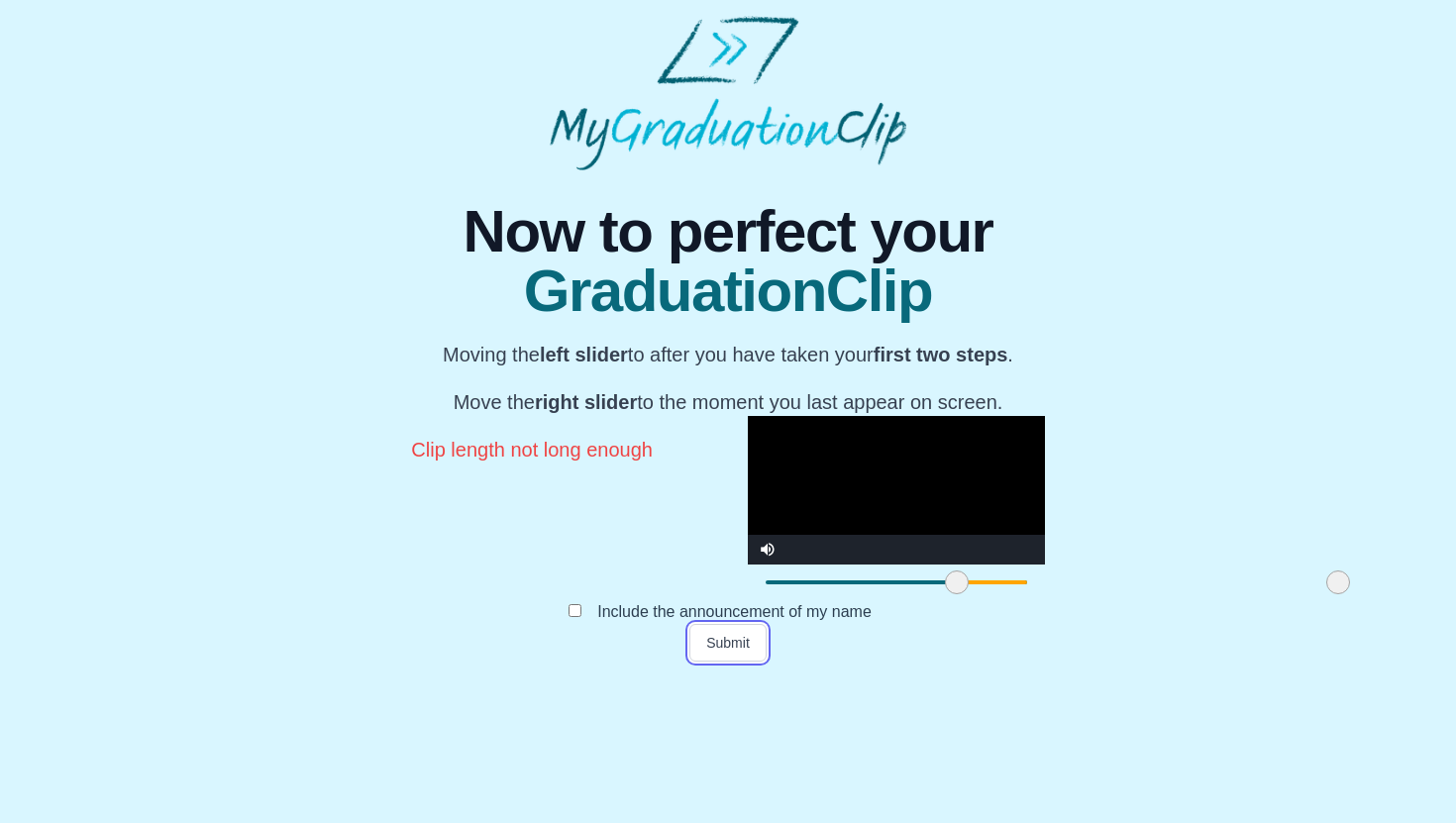 drag, startPoint x: 620, startPoint y: 734, endPoint x: 959, endPoint y: 705, distance: 340.23815 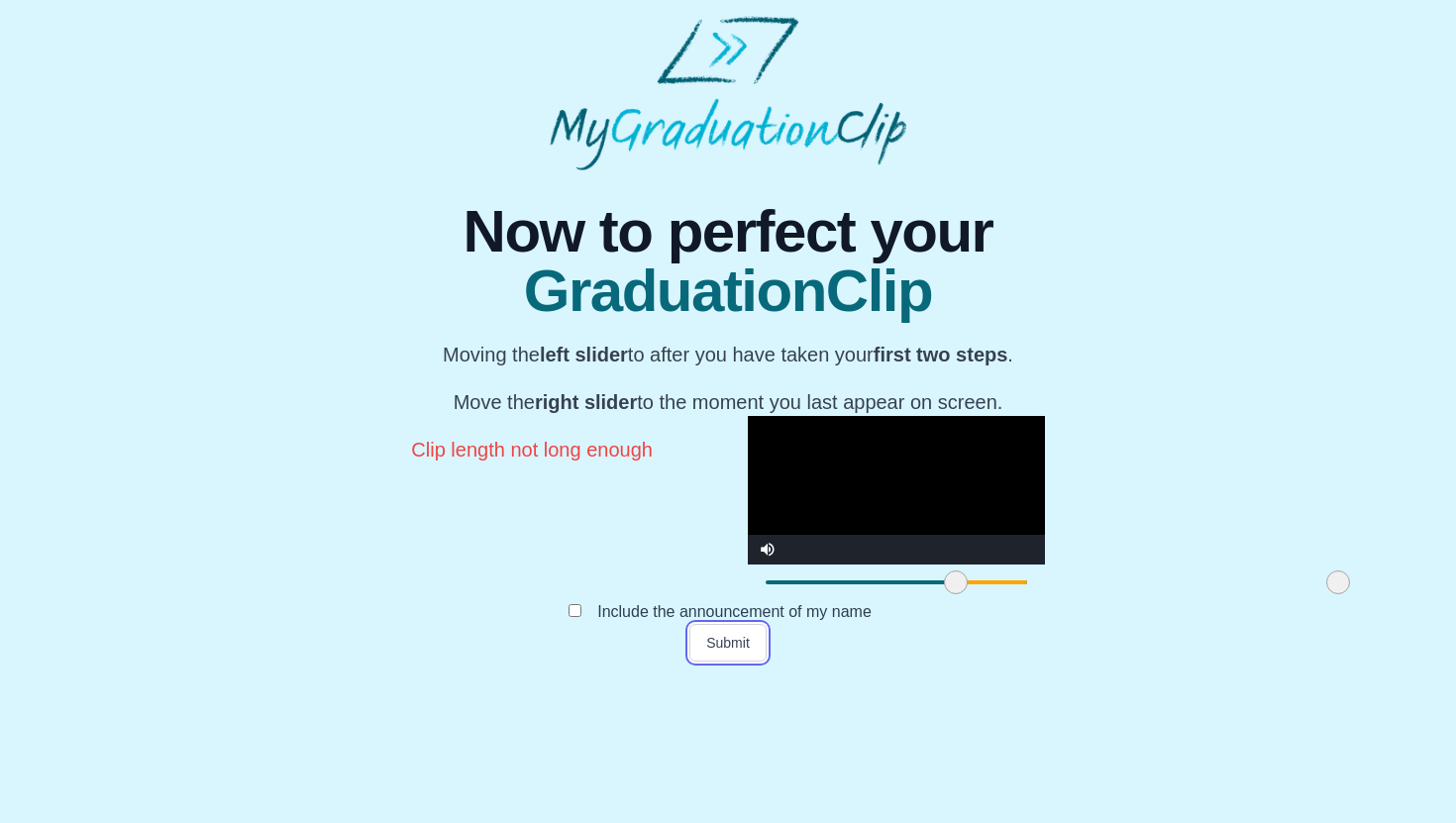 drag, startPoint x: 571, startPoint y: 736, endPoint x: 570, endPoint y: 726, distance: 10.049876 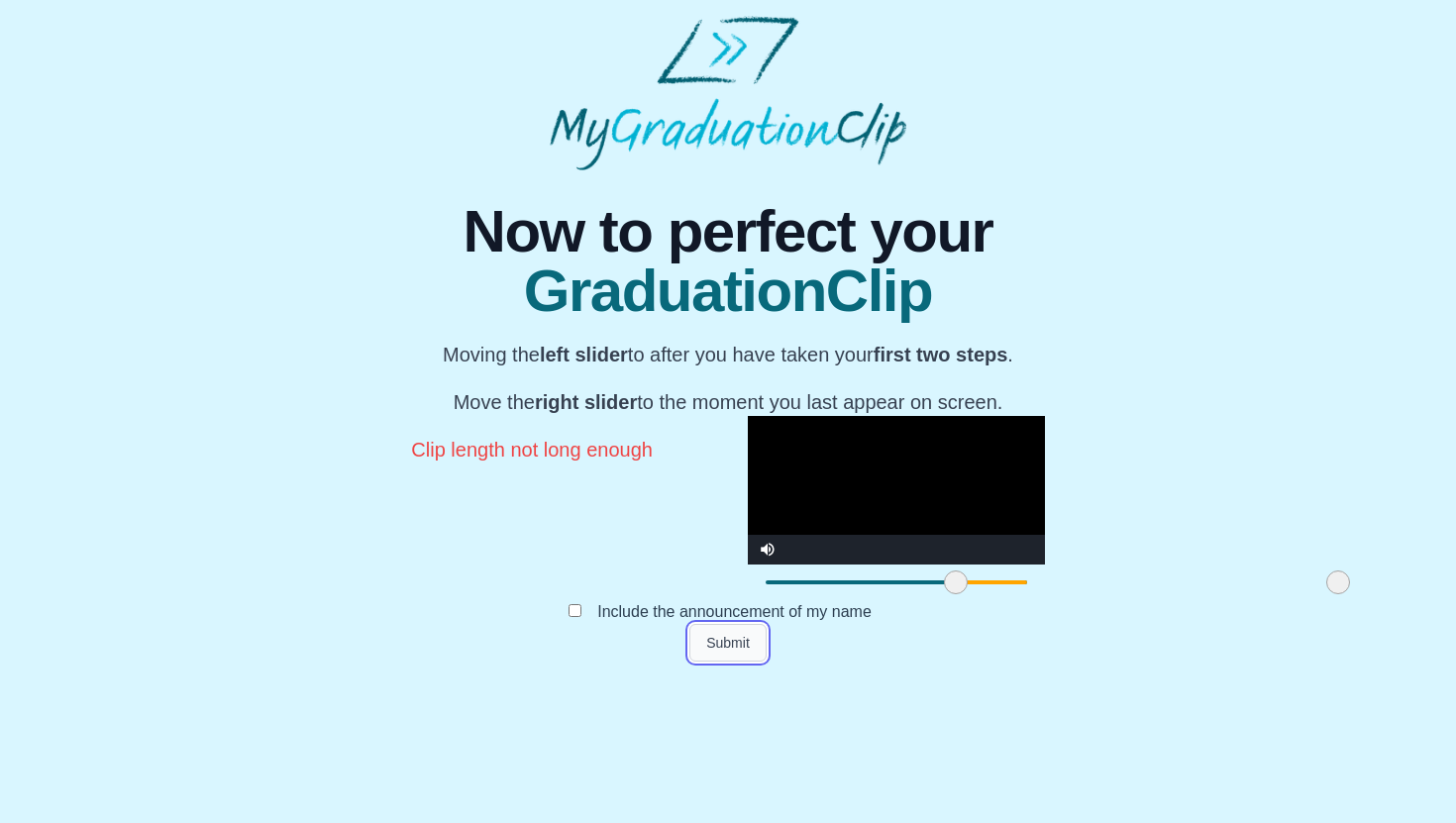 click on "Submit" at bounding box center [728, 643] 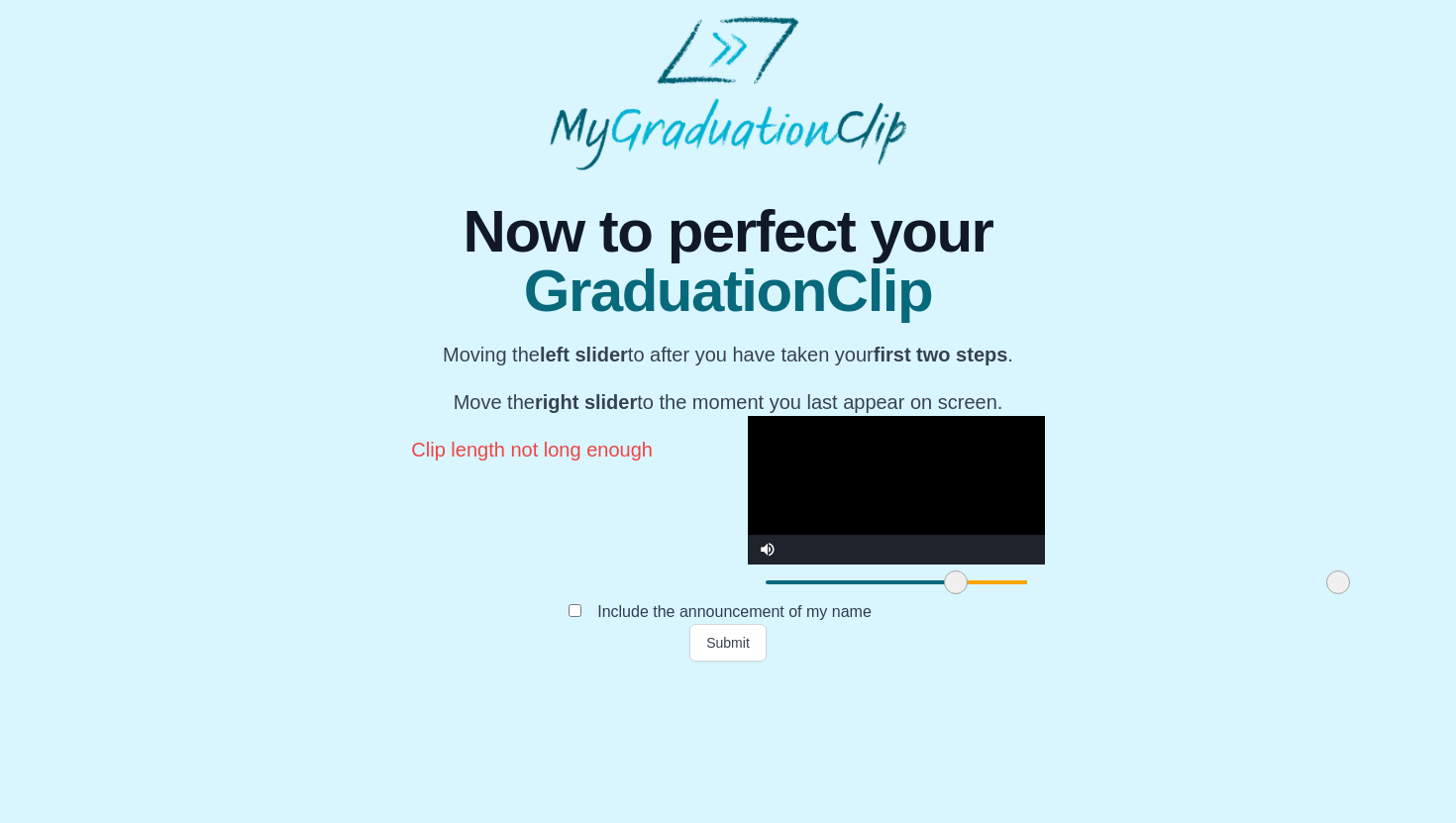 scroll, scrollTop: 0, scrollLeft: 0, axis: both 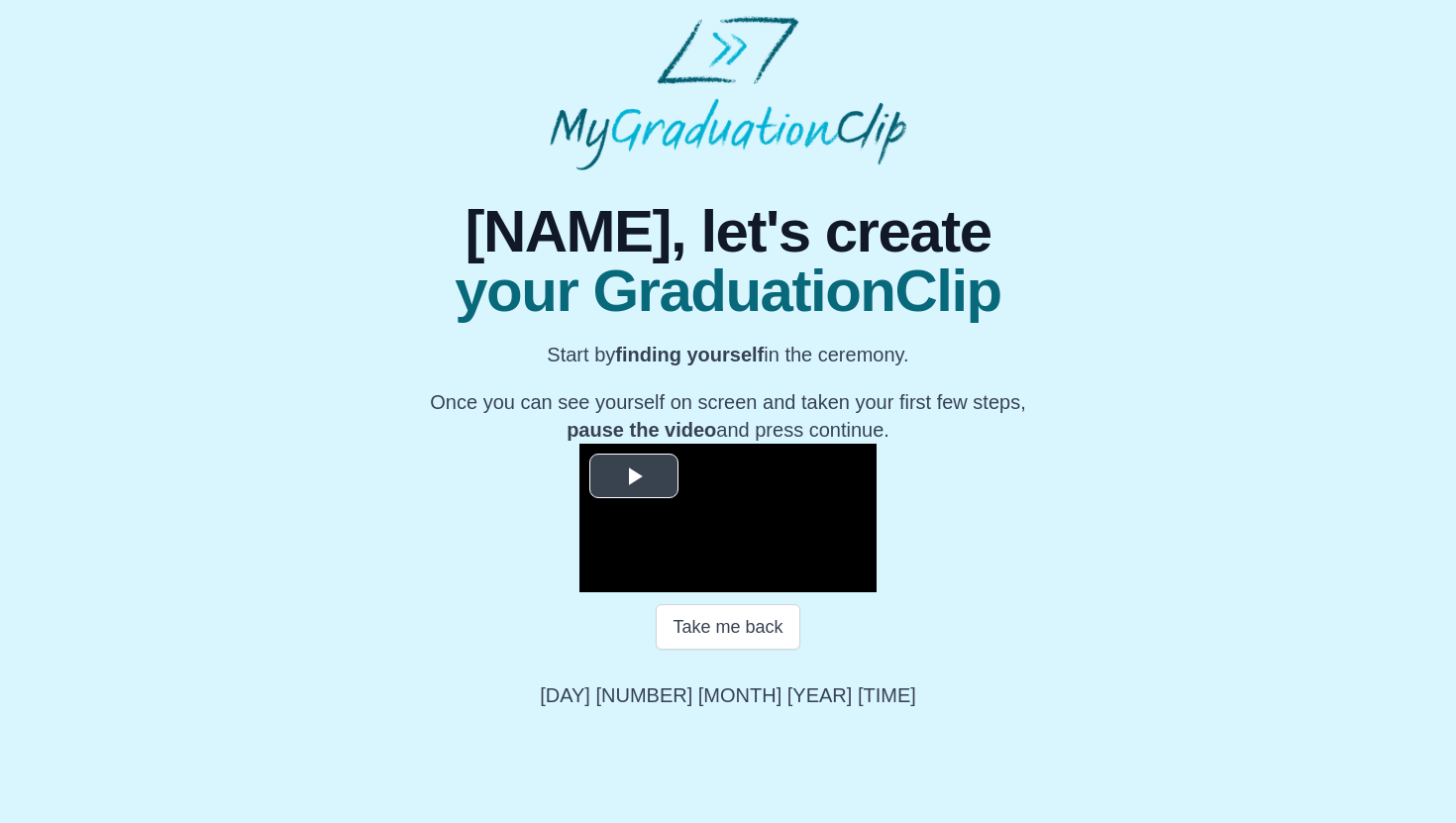 click at bounding box center [728, 518] 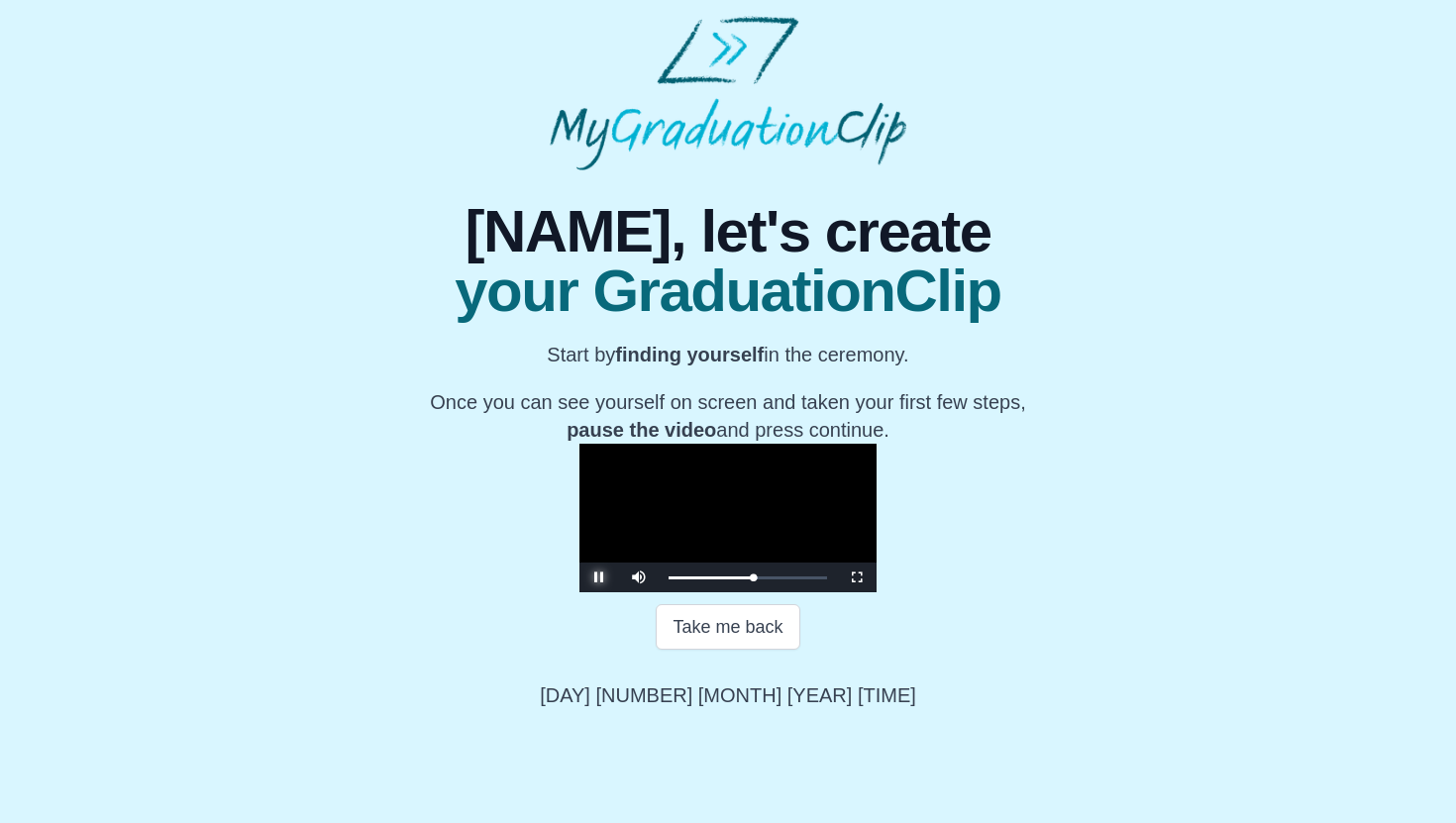 click at bounding box center (599, 577) 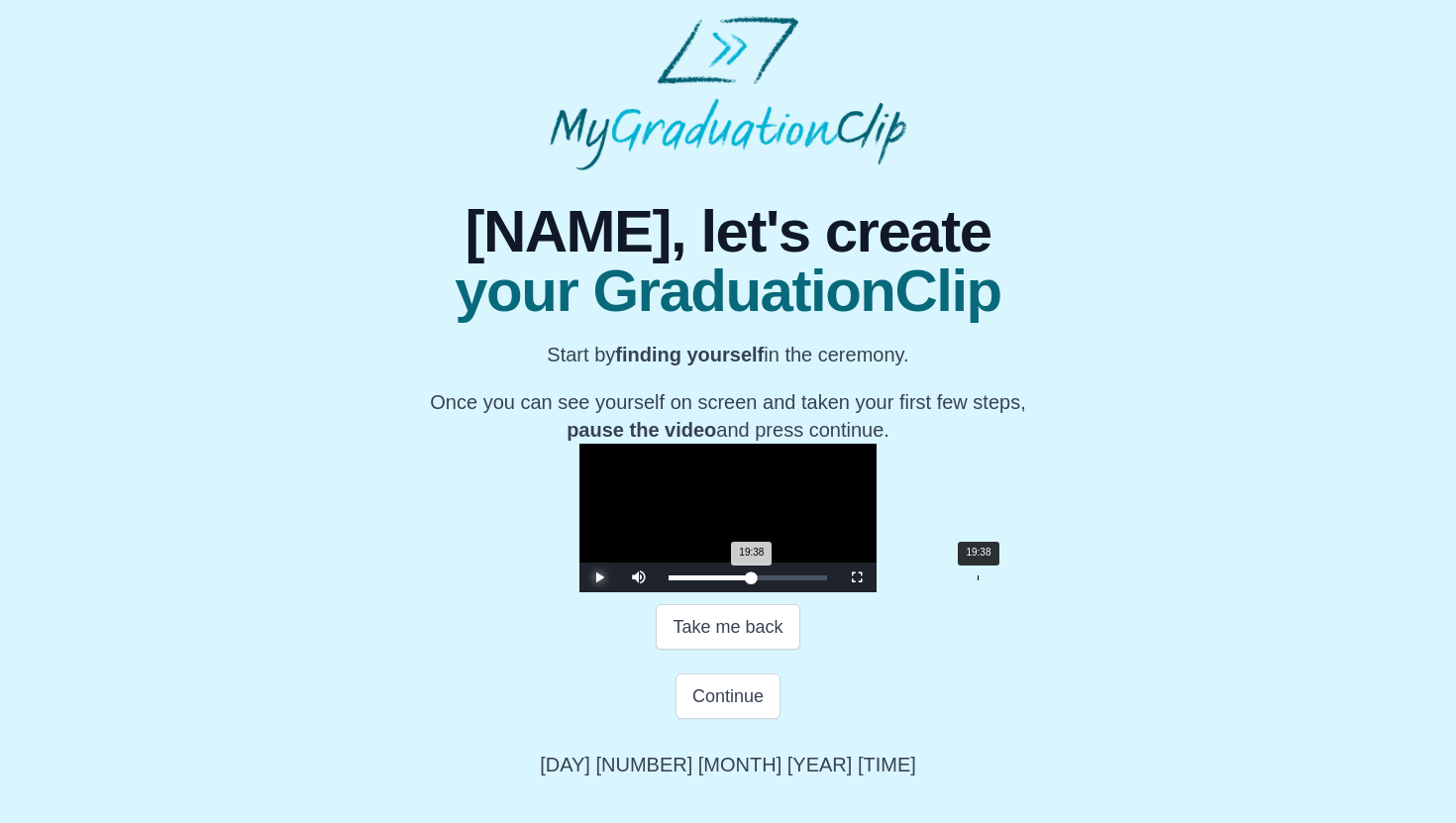 click on "19:38 Progress : 0%" at bounding box center (710, 577) 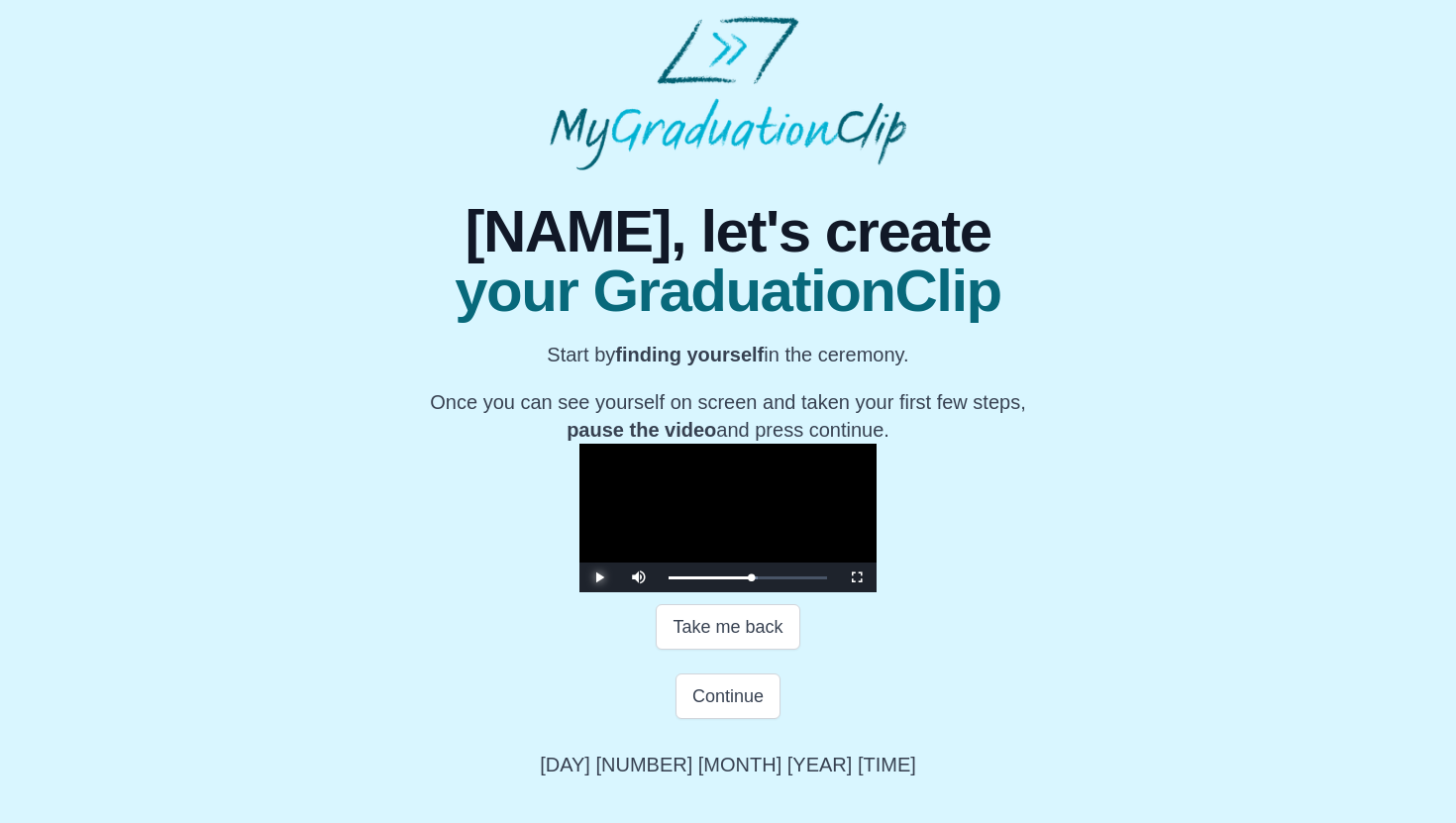 click at bounding box center [599, 577] 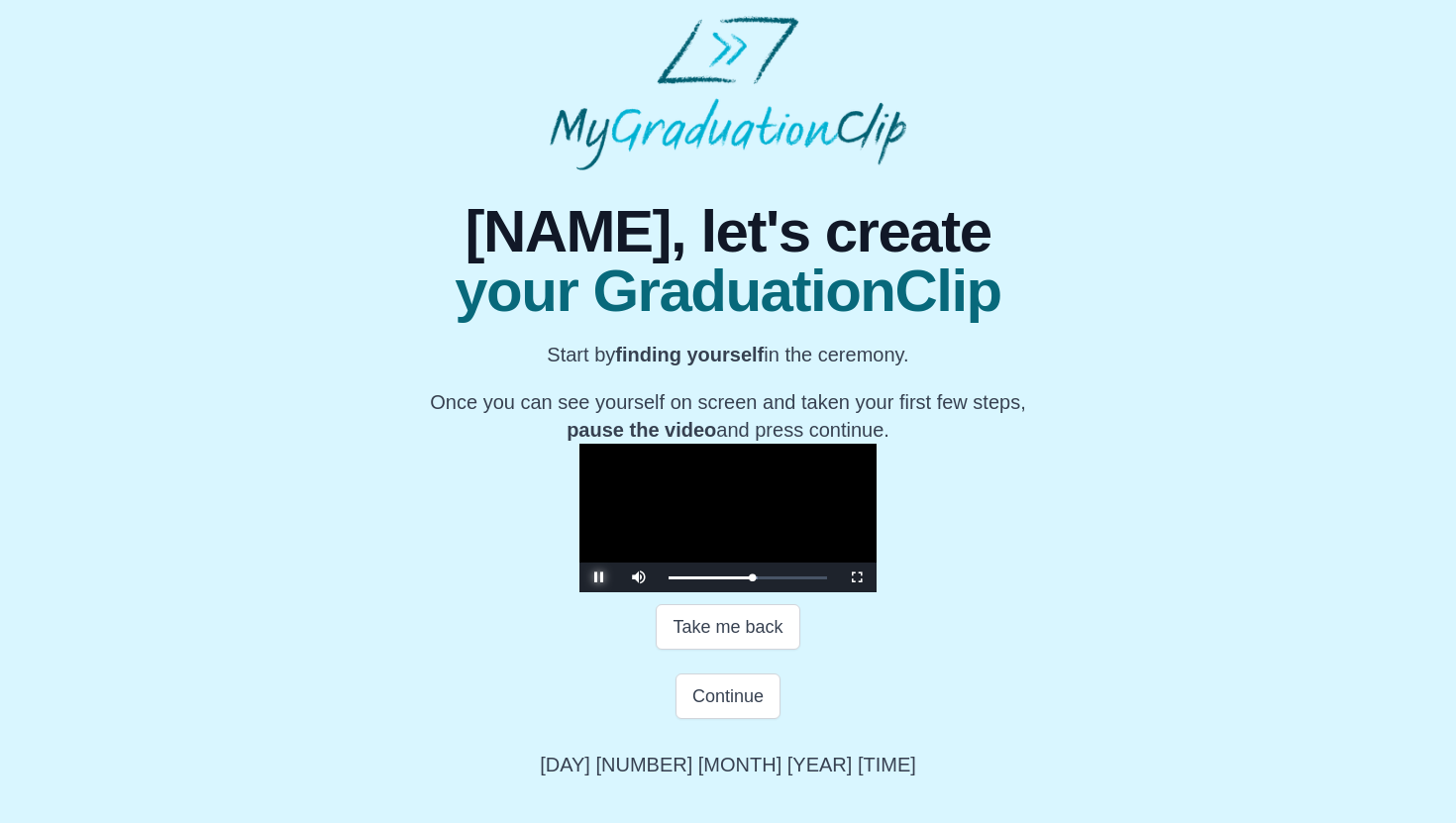 click at bounding box center (599, 577) 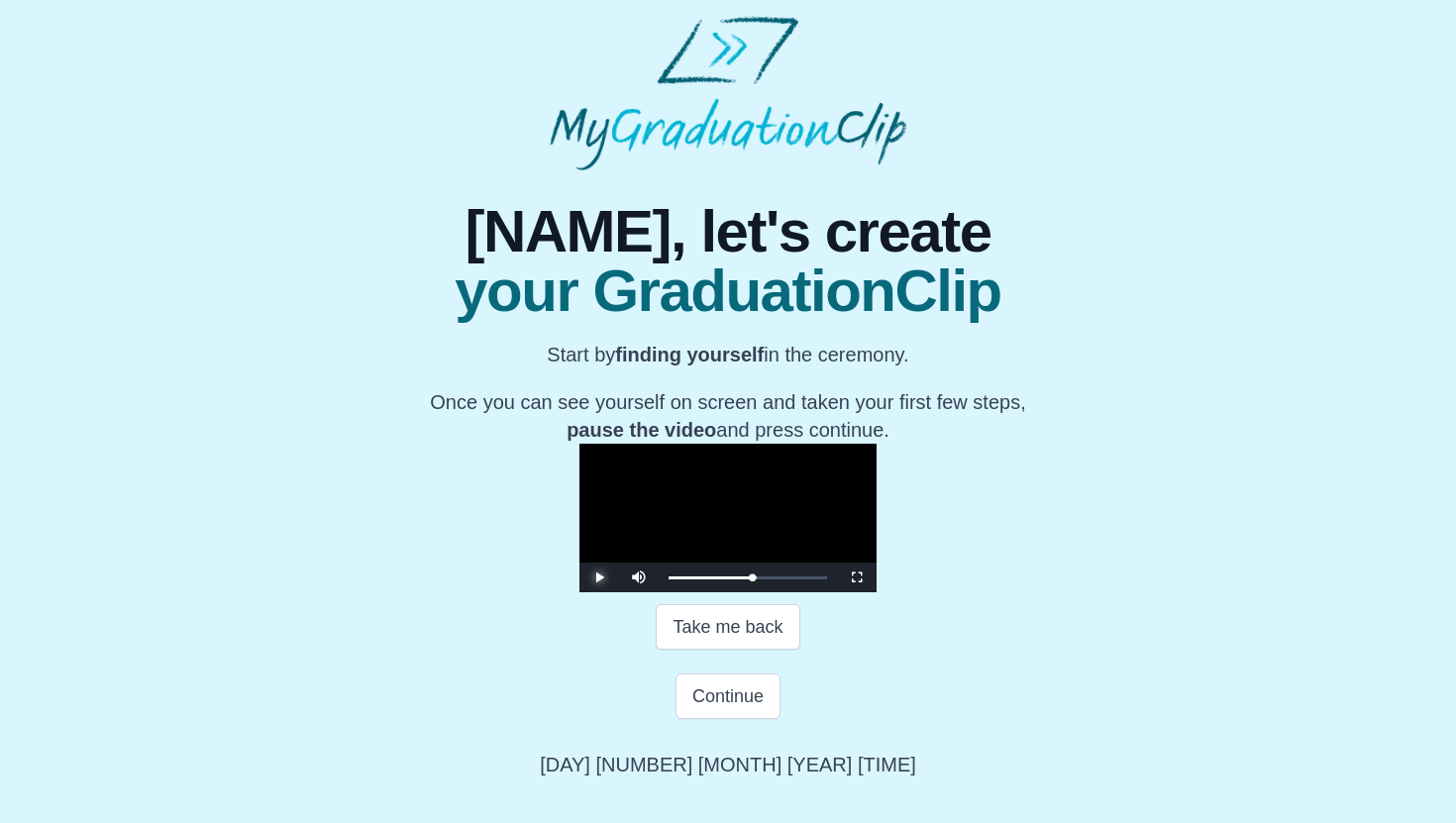 click at bounding box center [599, 577] 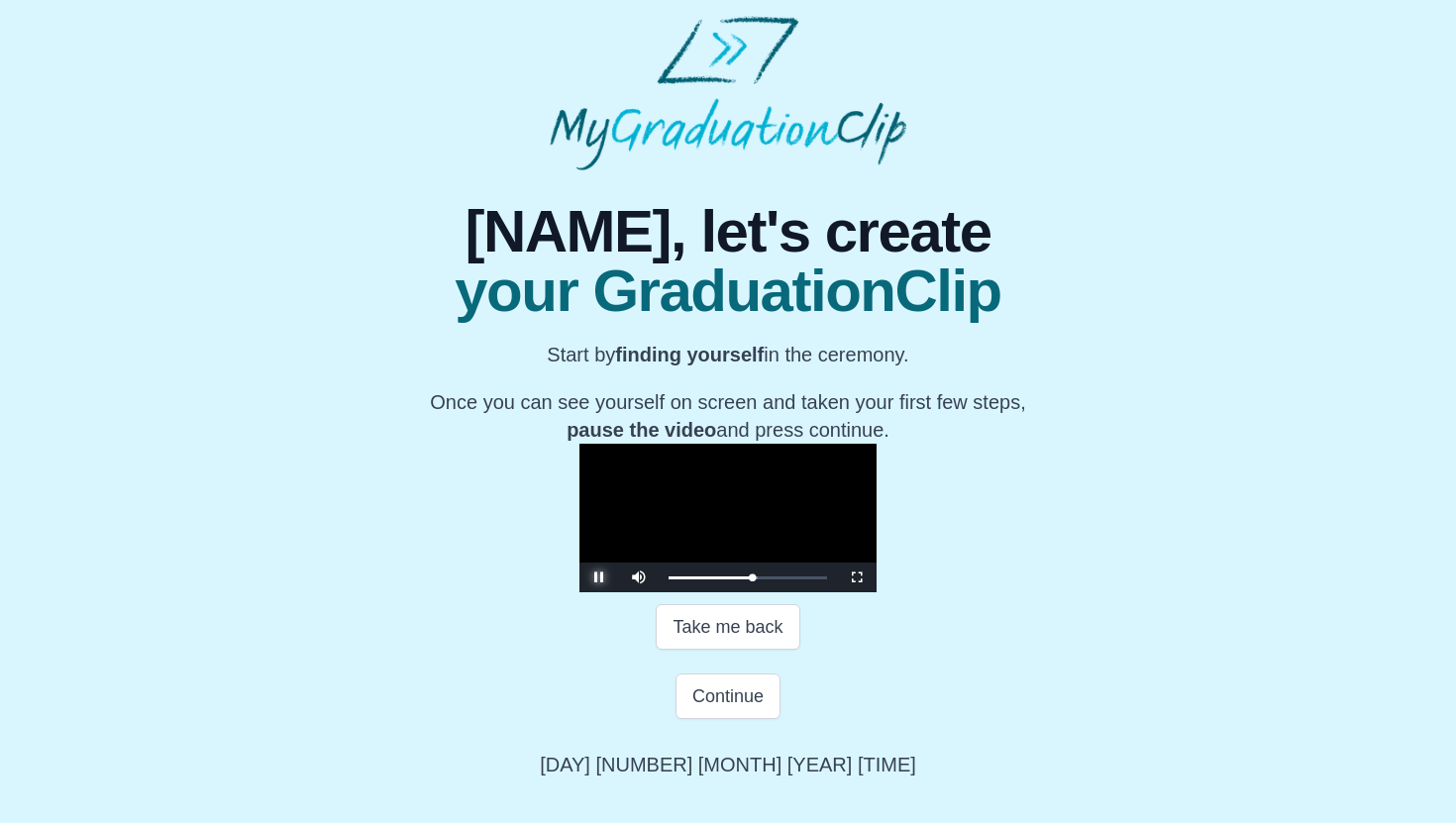 click at bounding box center (599, 577) 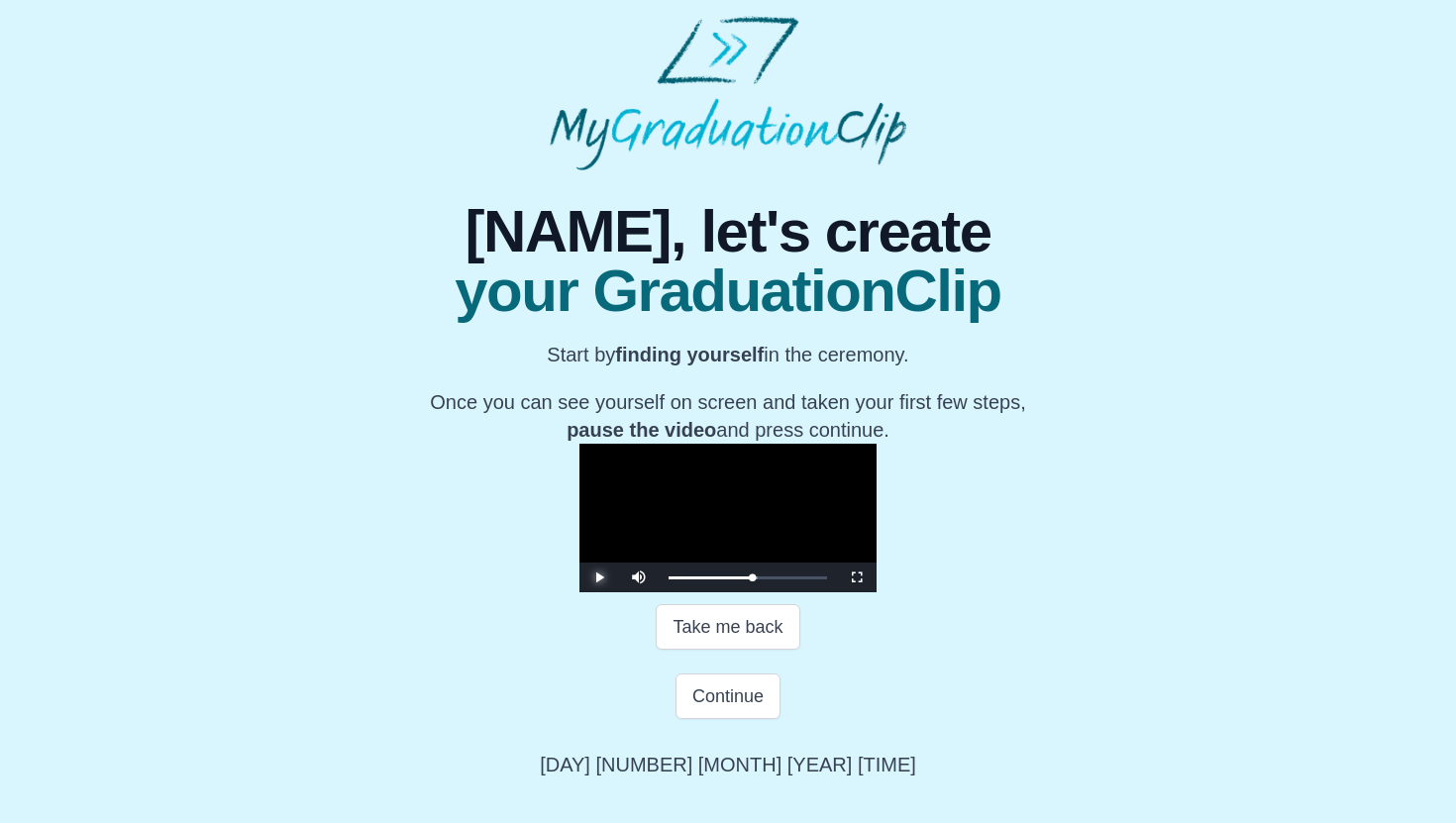 click at bounding box center [599, 577] 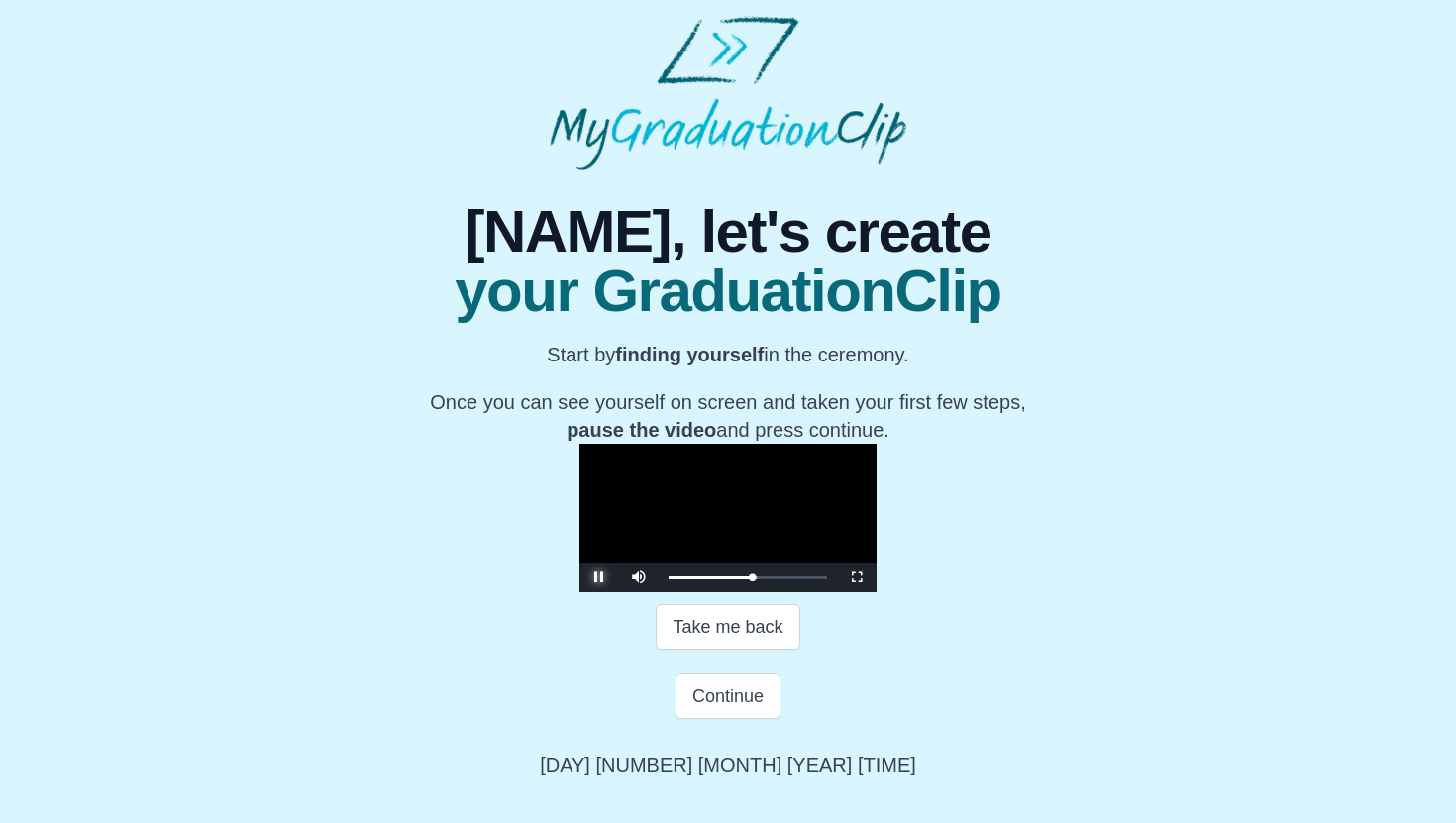 click at bounding box center [599, 577] 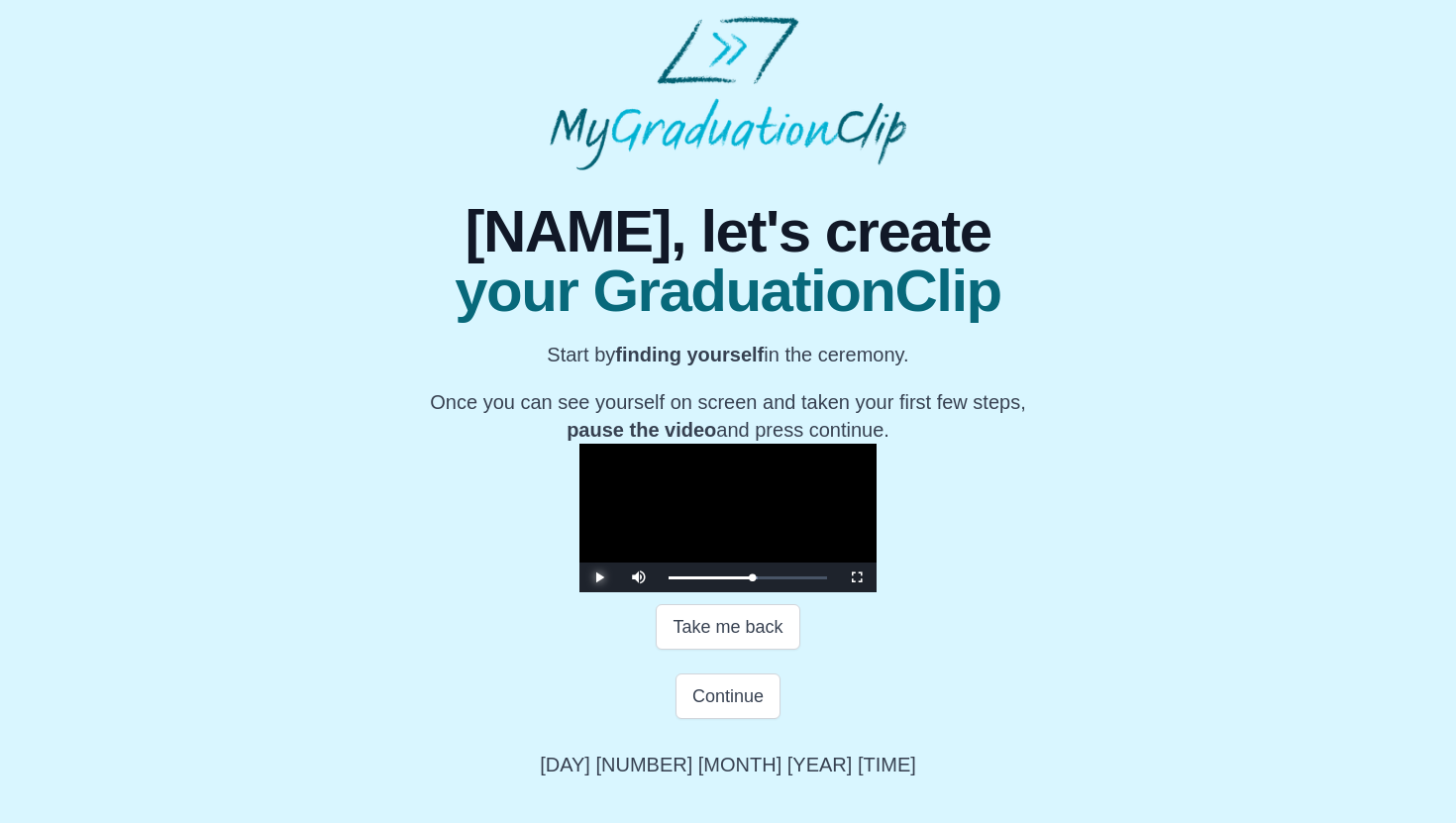 click at bounding box center (599, 577) 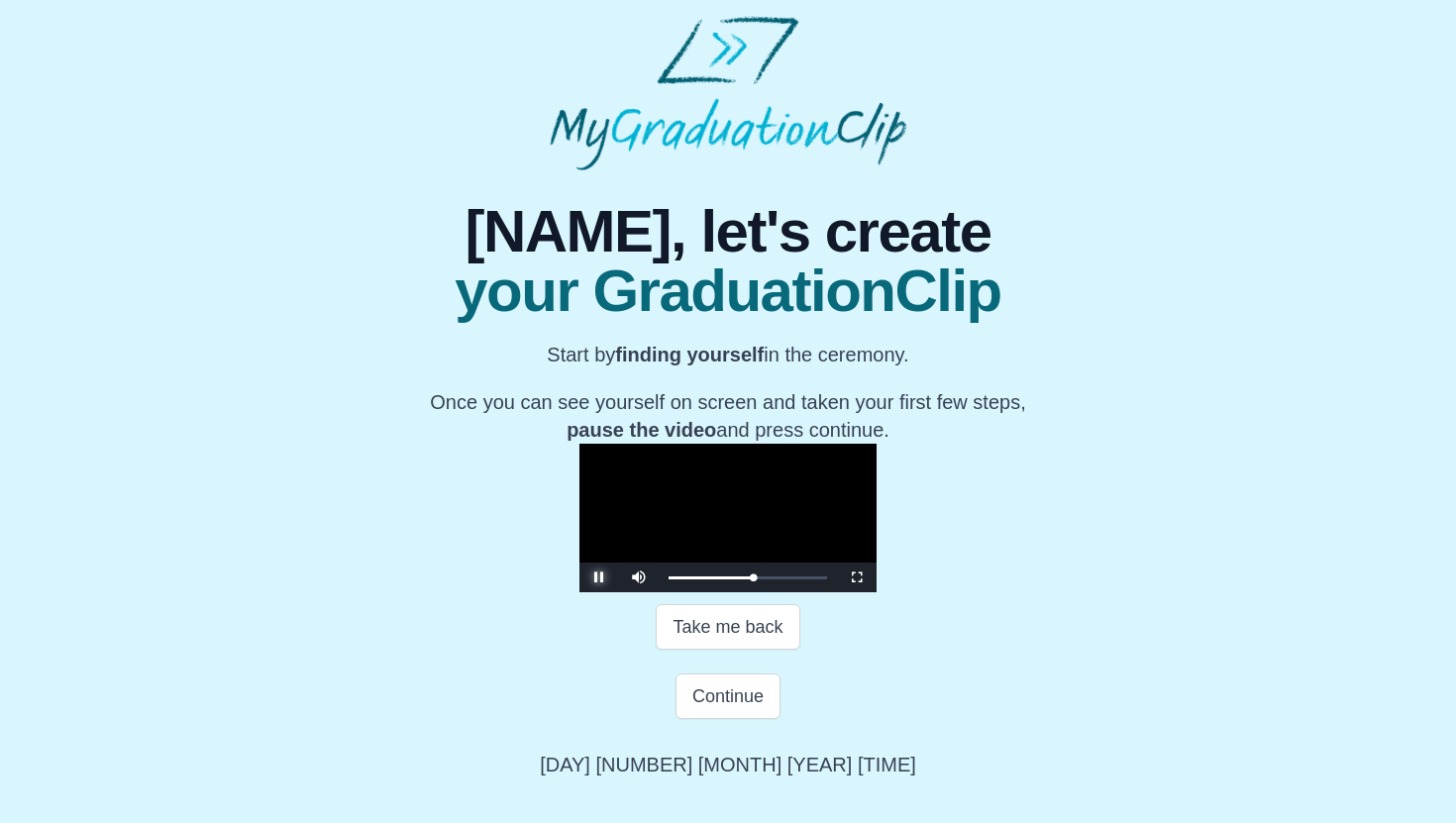 click at bounding box center [599, 577] 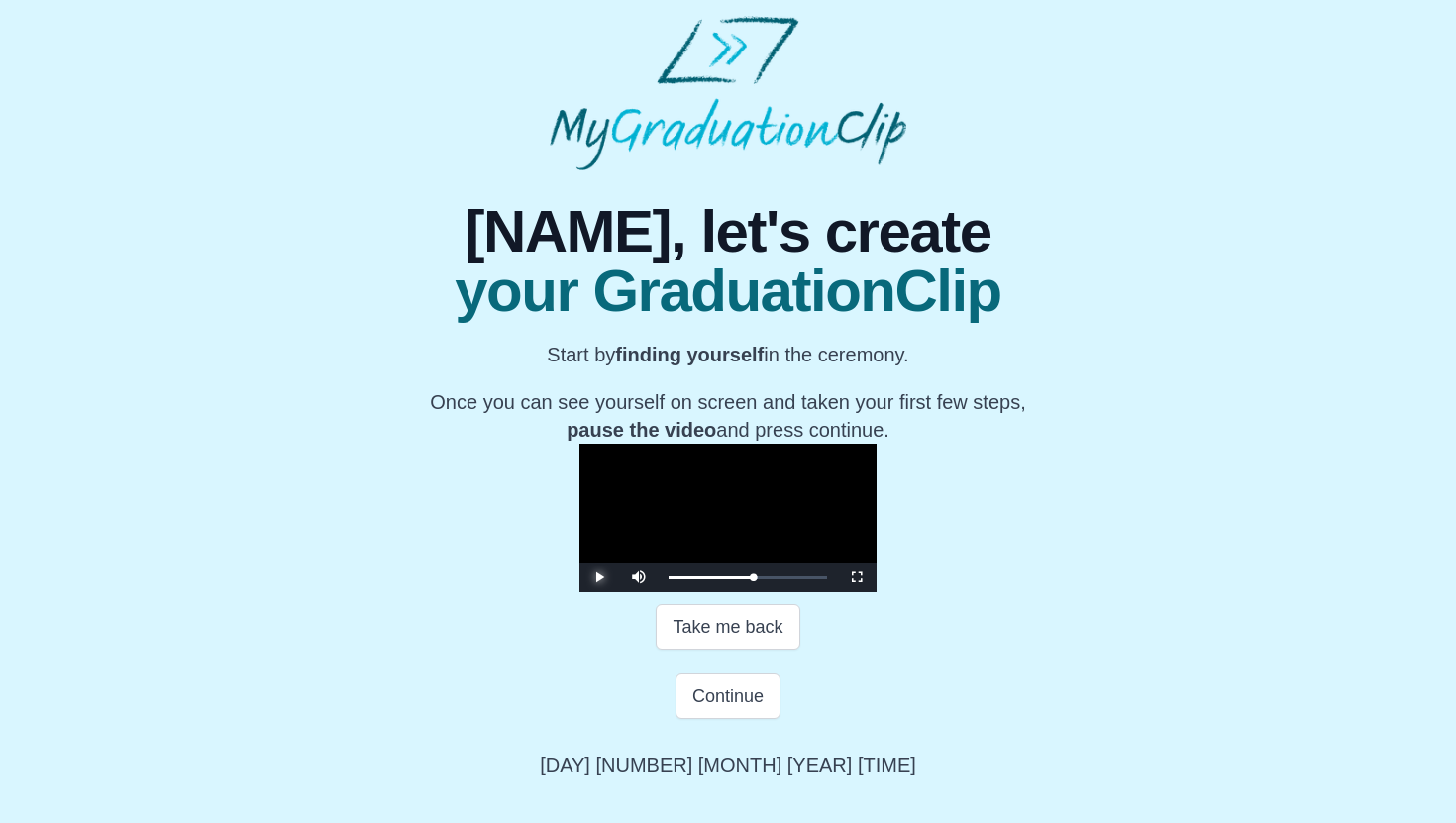 scroll, scrollTop: 233, scrollLeft: 0, axis: vertical 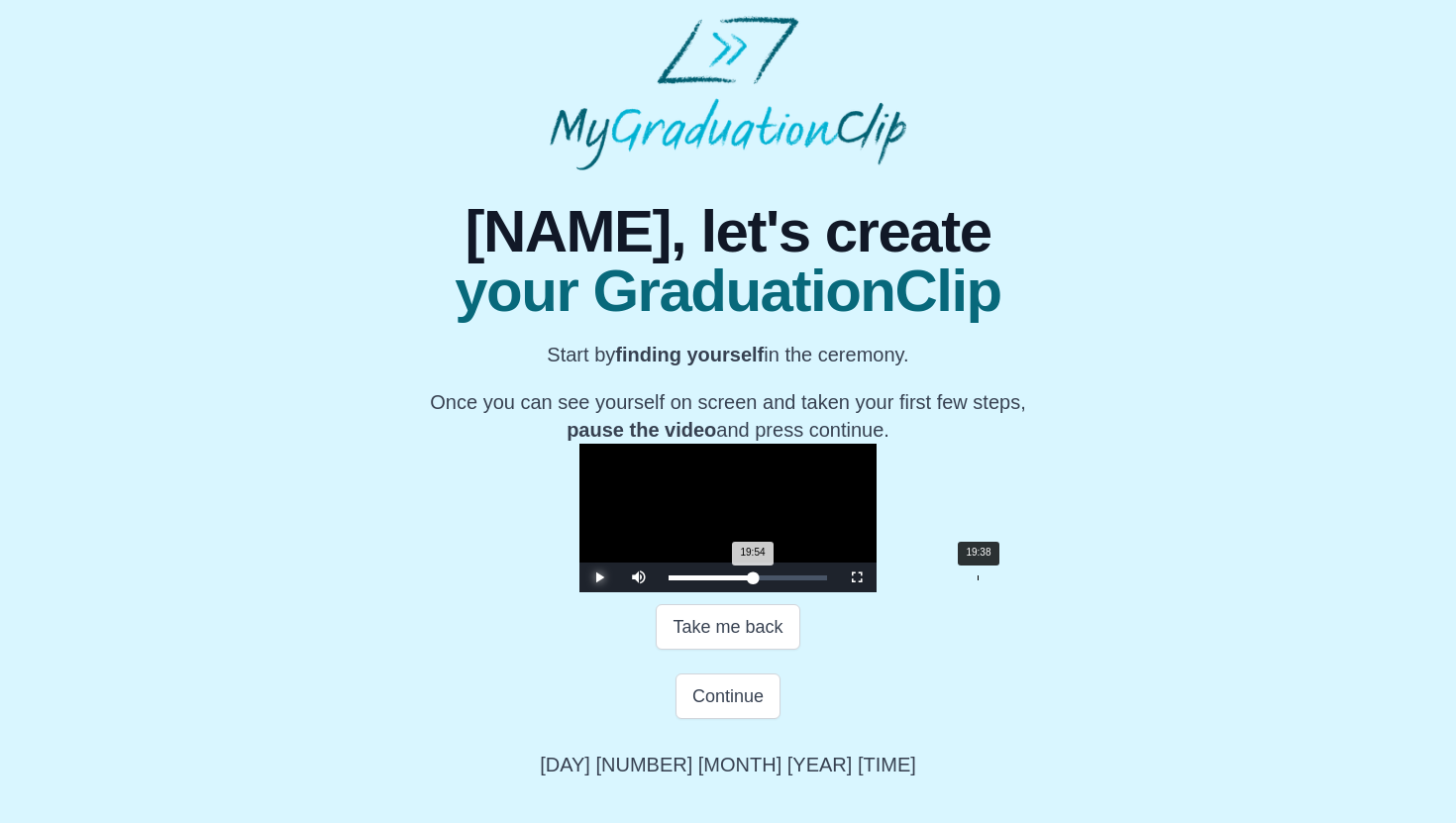 click on "19:54 Progress : 0%" at bounding box center [710, 577] 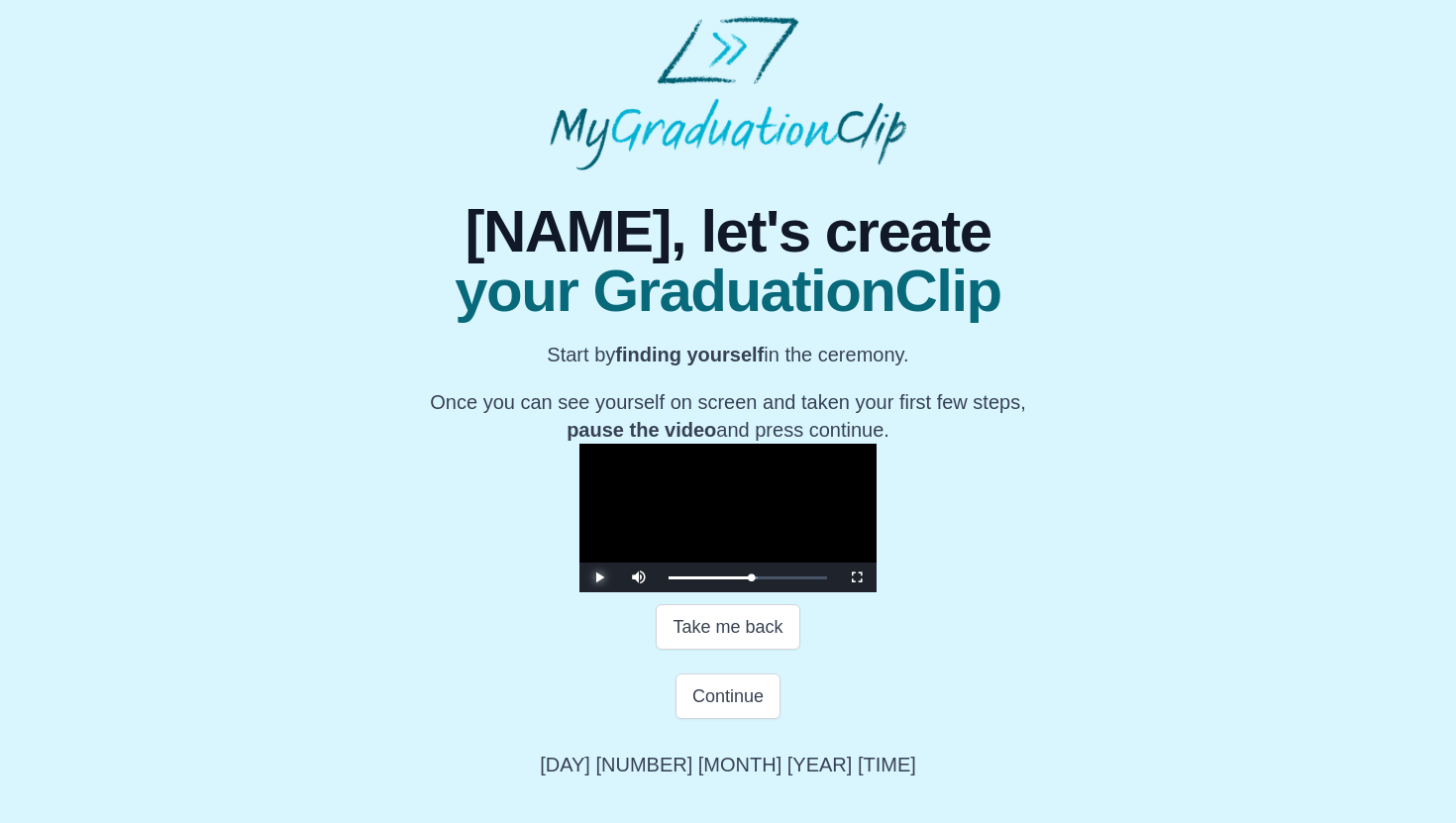 click at bounding box center [599, 577] 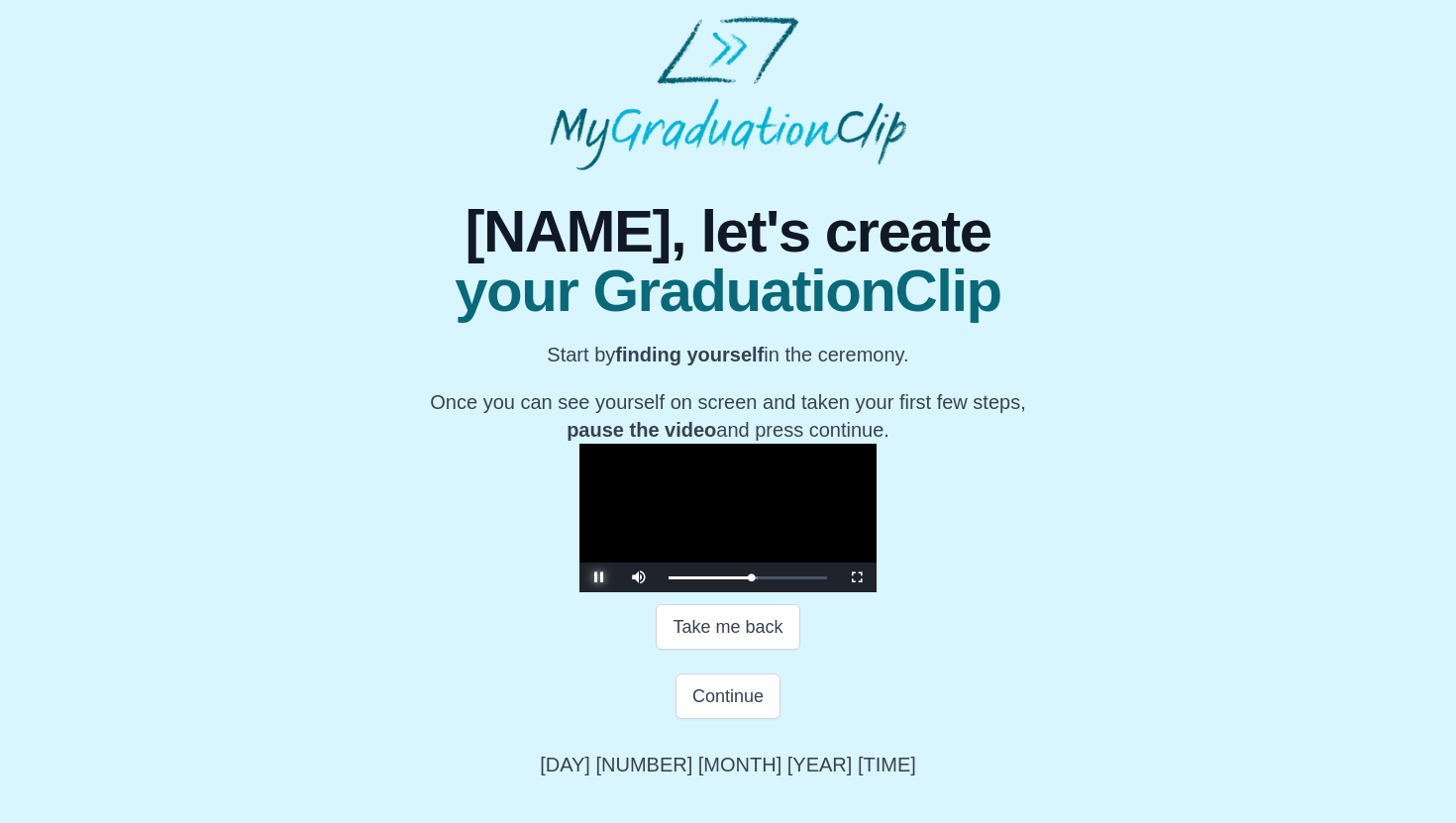 type 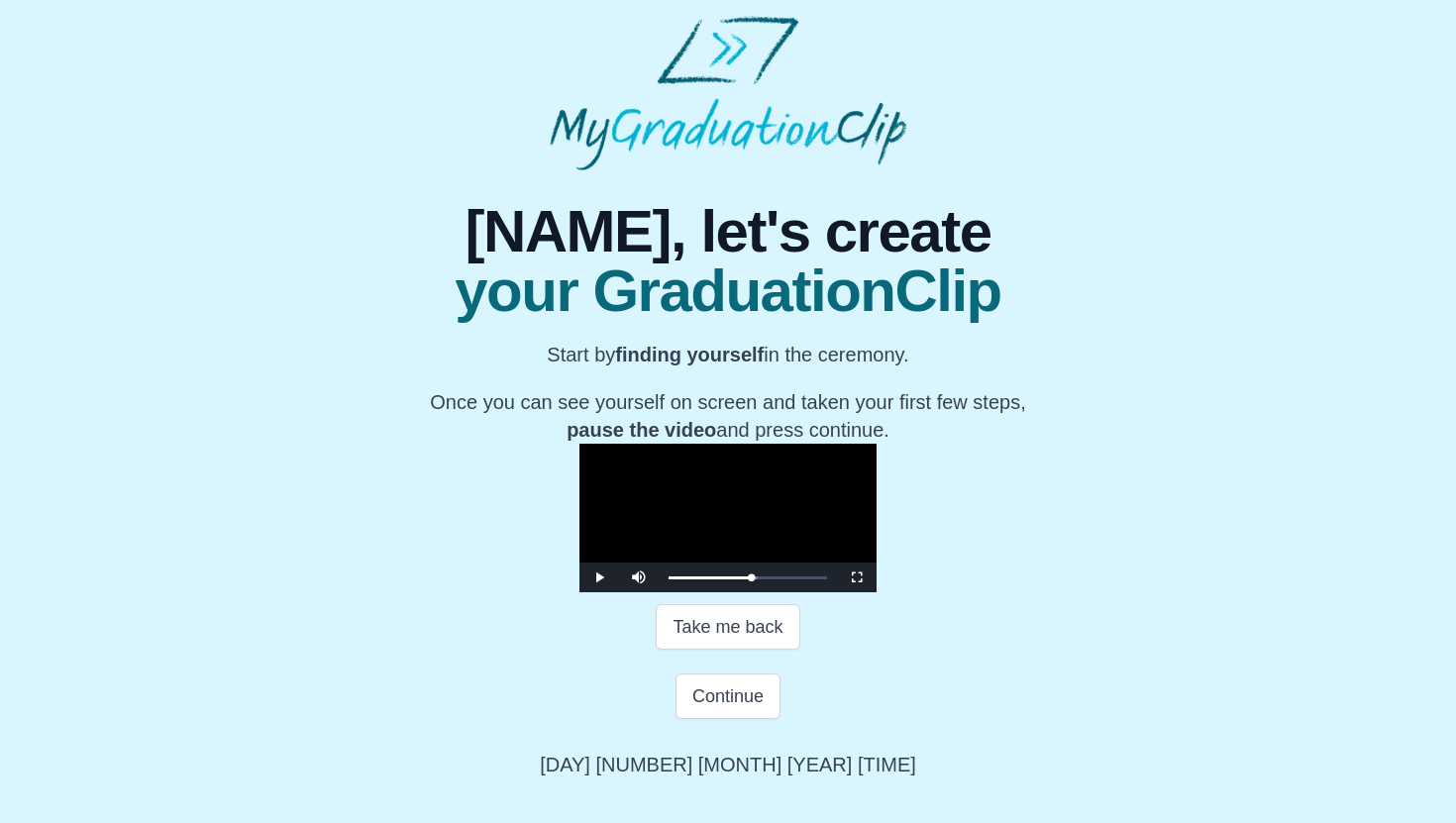 click at bounding box center (728, 518) 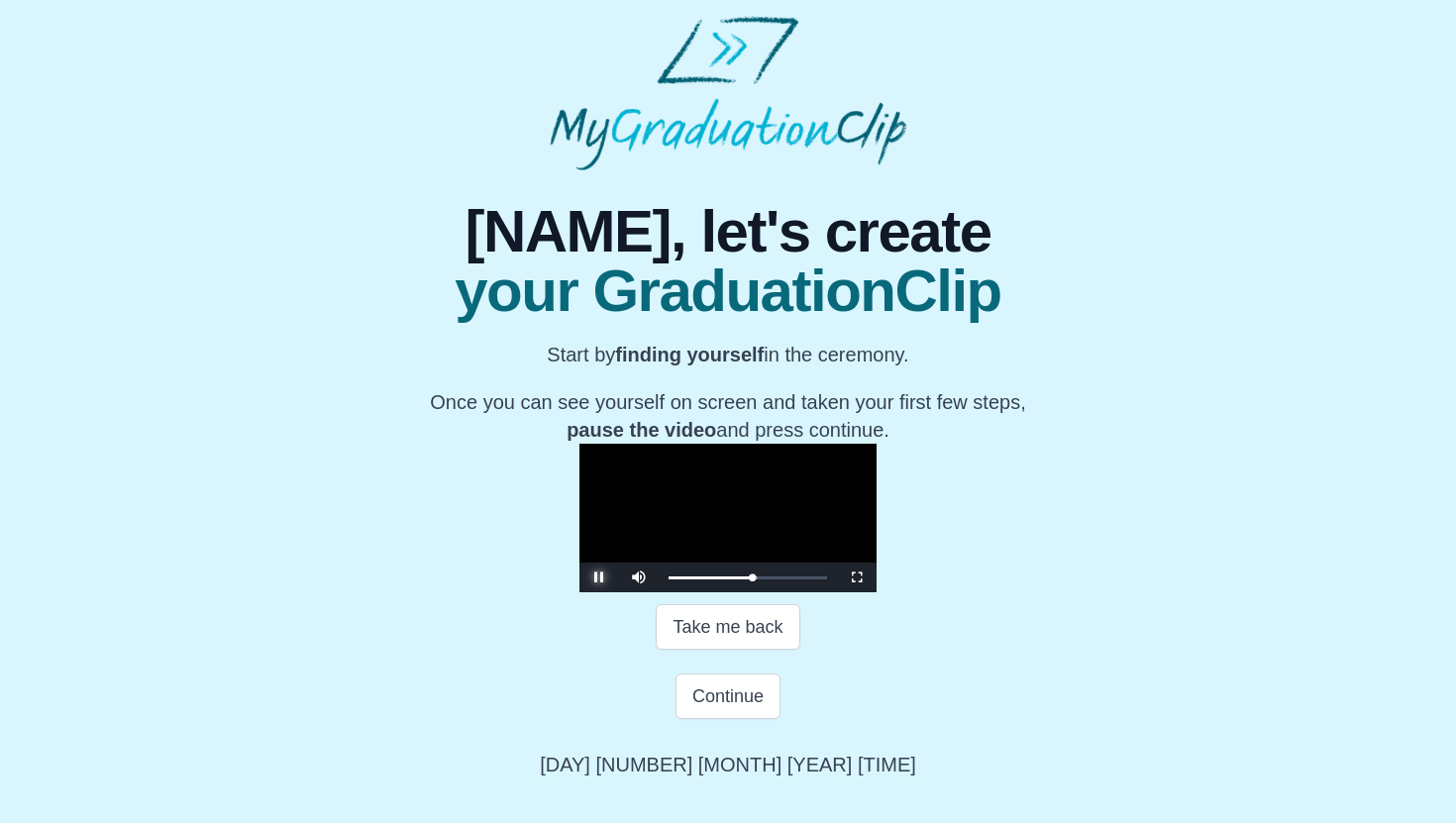 click at bounding box center [599, 577] 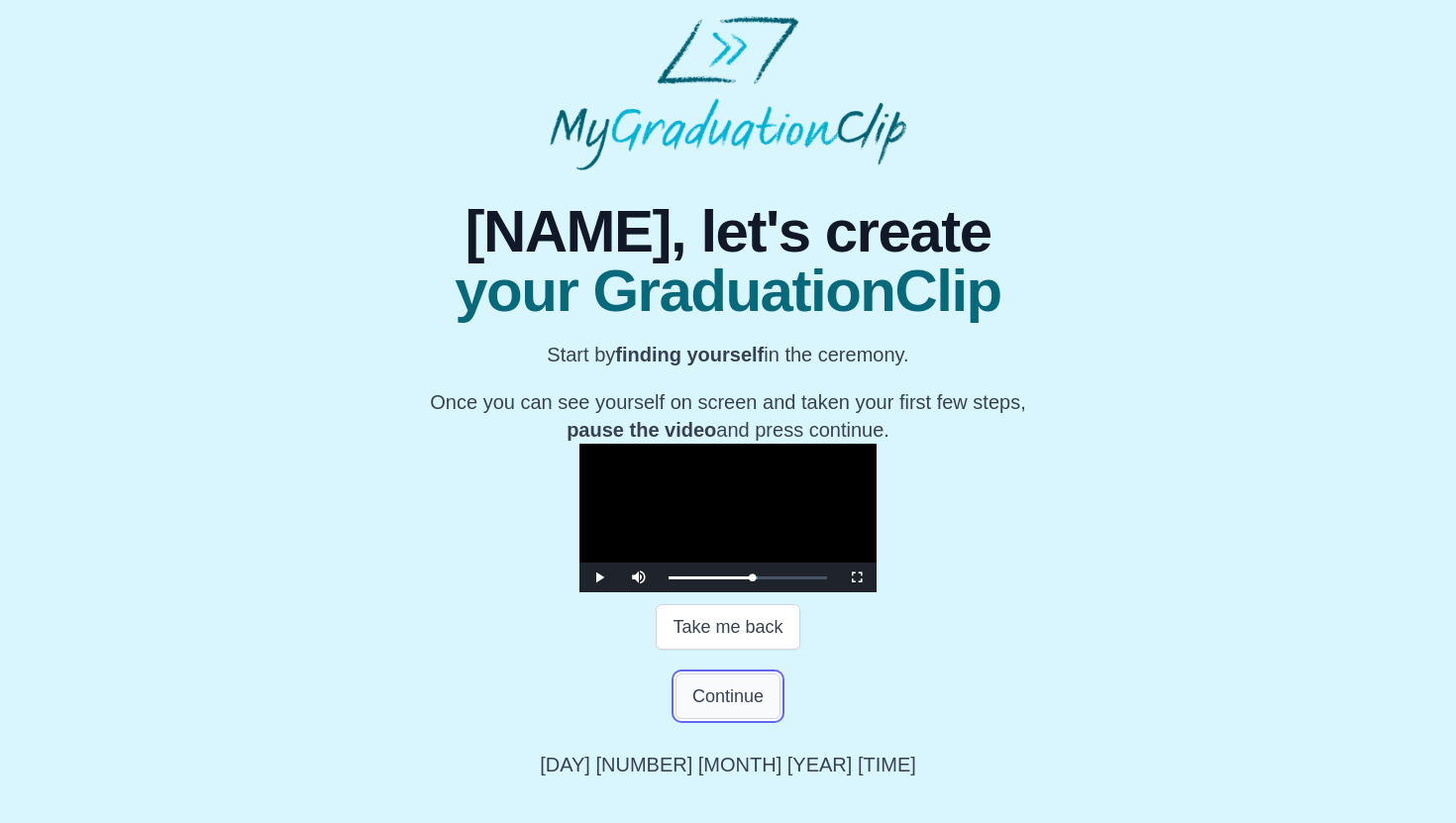 click on "Continue" at bounding box center [728, 696] 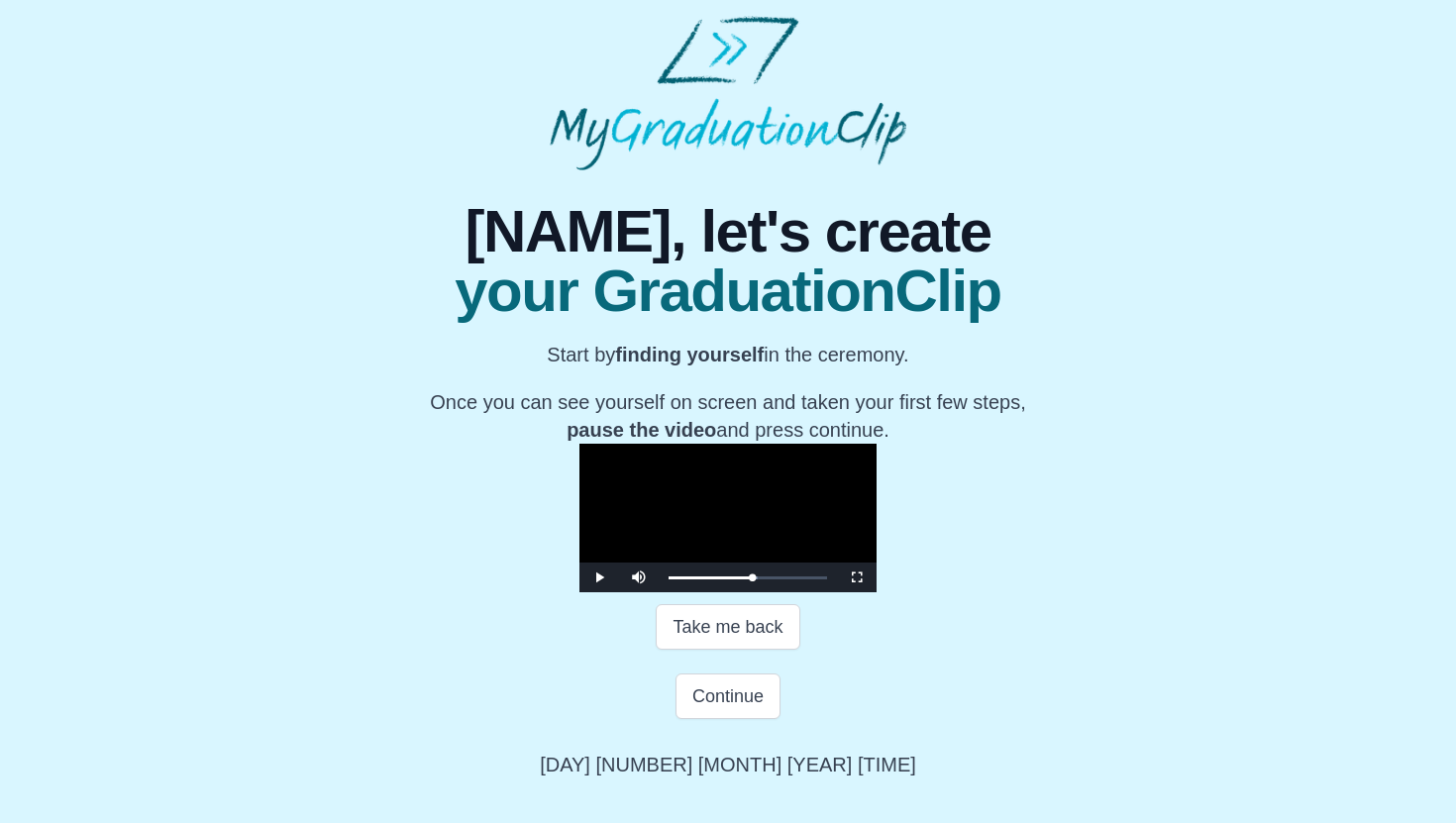 scroll, scrollTop: 0, scrollLeft: 0, axis: both 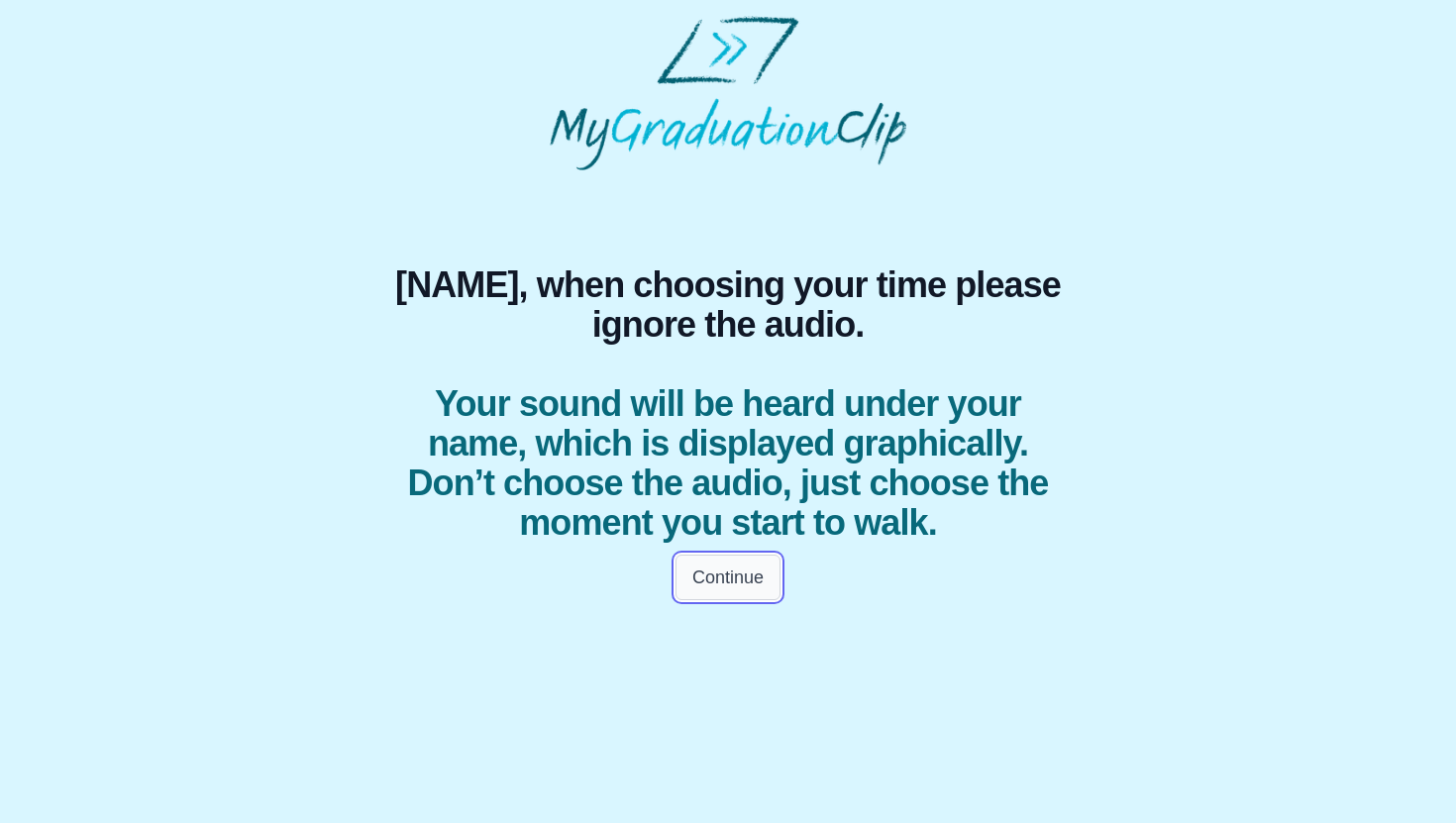 click on "Continue" at bounding box center (728, 577) 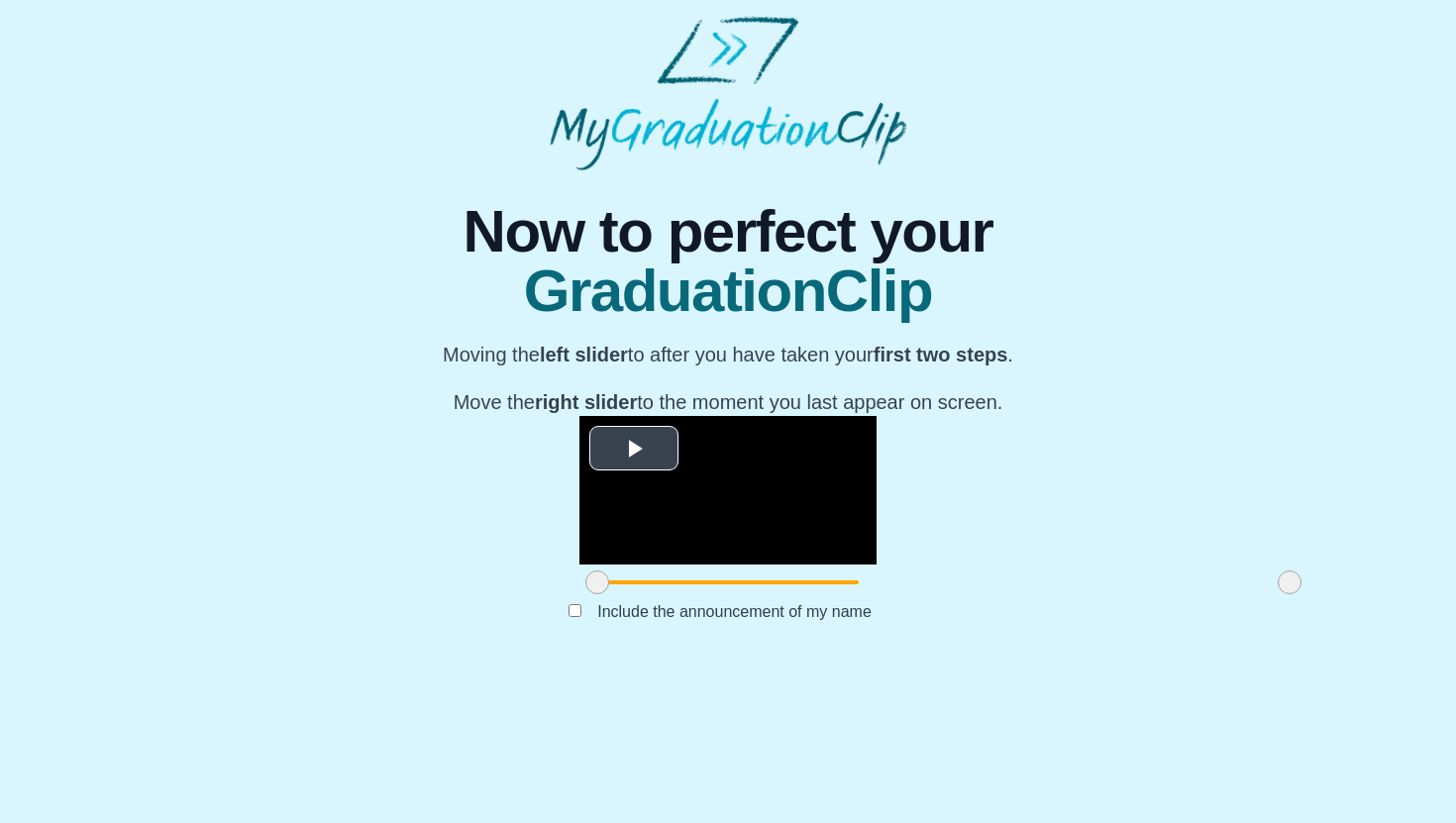 scroll, scrollTop: 116, scrollLeft: 0, axis: vertical 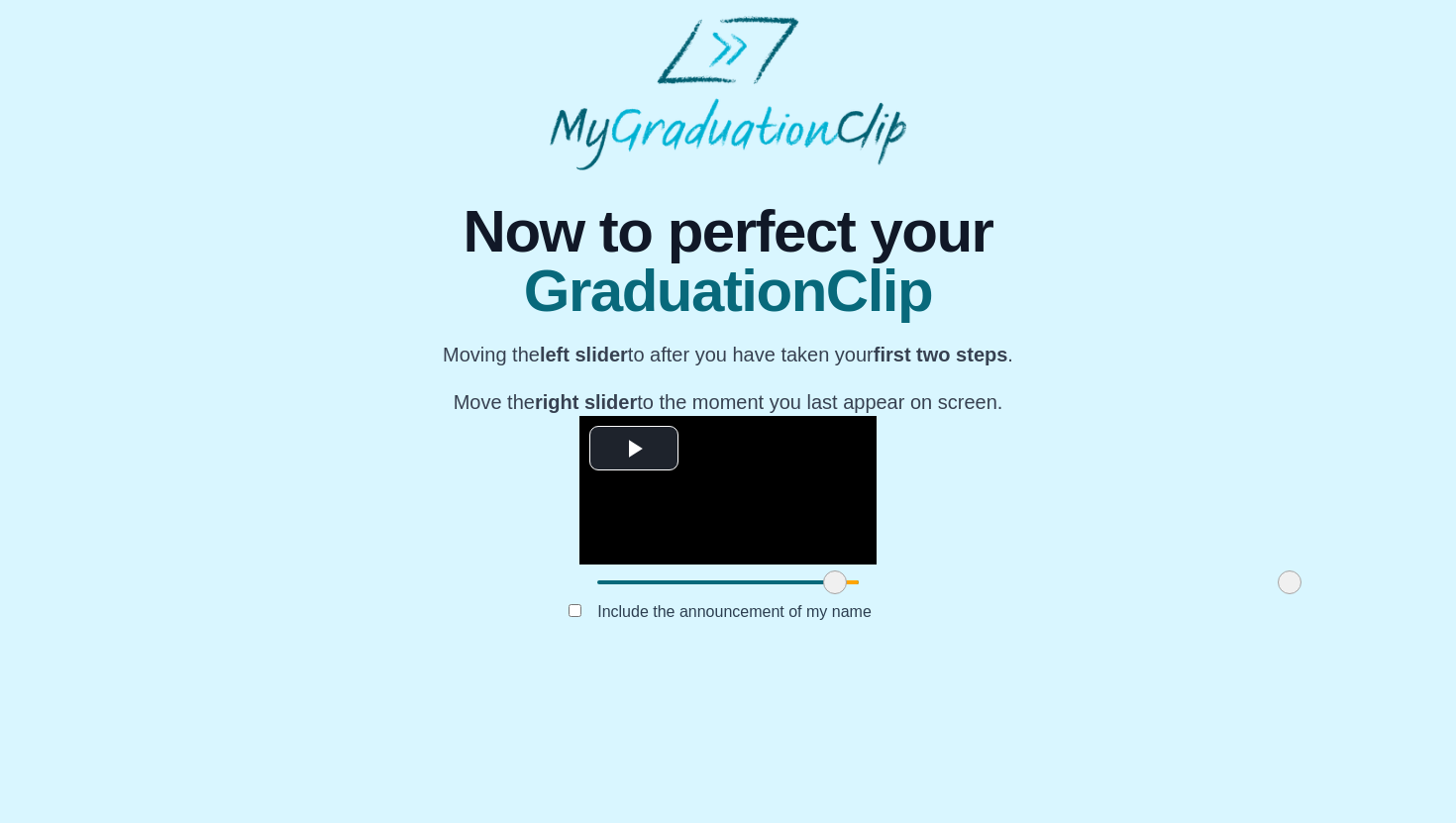 drag, startPoint x: 383, startPoint y: 731, endPoint x: 623, endPoint y: 716, distance: 240.46829 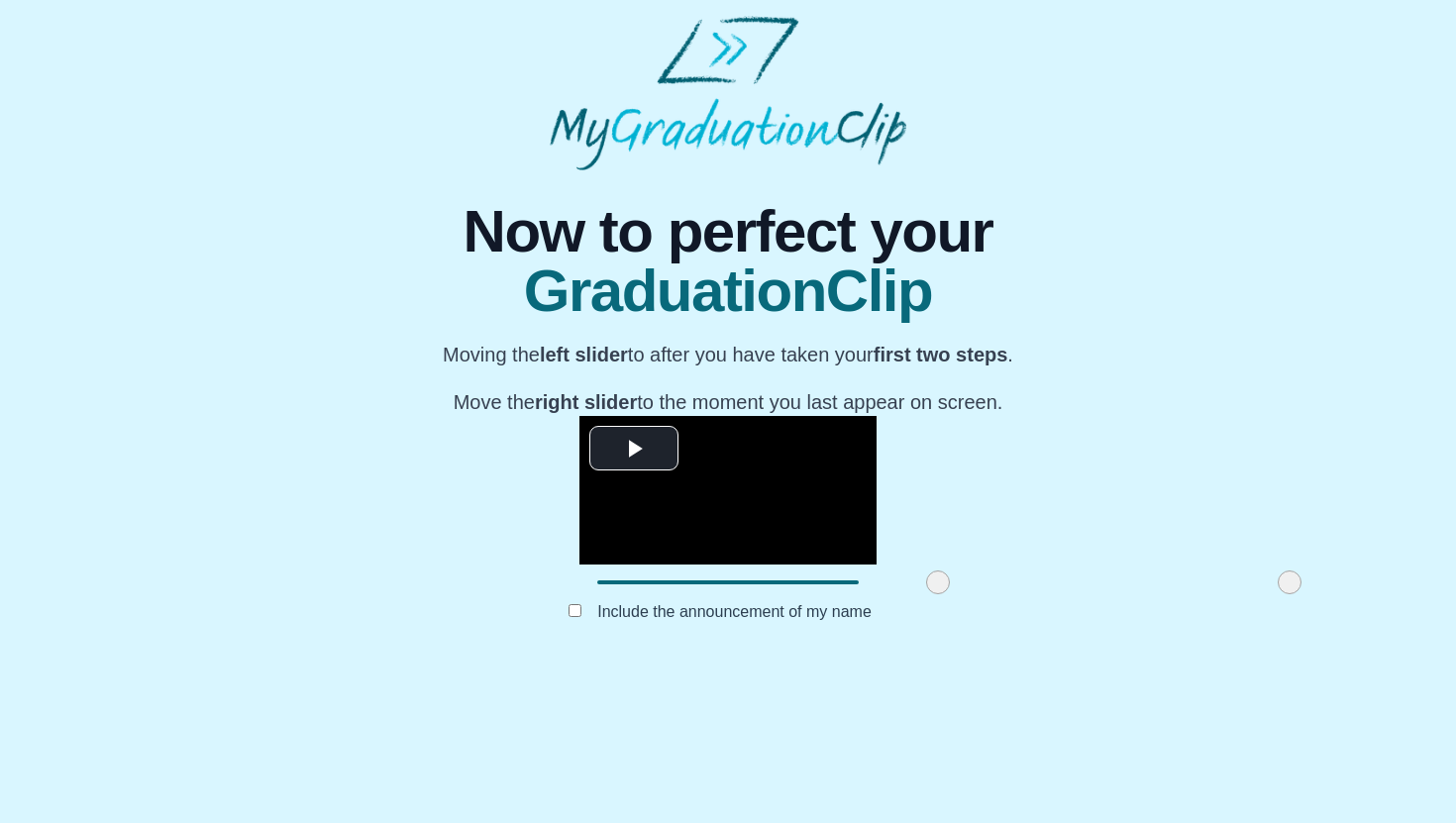 drag, startPoint x: 622, startPoint y: 727, endPoint x: 734, endPoint y: 717, distance: 112.44554 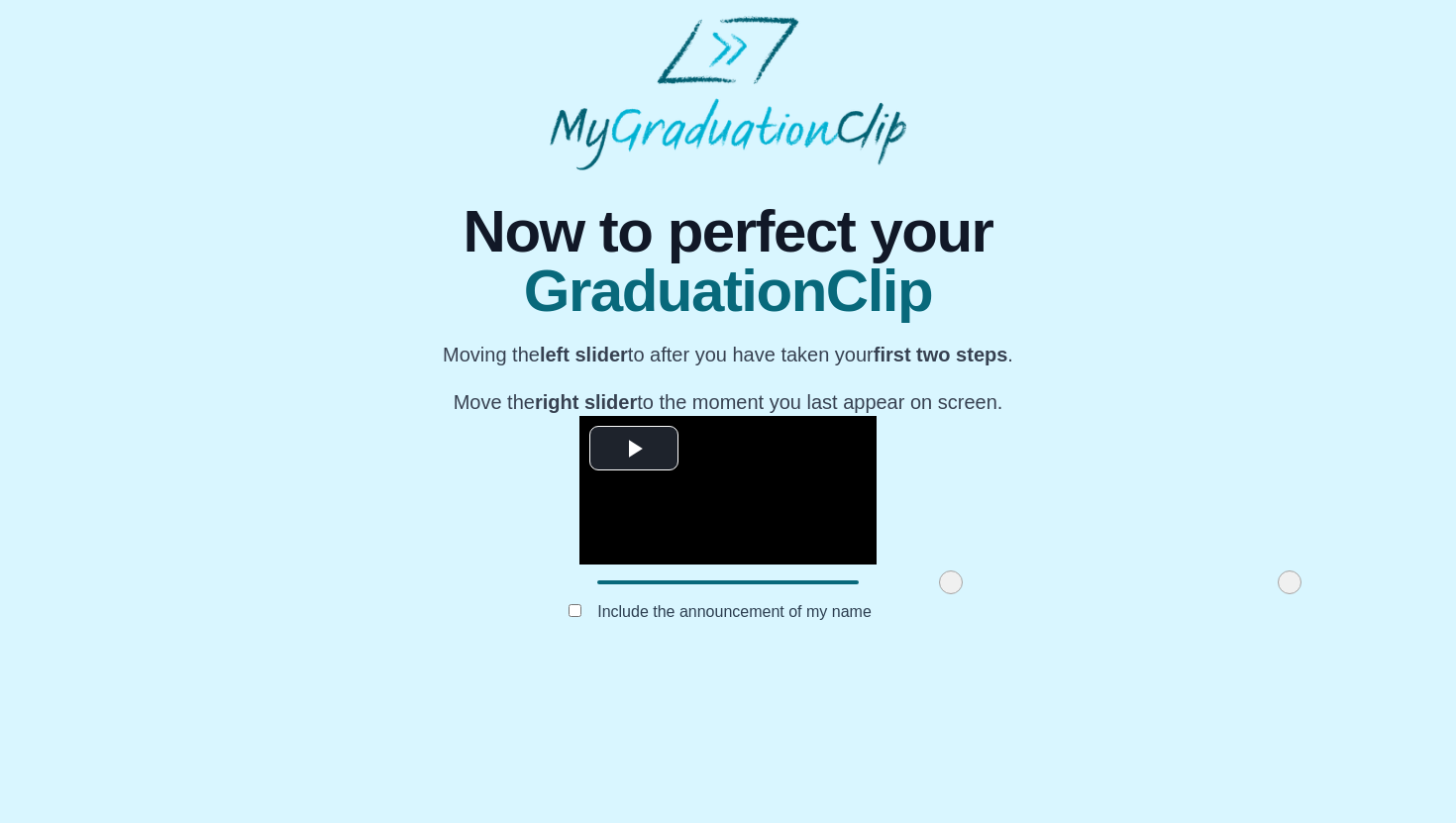 click at bounding box center (951, 582) 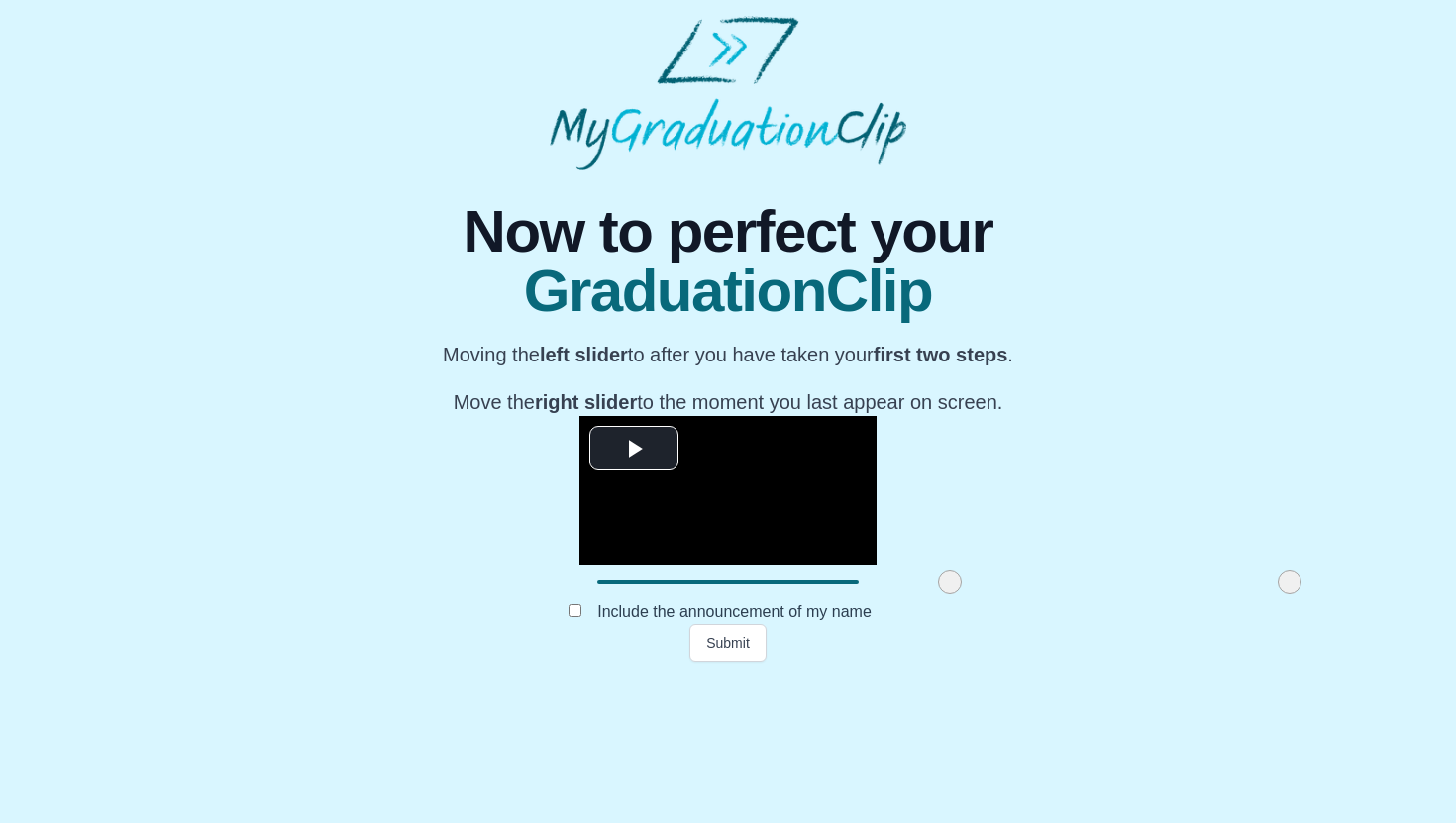 drag, startPoint x: 1076, startPoint y: 732, endPoint x: 1183, endPoint y: 711, distance: 109.04128 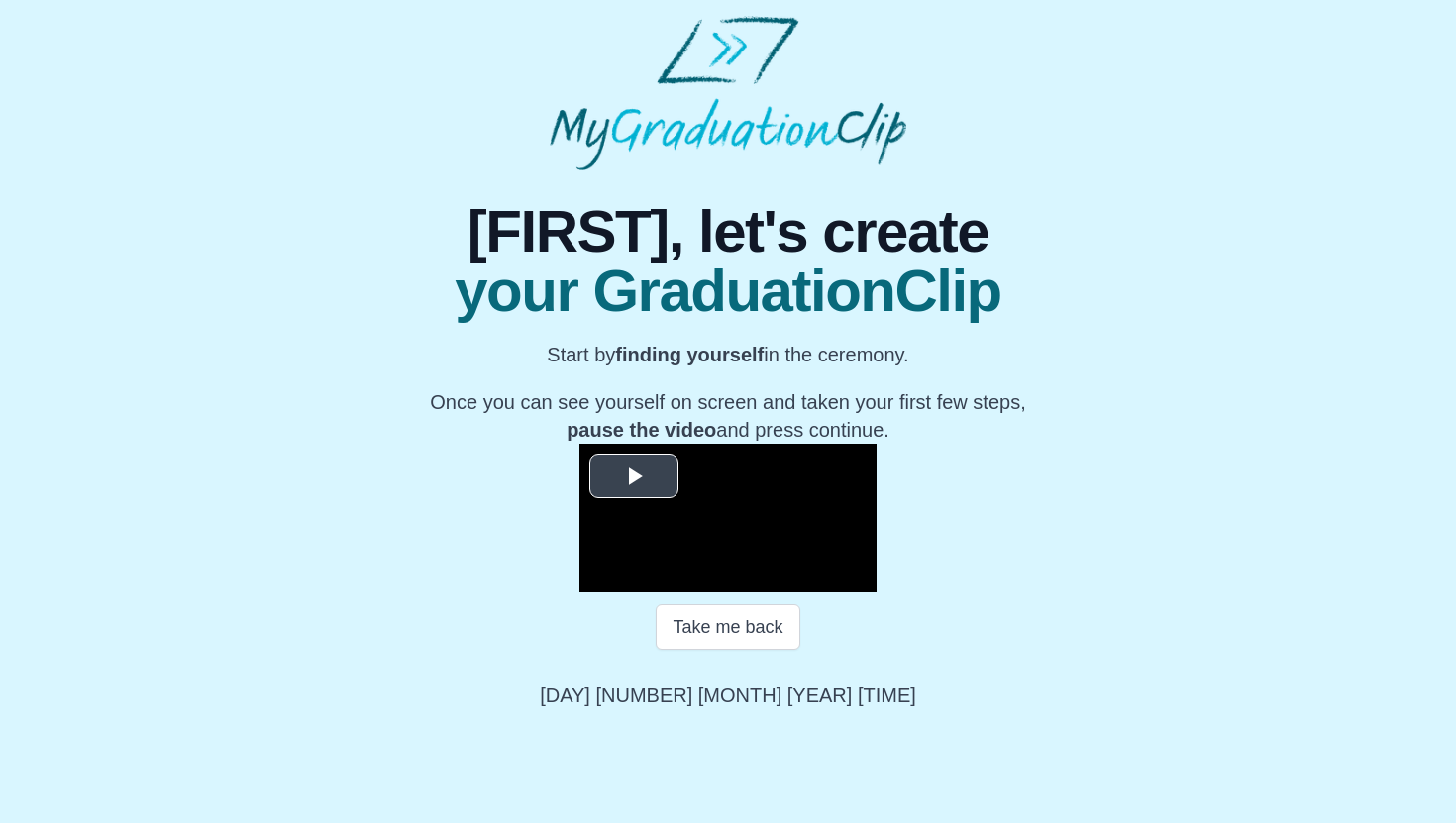 scroll, scrollTop: 140, scrollLeft: 0, axis: vertical 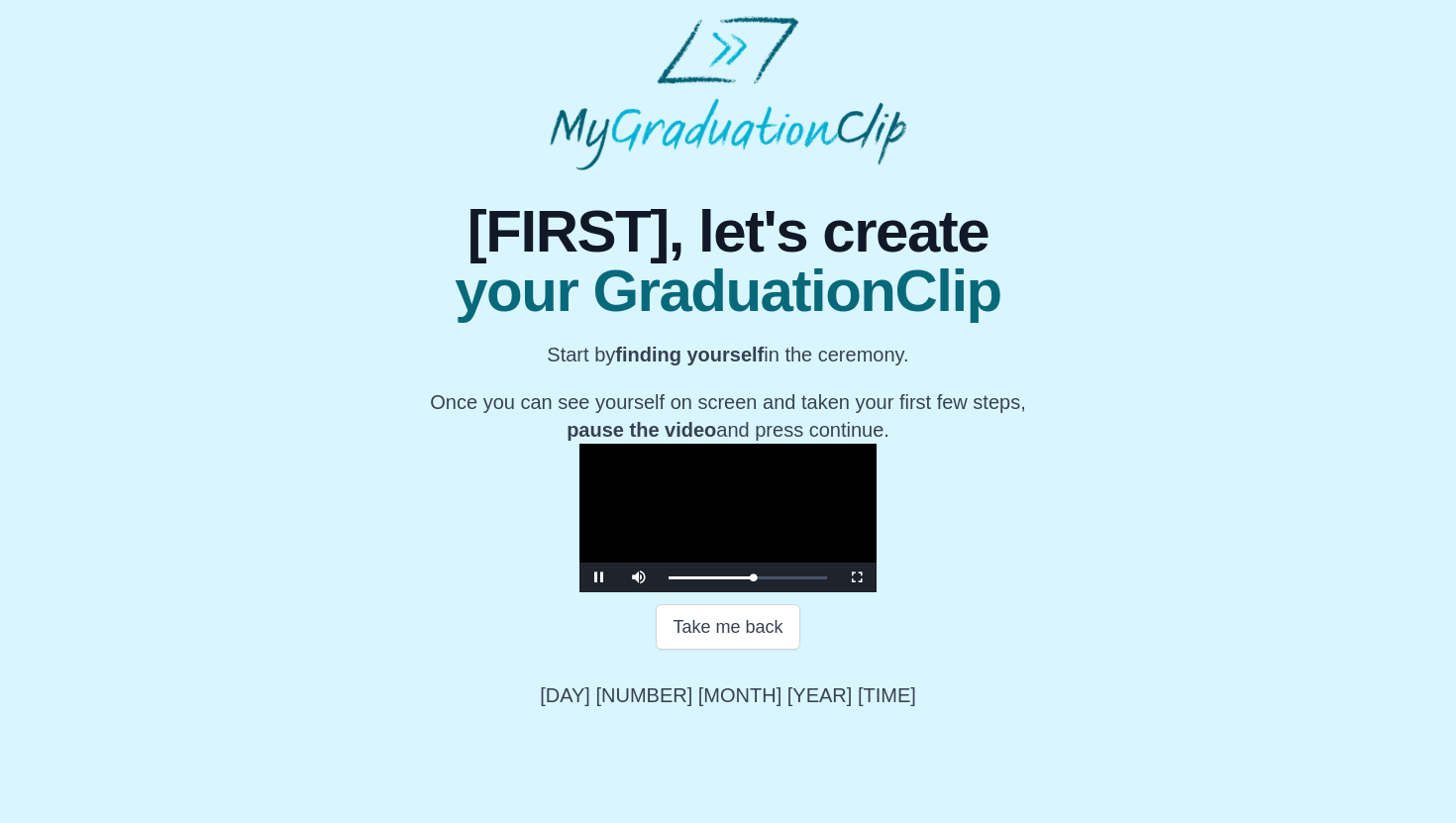 click at bounding box center (728, 518) 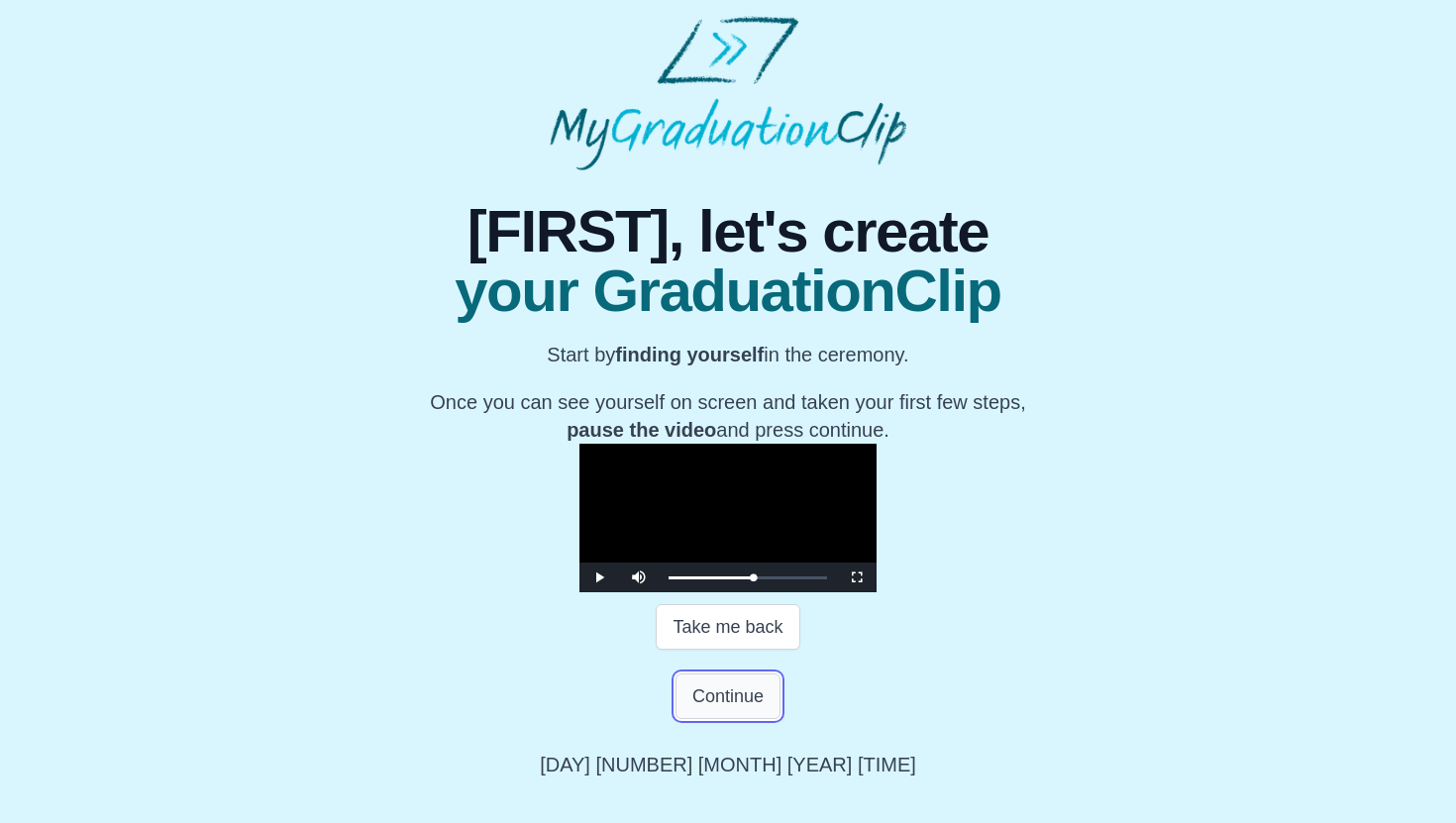 click on "Continue" at bounding box center (728, 696) 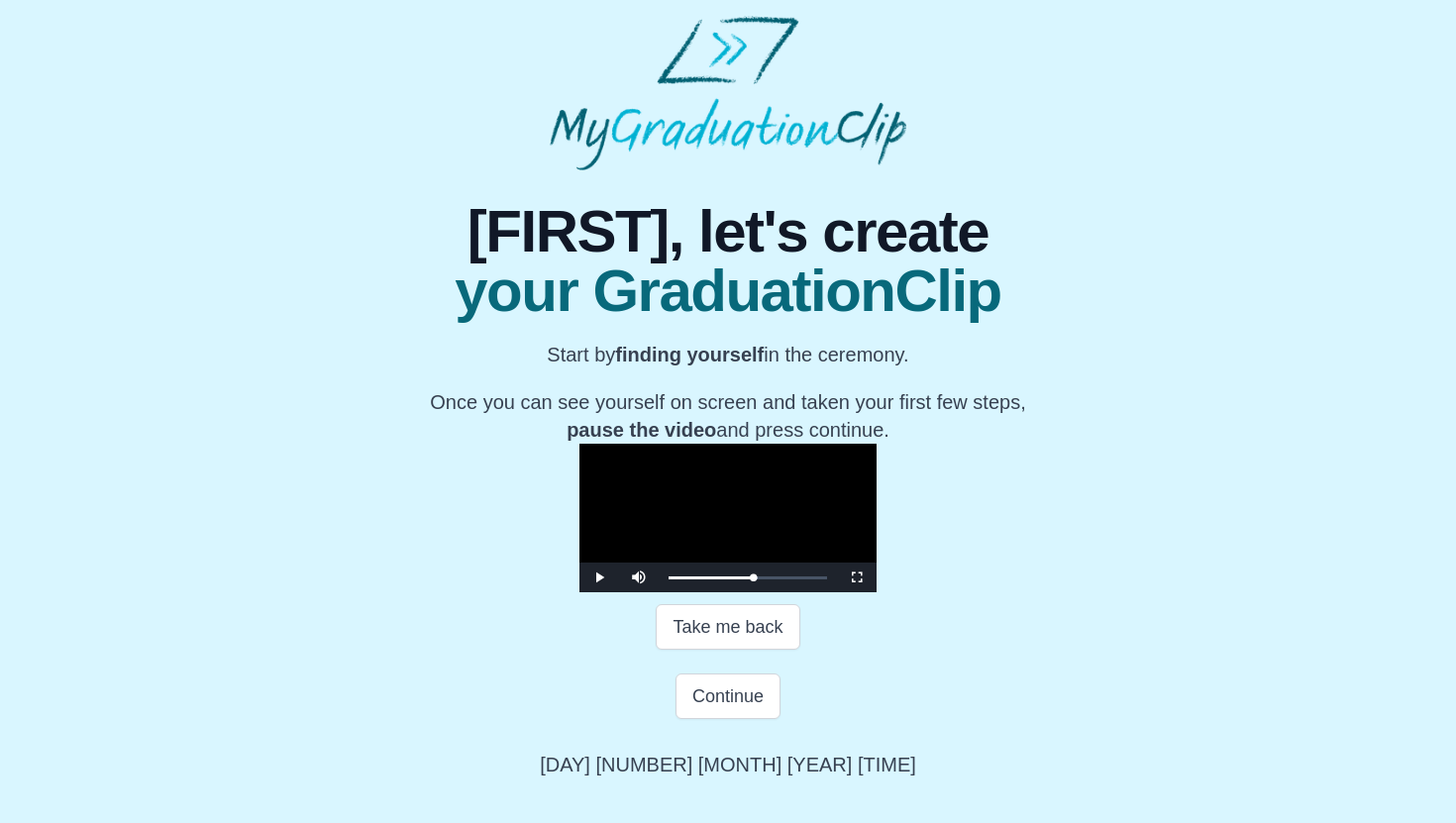 scroll, scrollTop: 0, scrollLeft: 0, axis: both 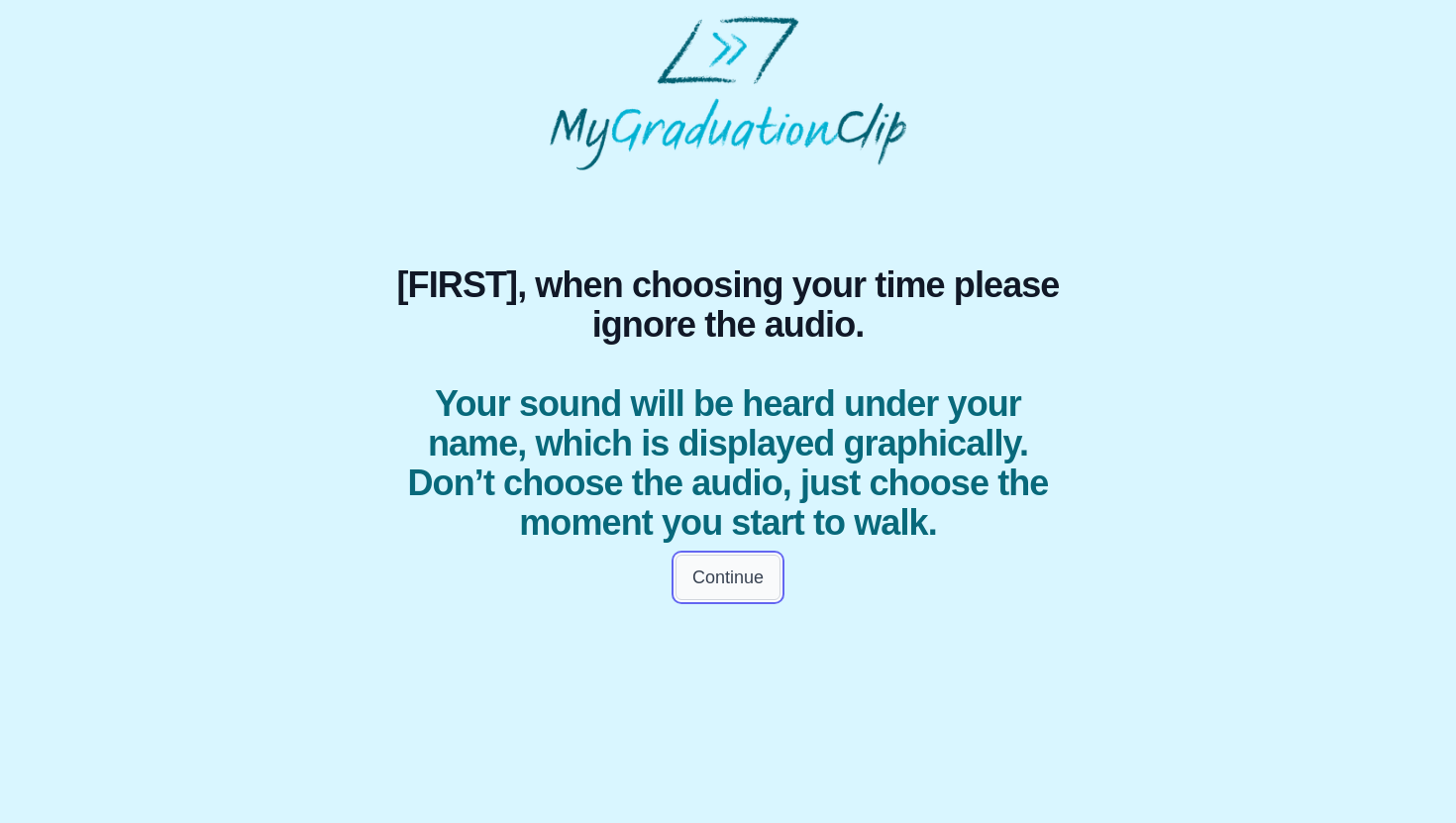 click on "Continue" at bounding box center (728, 577) 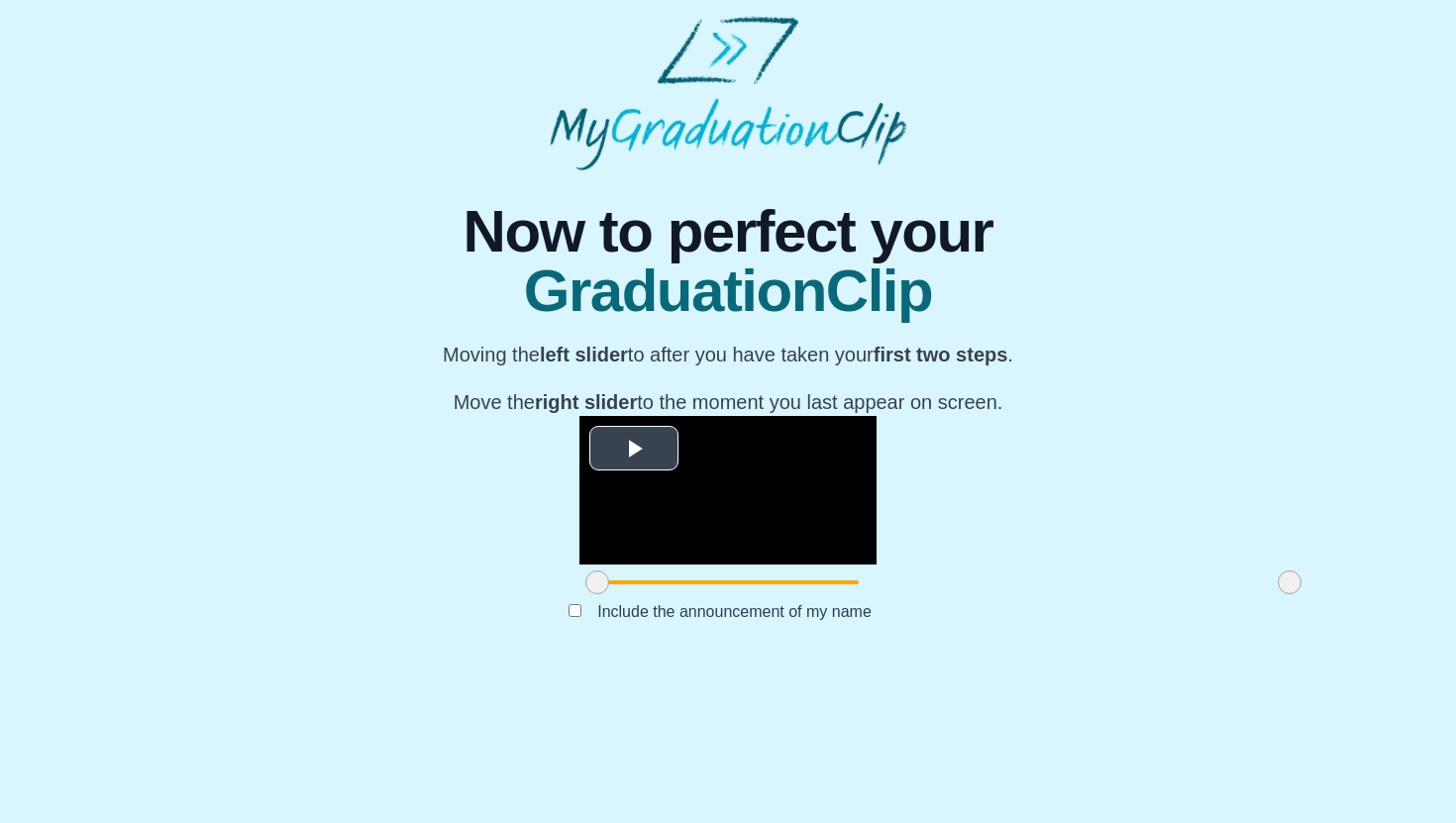 scroll, scrollTop: 116, scrollLeft: 0, axis: vertical 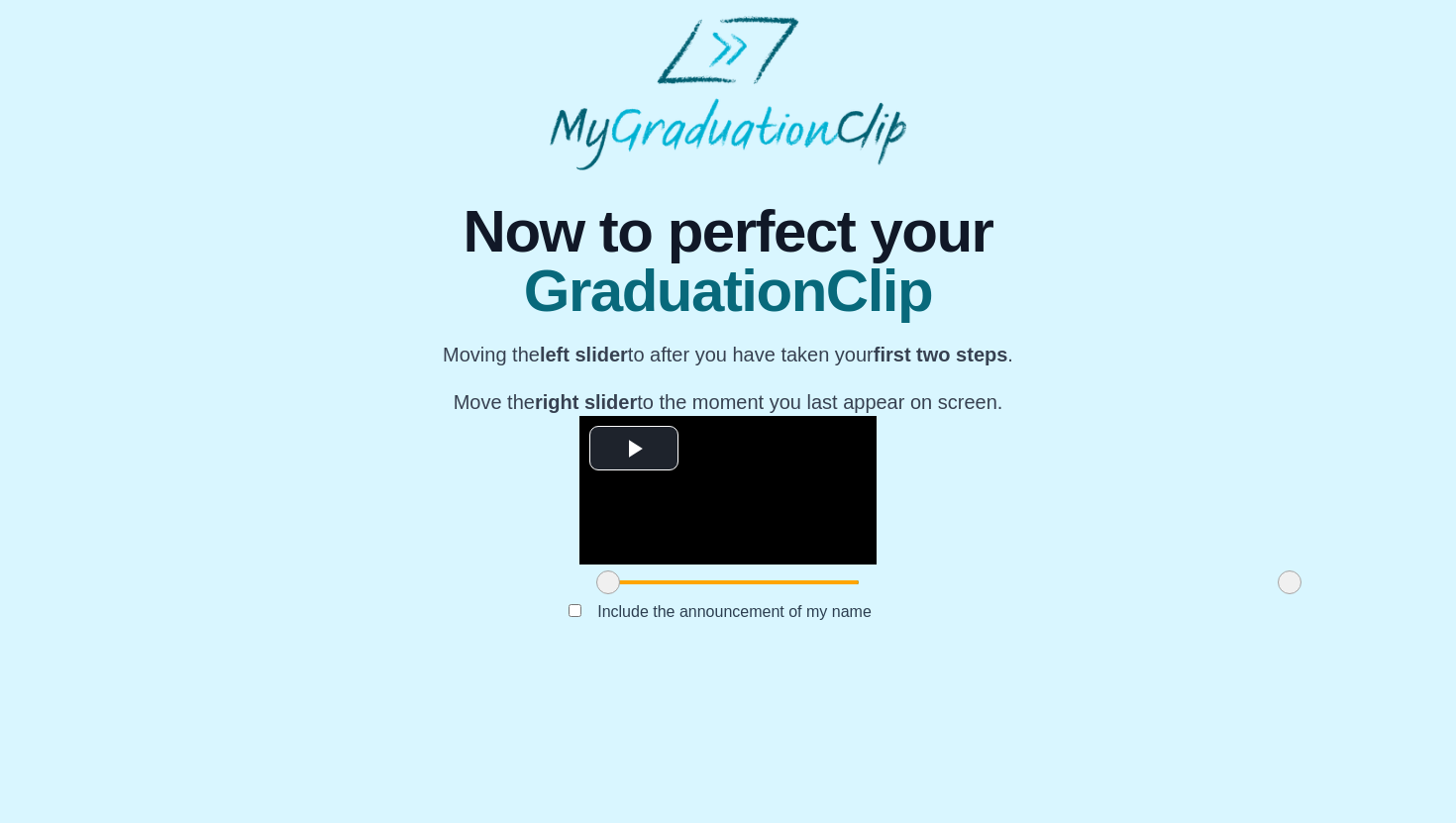 drag, startPoint x: 387, startPoint y: 733, endPoint x: 398, endPoint y: 731, distance: 11.18034 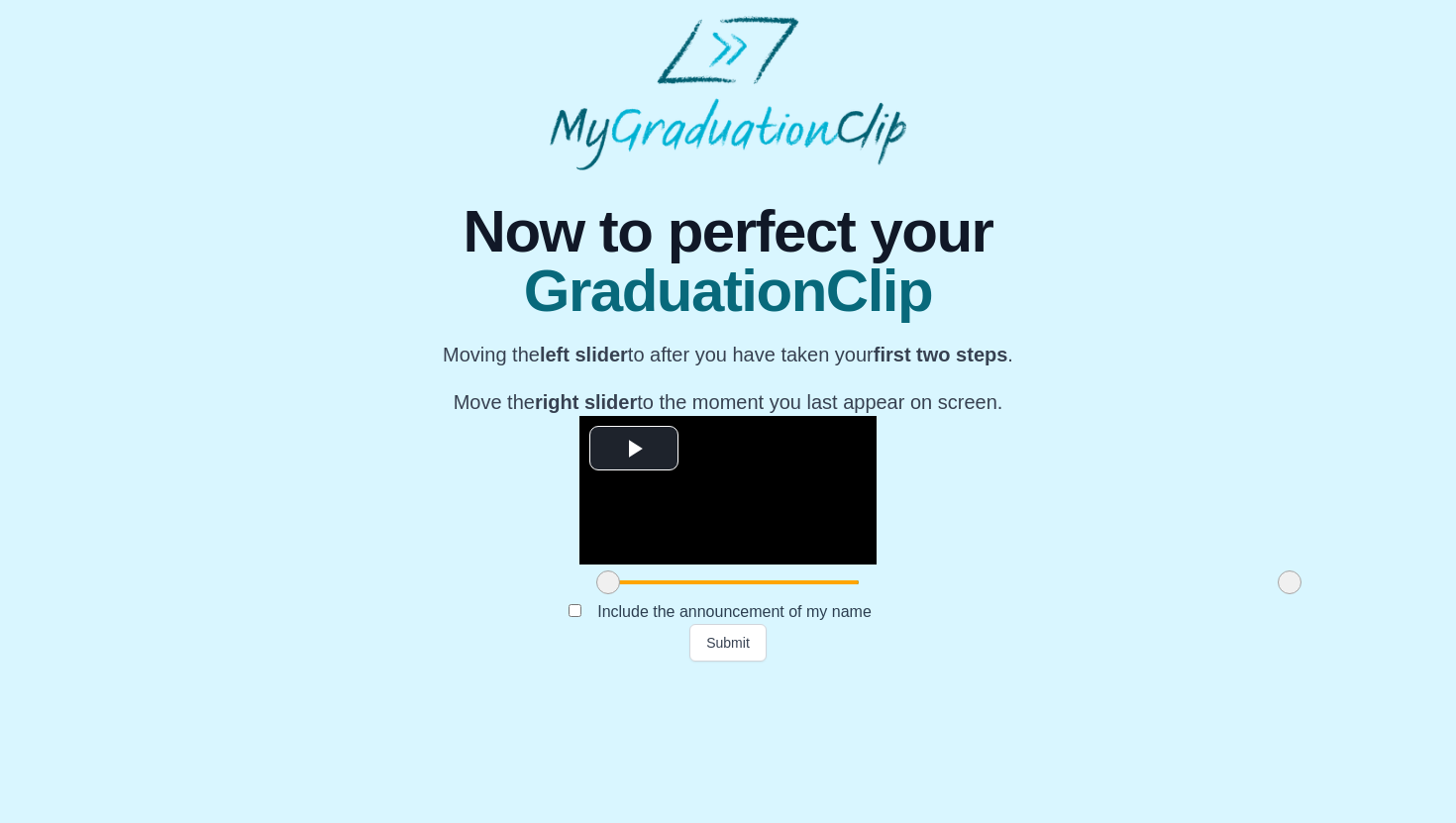 drag, startPoint x: 1075, startPoint y: 730, endPoint x: 1111, endPoint y: 730, distance: 36 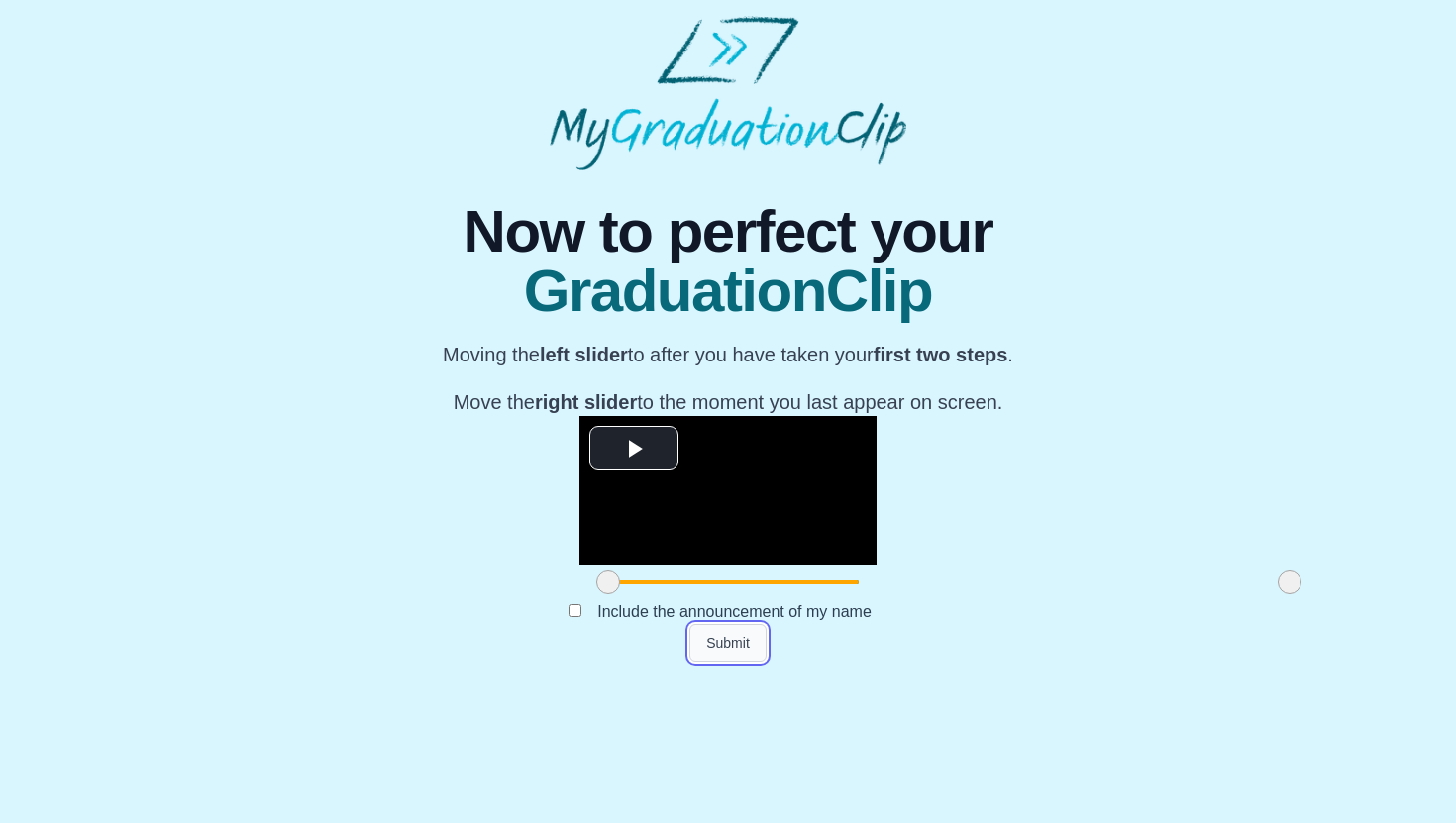 click on "Submit" at bounding box center [728, 643] 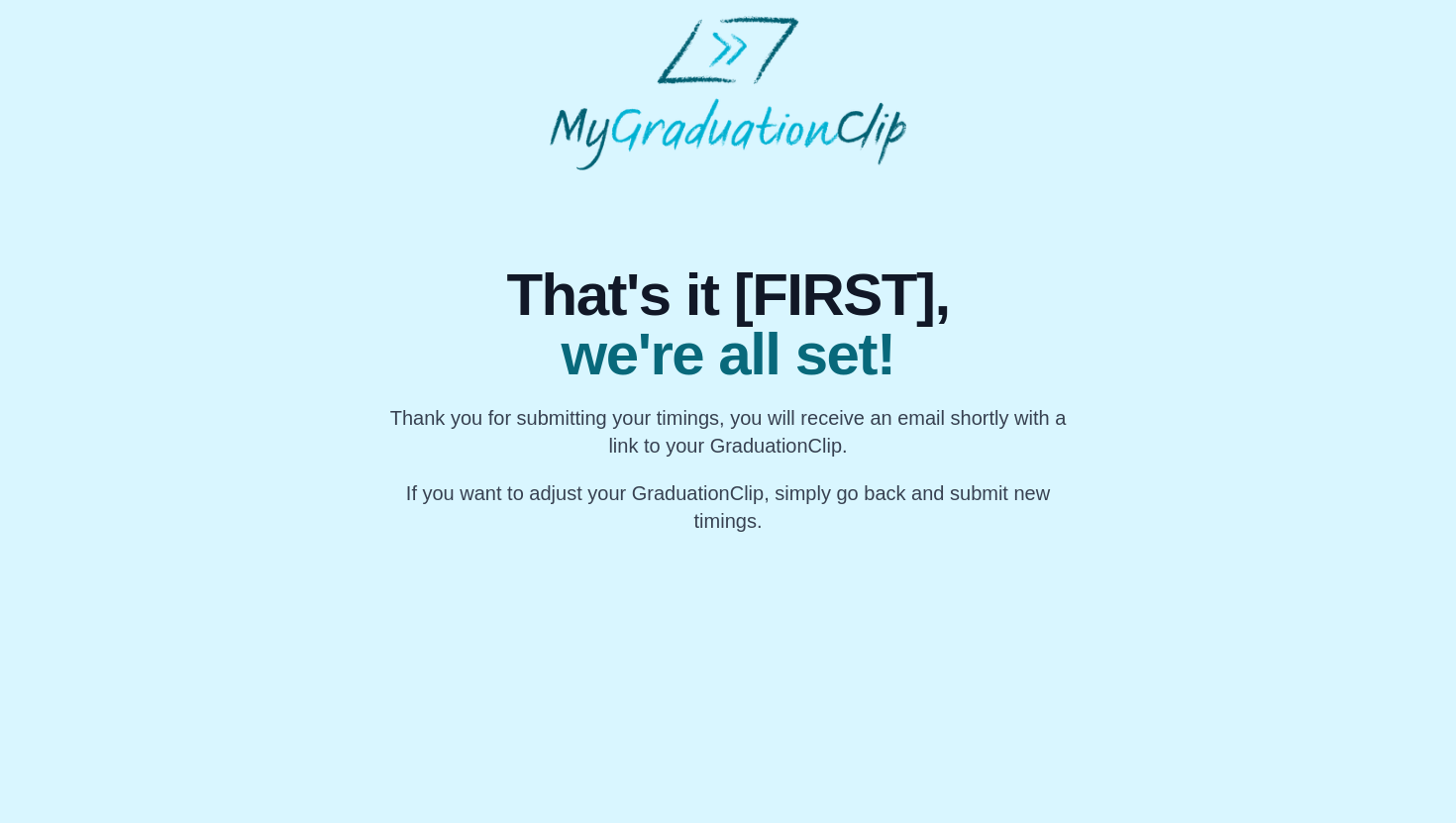 scroll, scrollTop: 0, scrollLeft: 0, axis: both 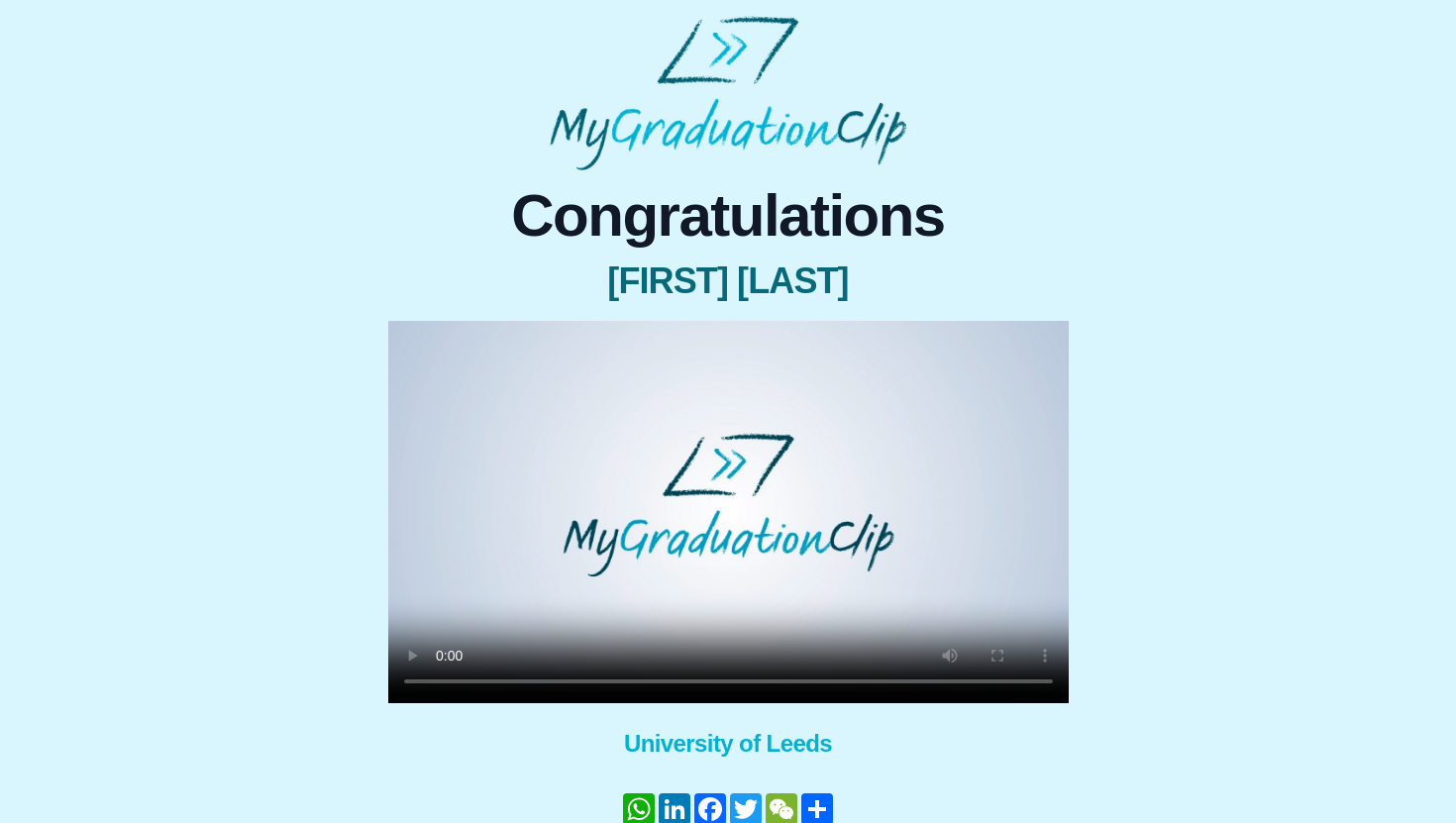 click at bounding box center (728, 512) 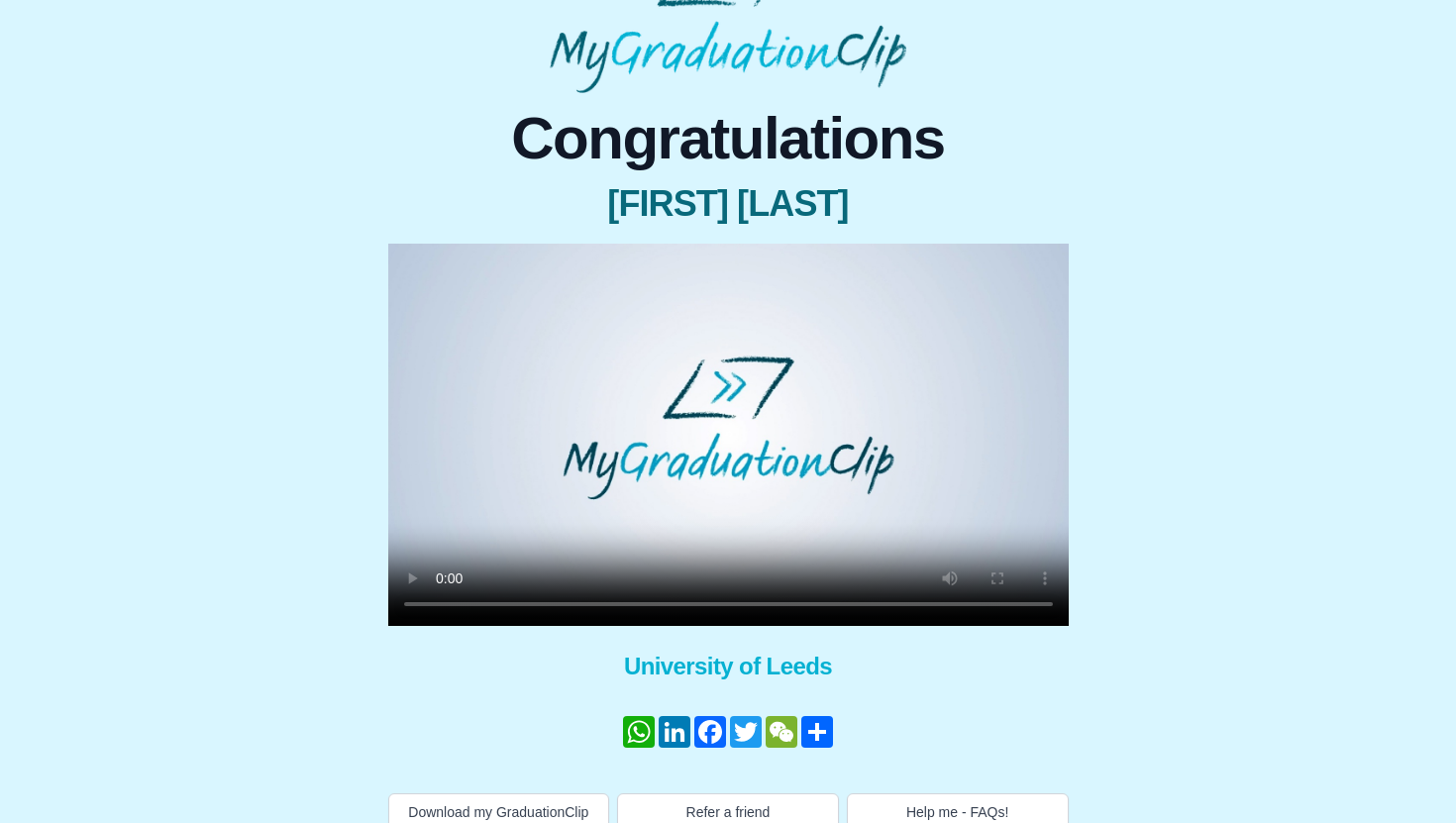 scroll, scrollTop: 51, scrollLeft: 0, axis: vertical 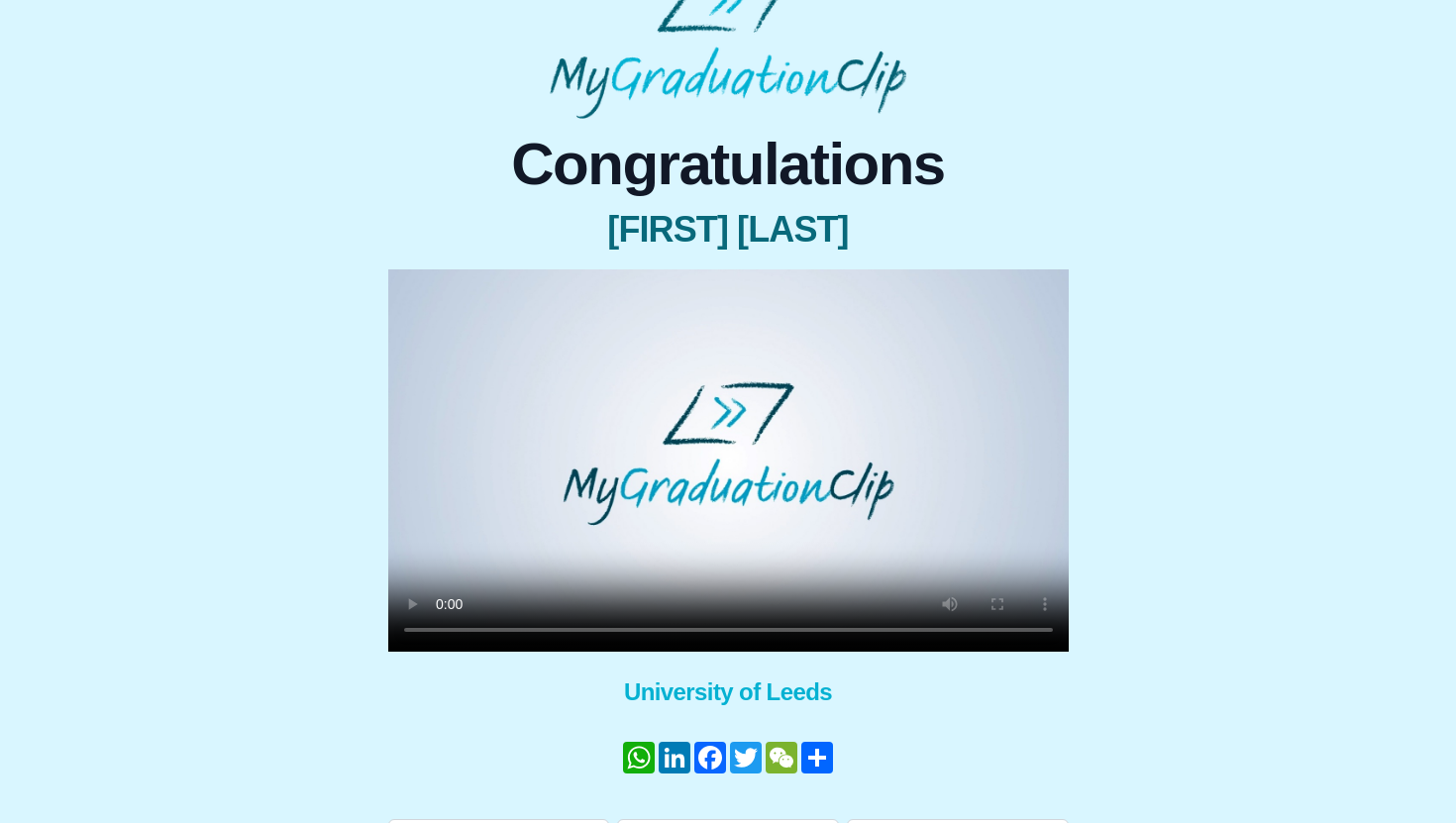 type 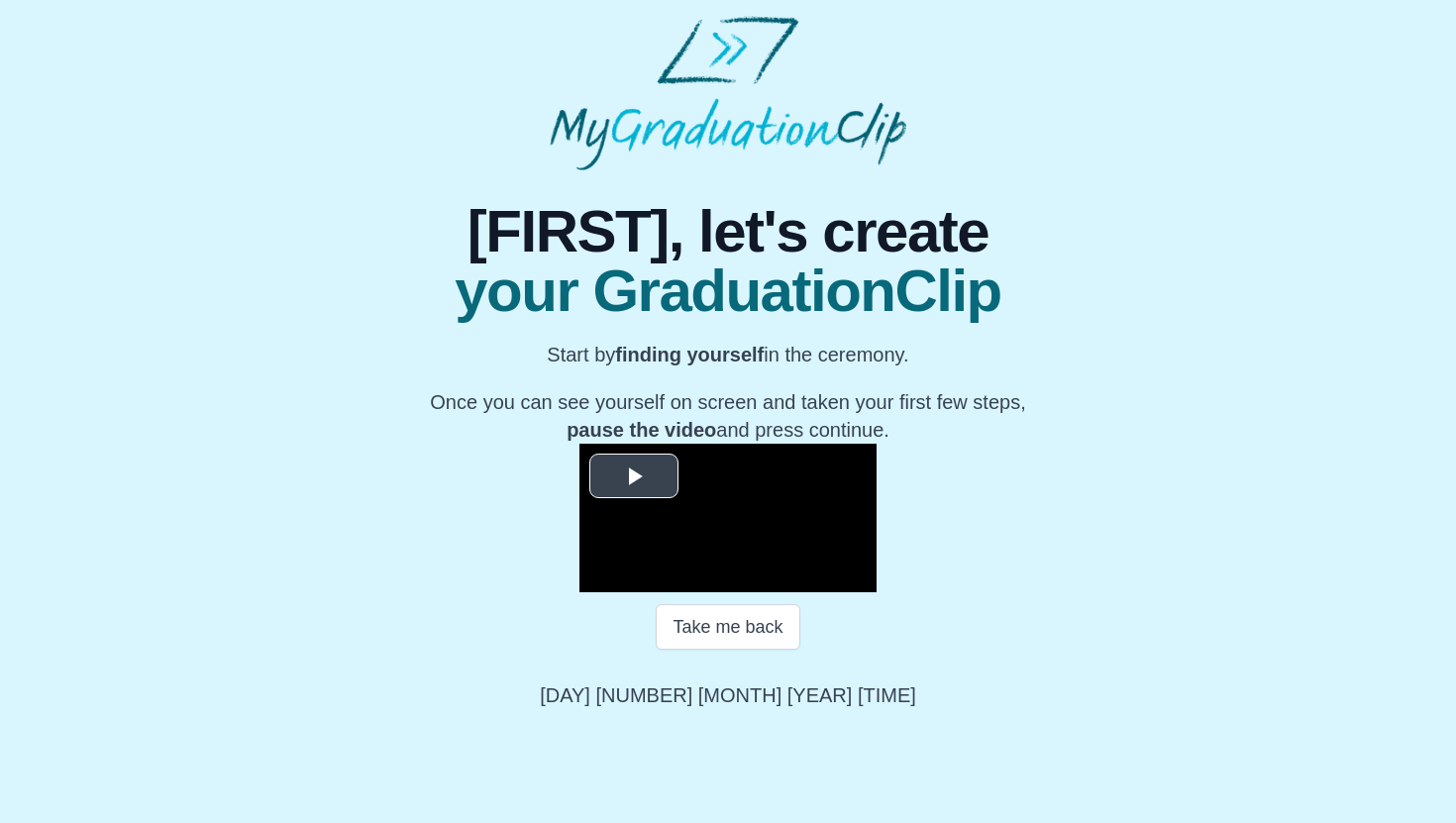 scroll, scrollTop: 163, scrollLeft: 0, axis: vertical 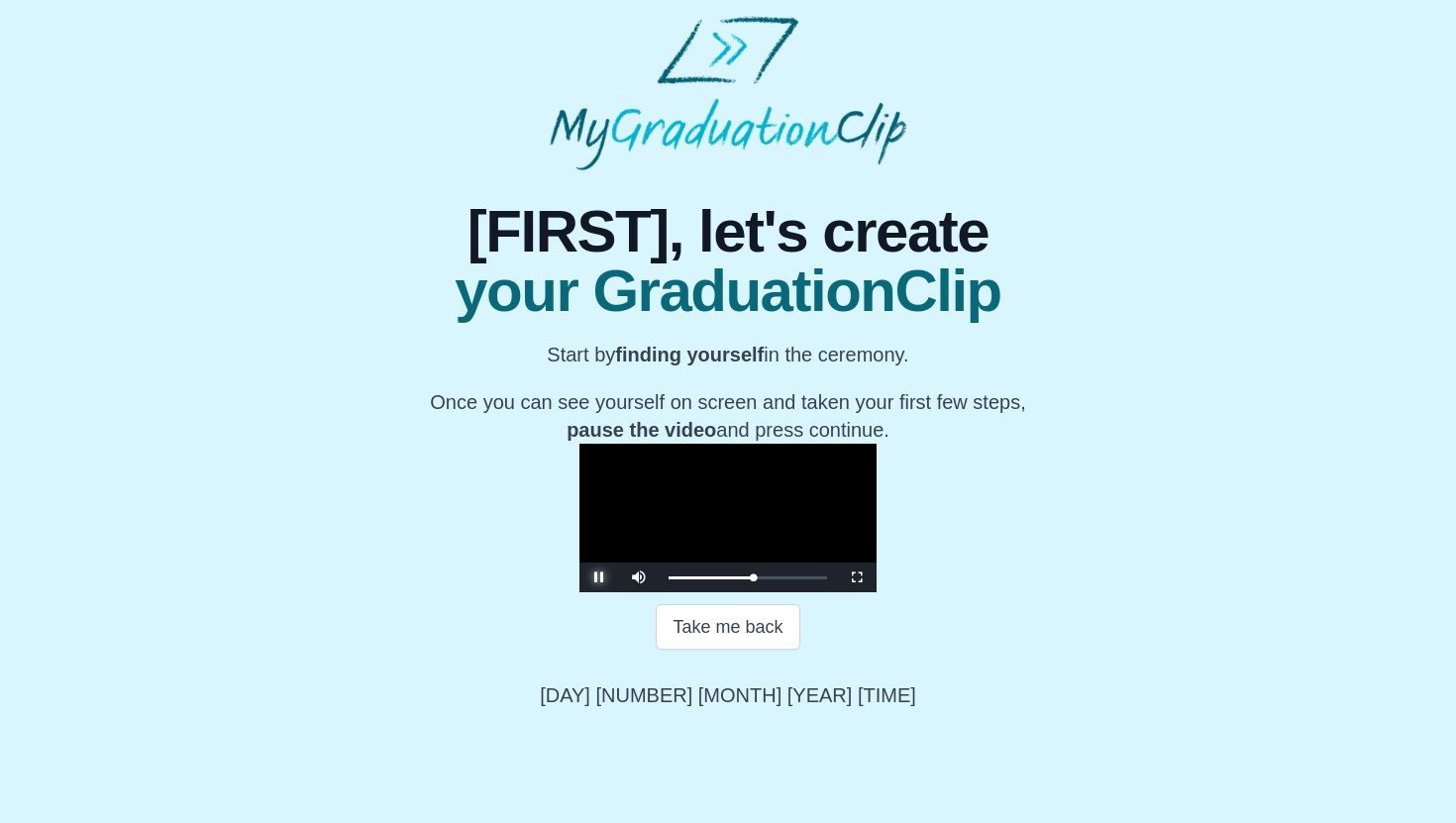 click at bounding box center (599, 577) 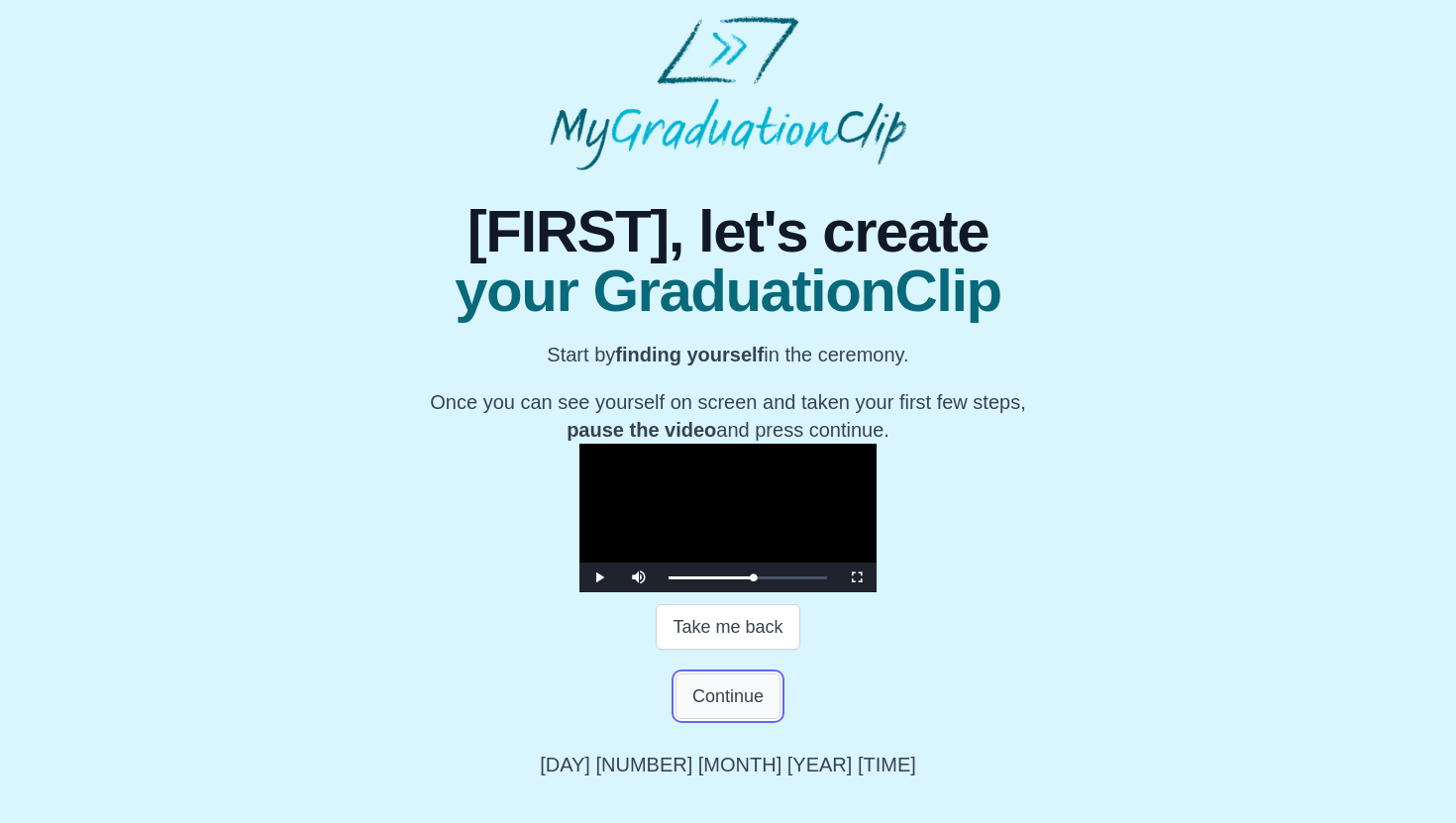 click on "Continue" at bounding box center [728, 696] 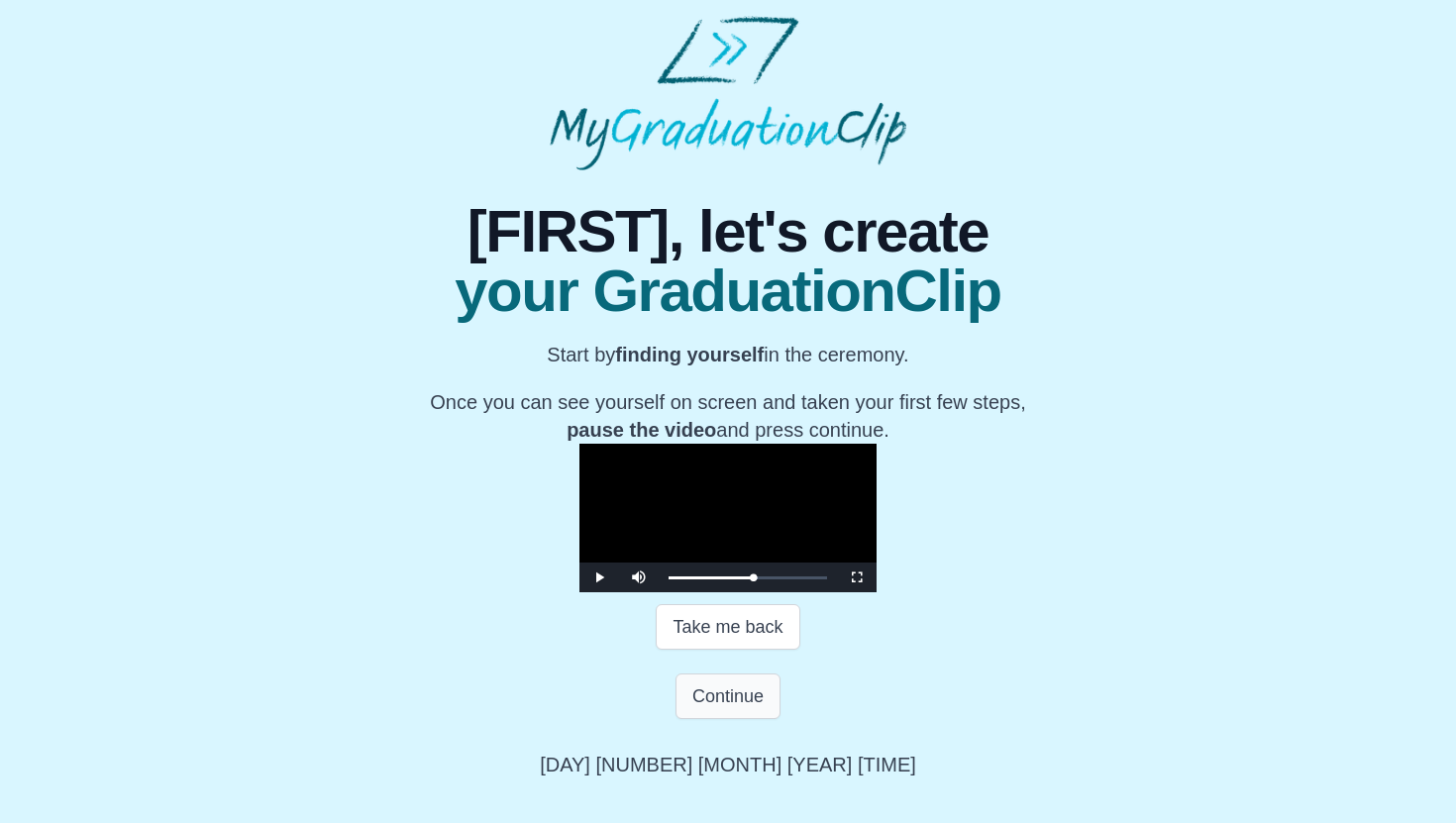 scroll, scrollTop: 0, scrollLeft: 0, axis: both 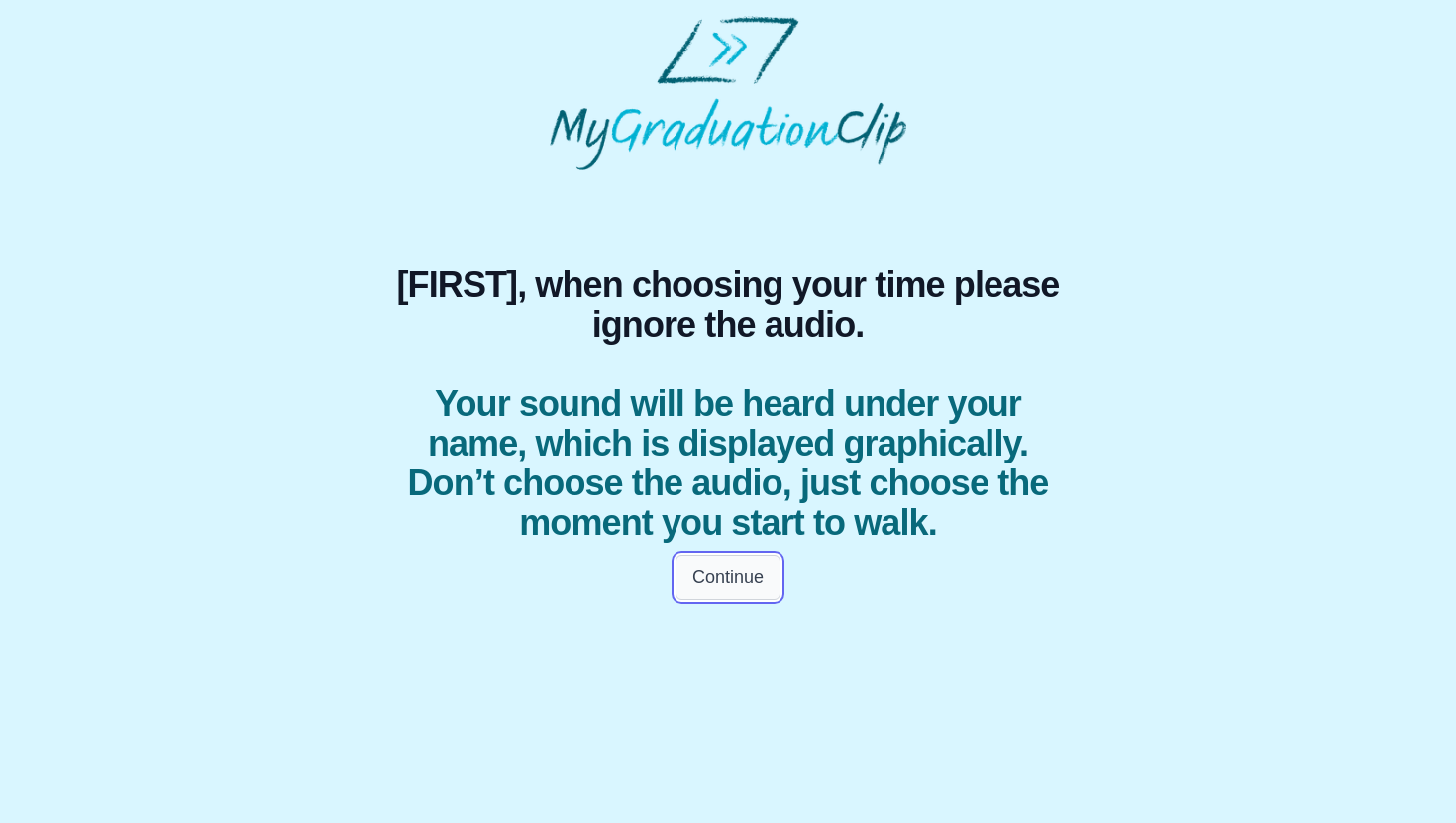 click on "Continue" at bounding box center (728, 577) 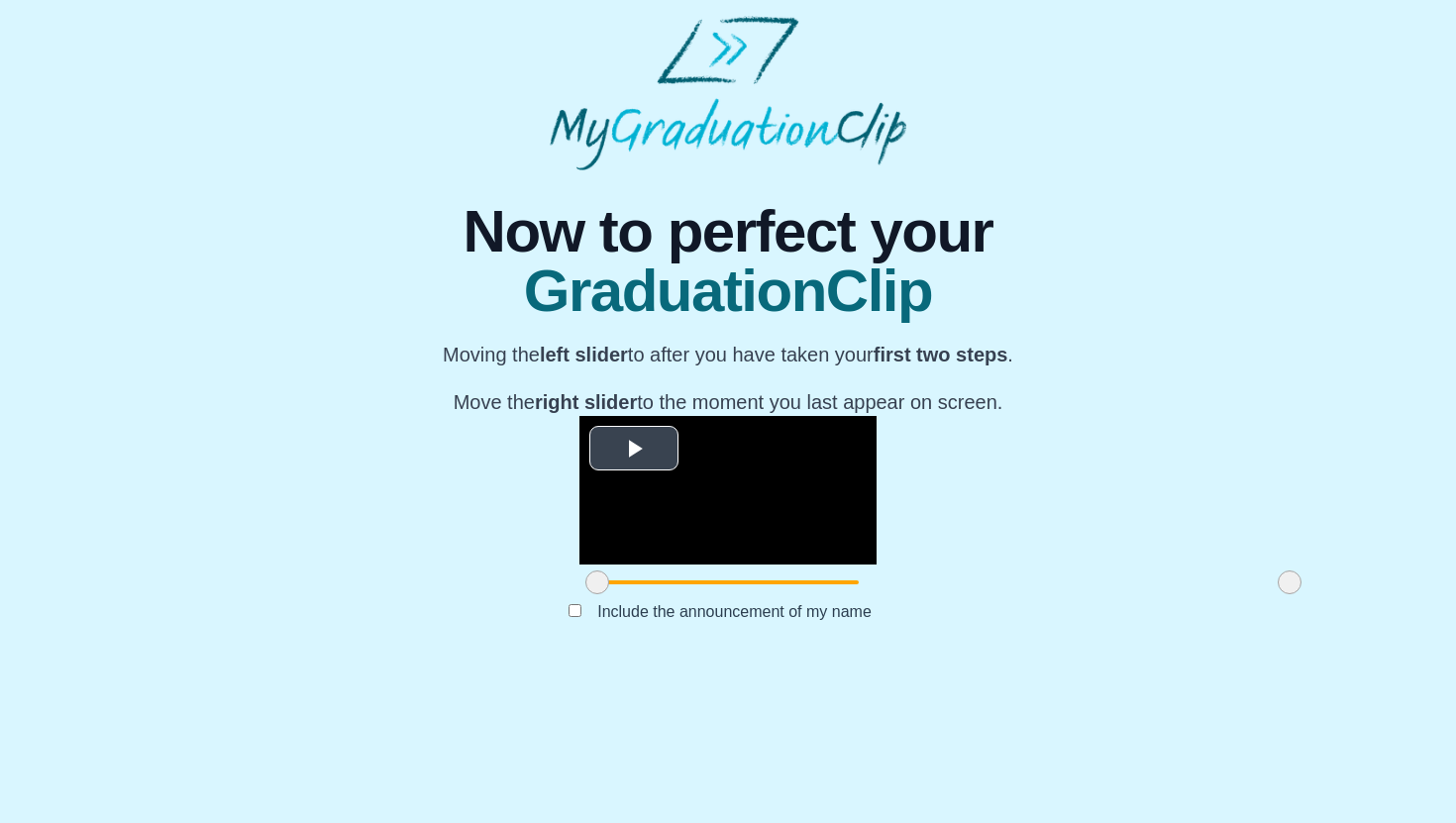 scroll, scrollTop: 116, scrollLeft: 0, axis: vertical 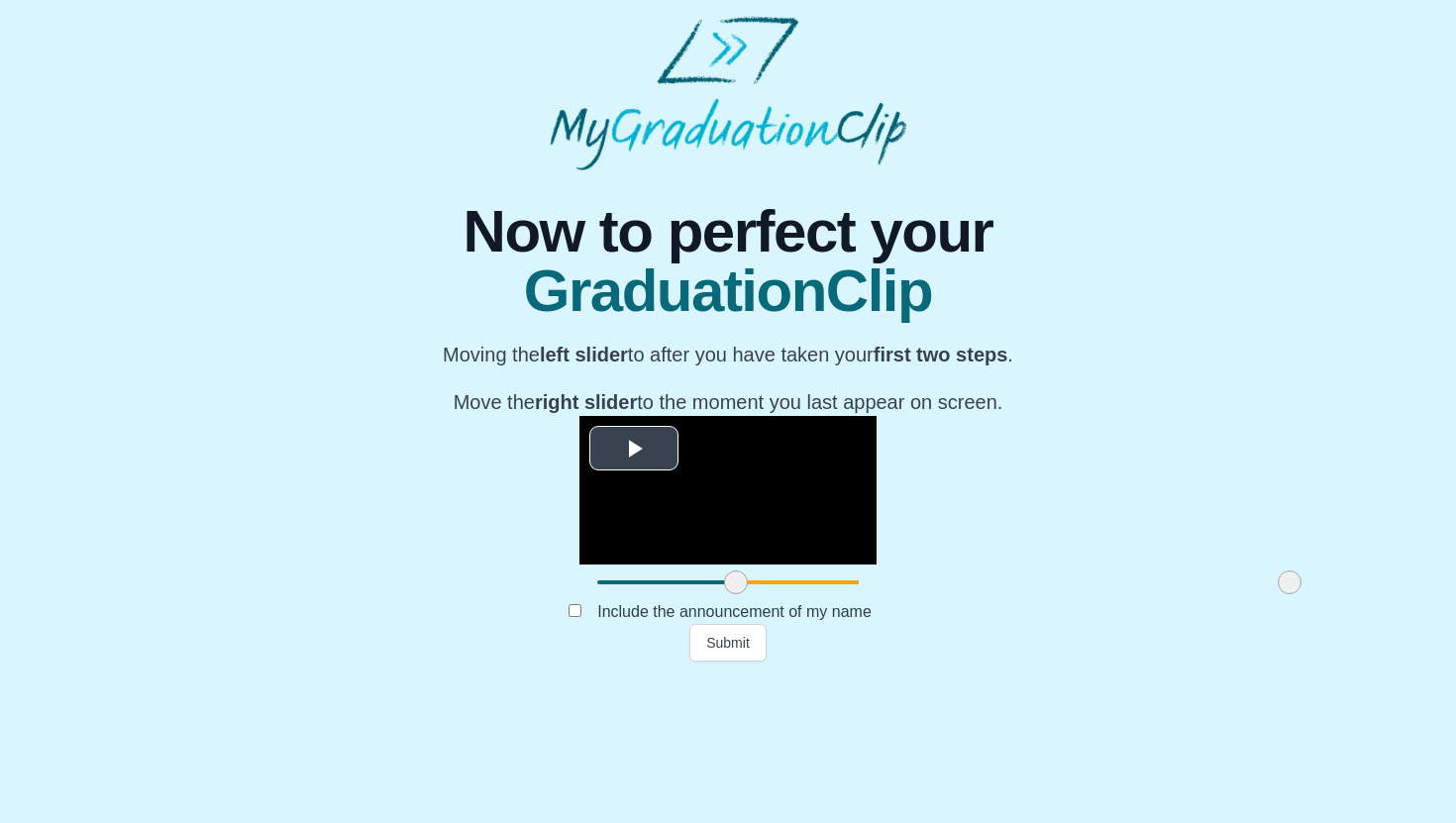 drag, startPoint x: 382, startPoint y: 726, endPoint x: 526, endPoint y: 701, distance: 146.15403 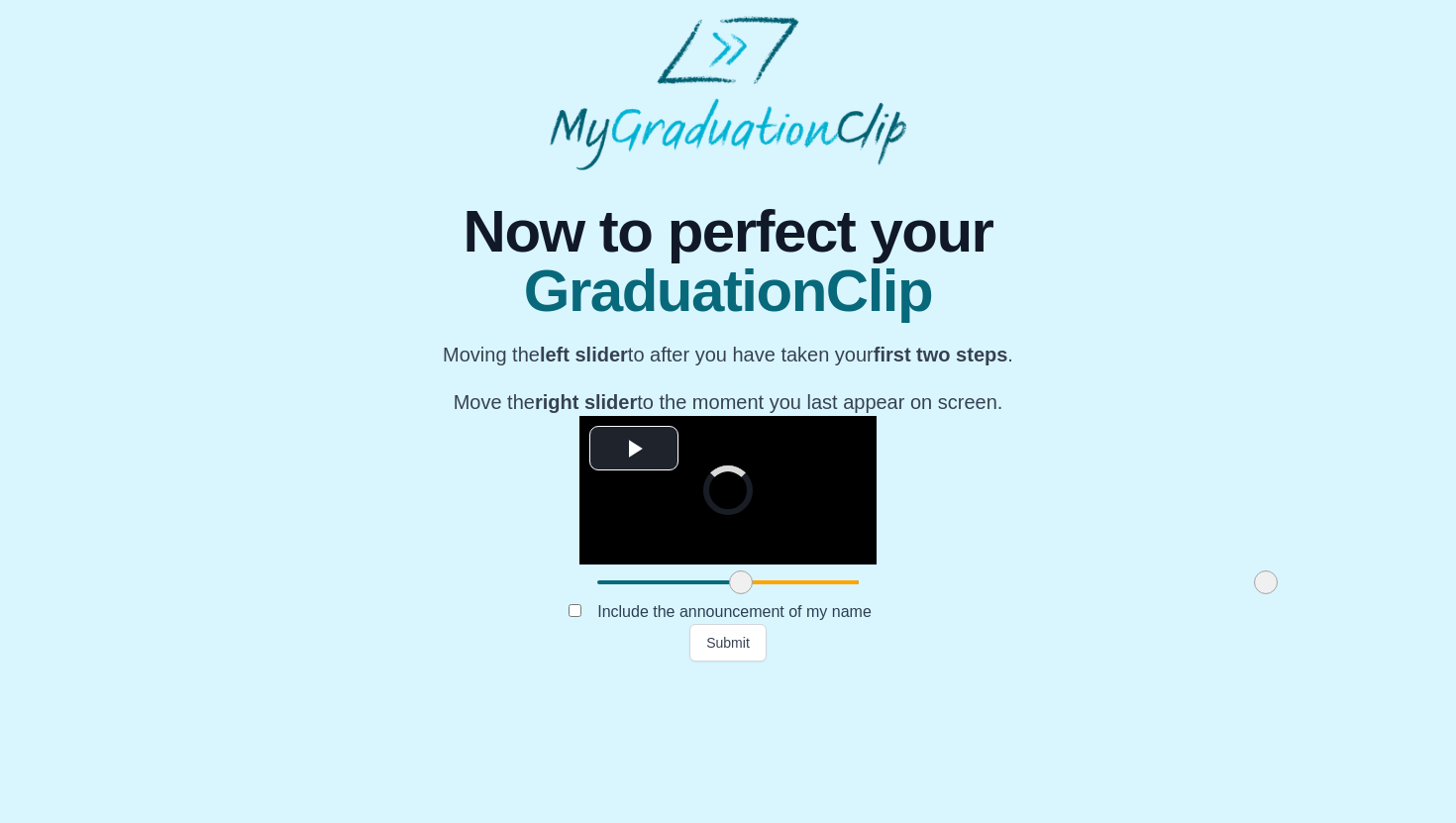 drag, startPoint x: 1074, startPoint y: 722, endPoint x: 1042, endPoint y: 725, distance: 32.140317 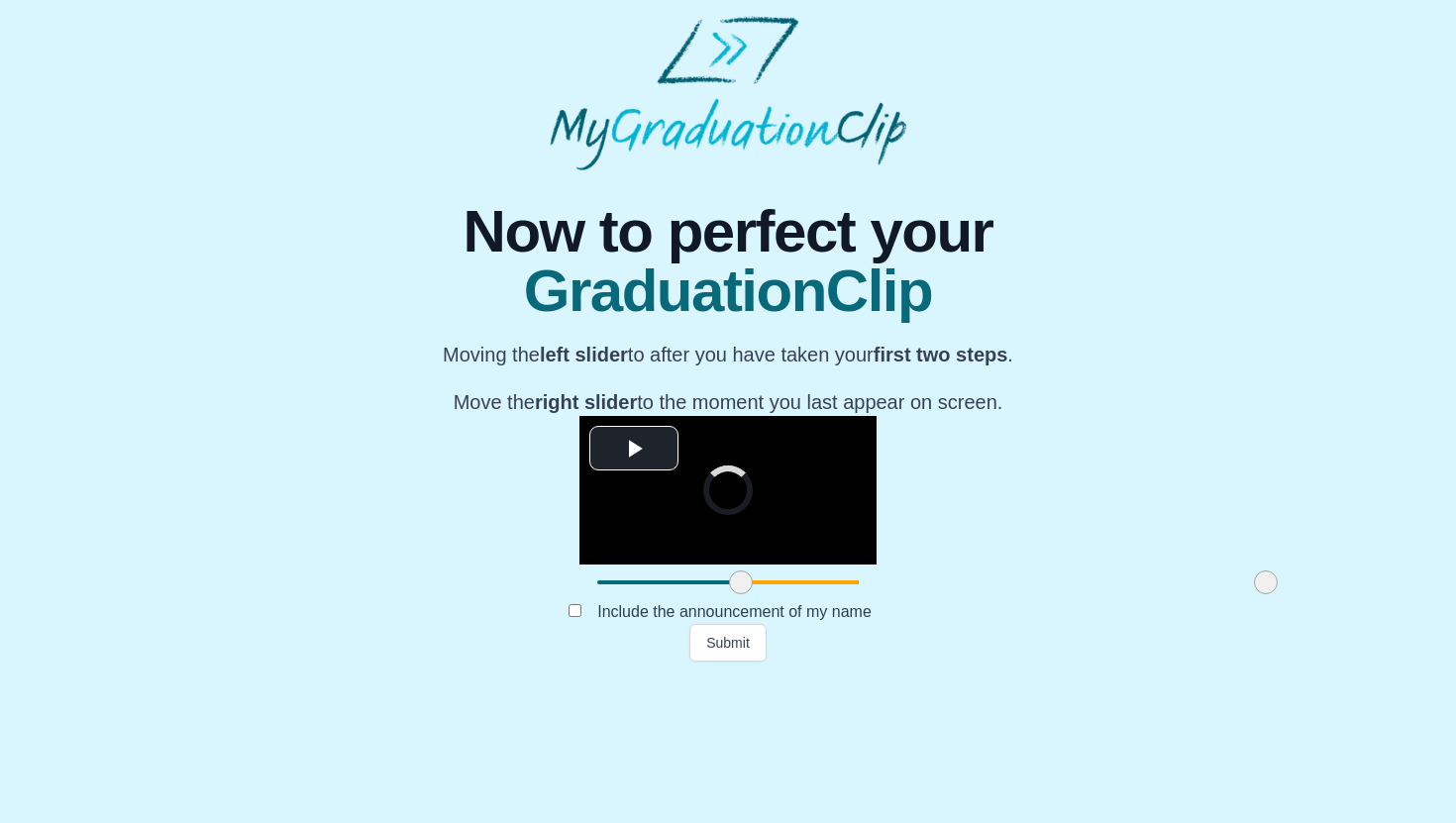 click at bounding box center (1266, 582) 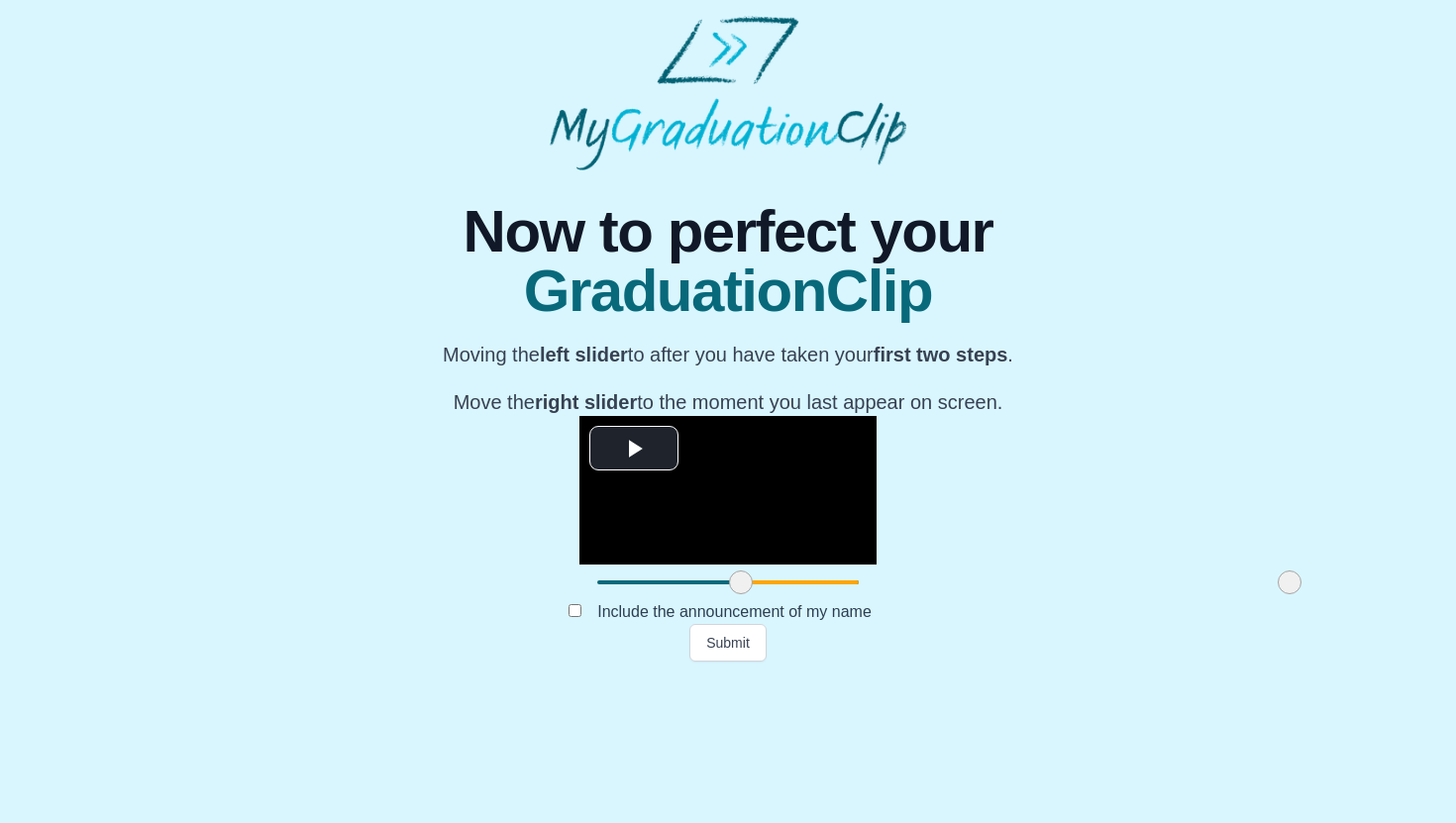 drag, startPoint x: 1043, startPoint y: 730, endPoint x: 1130, endPoint y: 718, distance: 87.823687 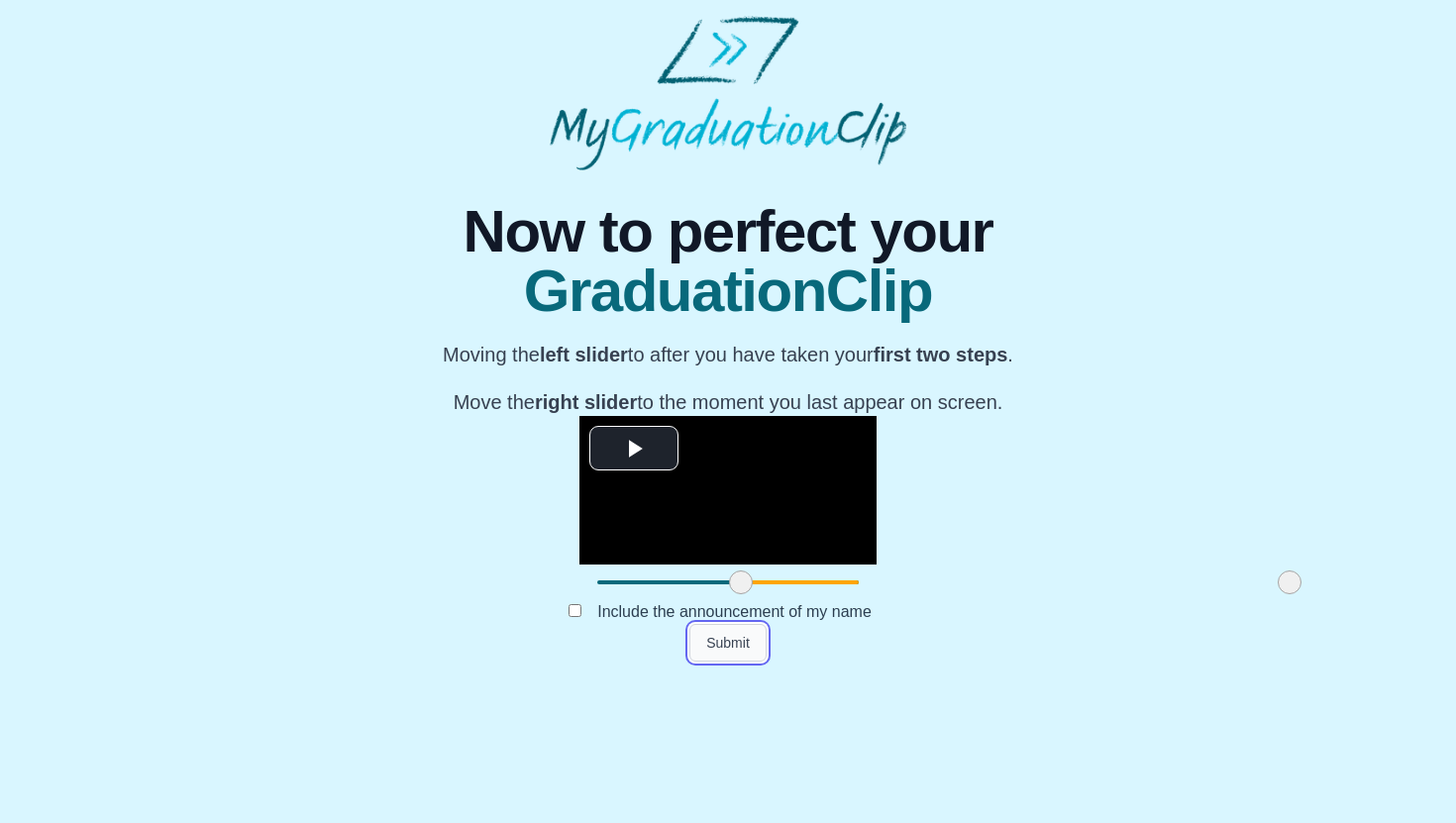 click on "Submit" at bounding box center (728, 643) 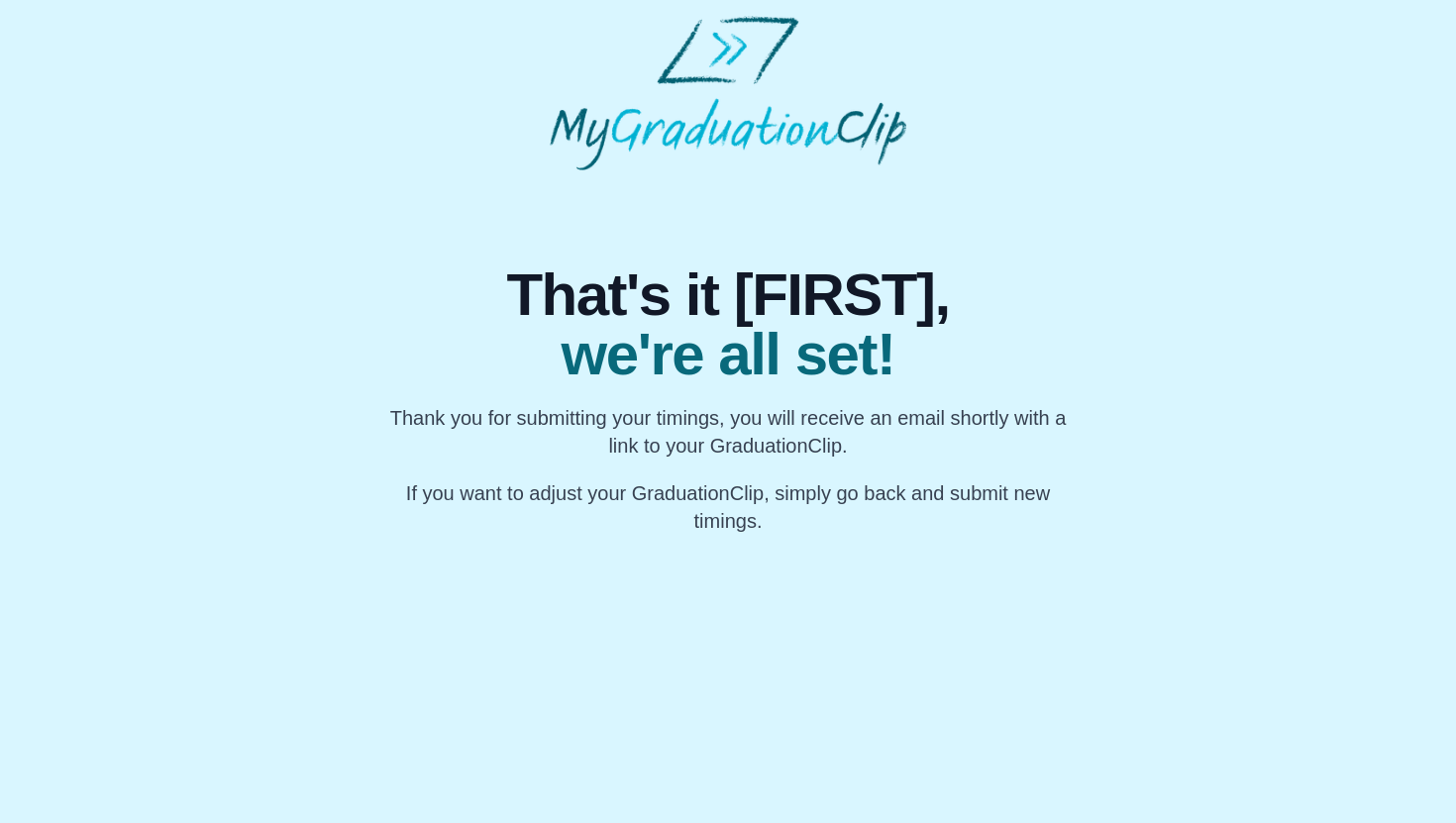 scroll, scrollTop: 0, scrollLeft: 0, axis: both 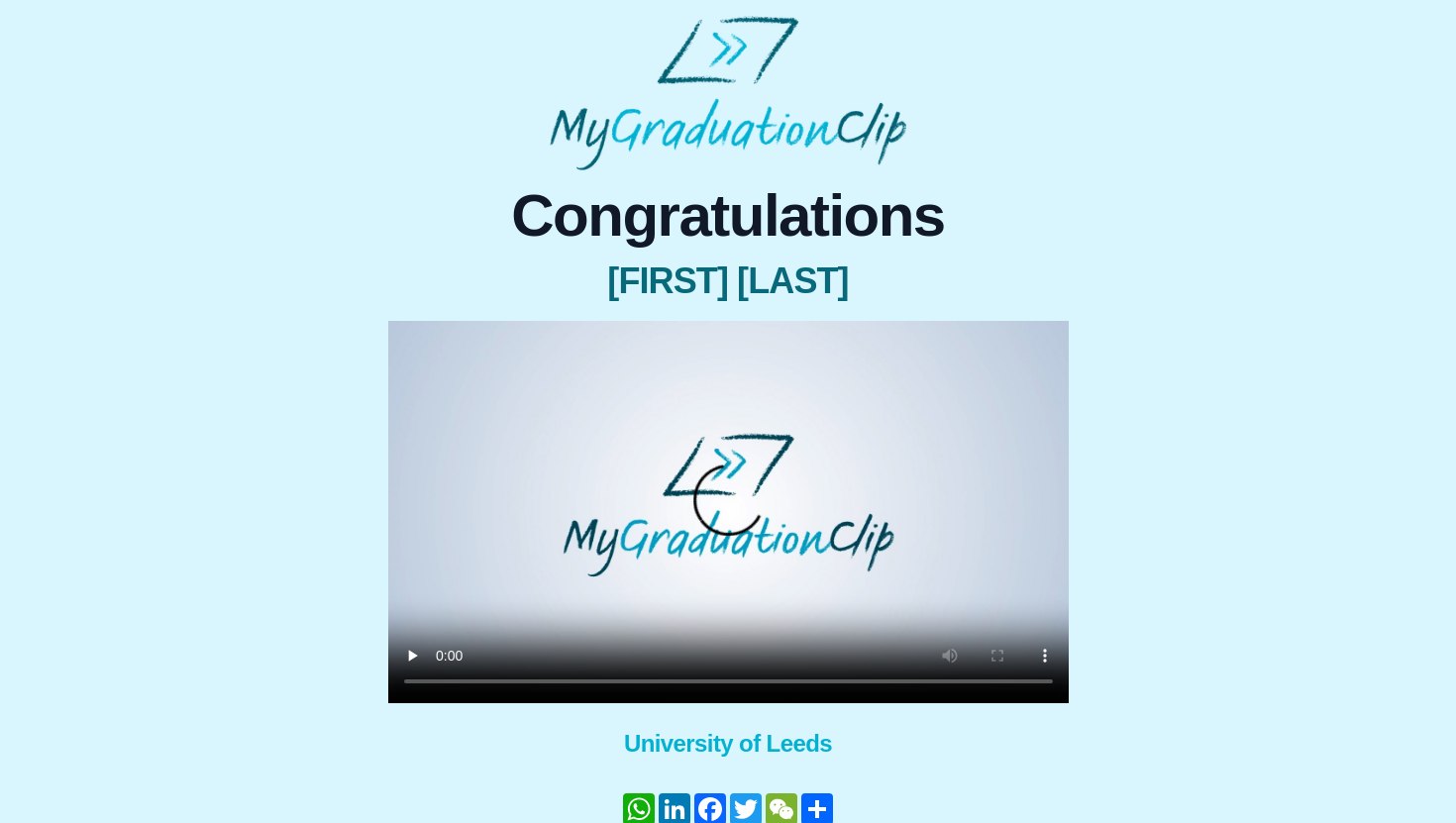 type 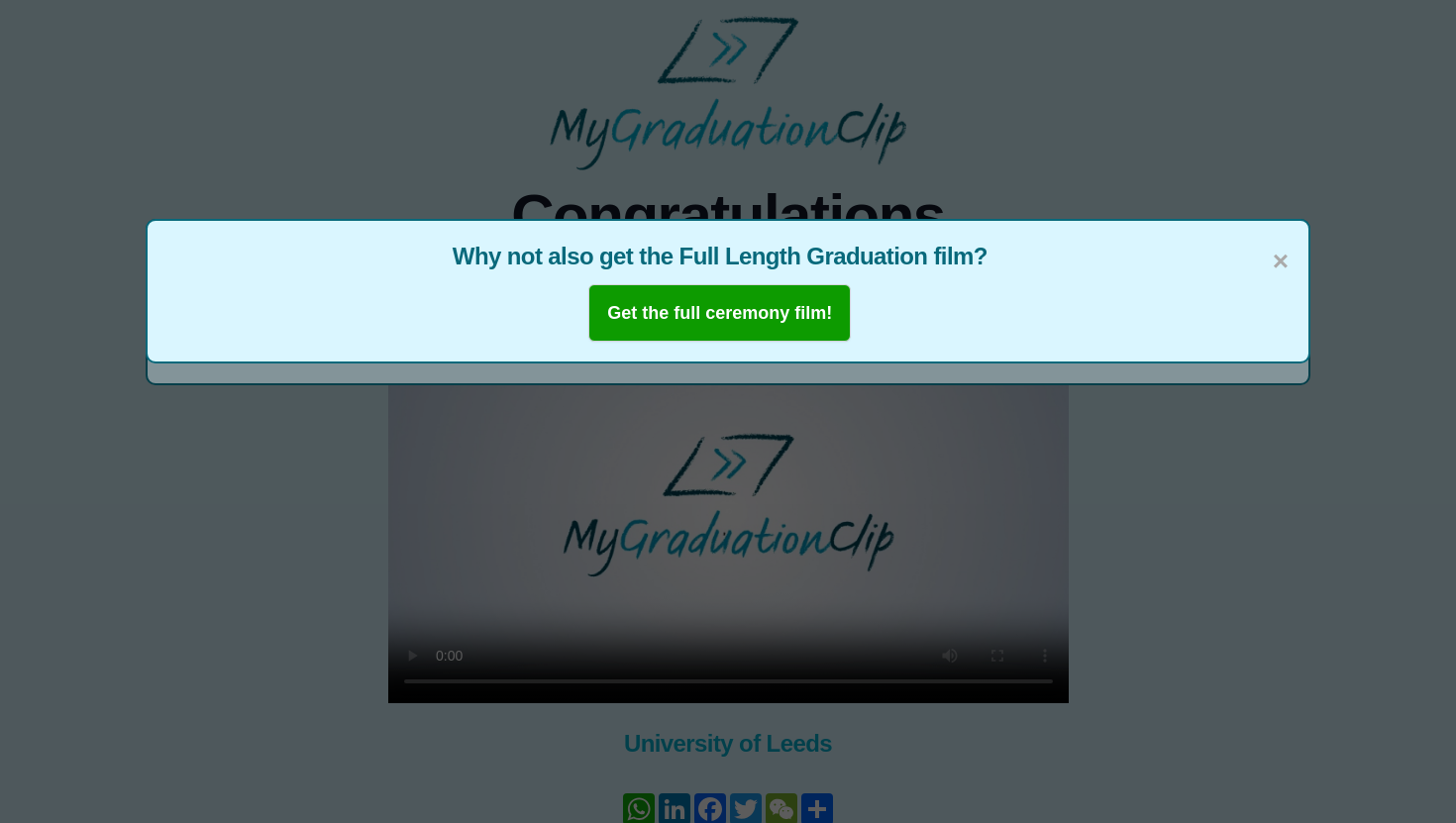 drag, startPoint x: 963, startPoint y: 683, endPoint x: 490, endPoint y: 91, distance: 757.7552 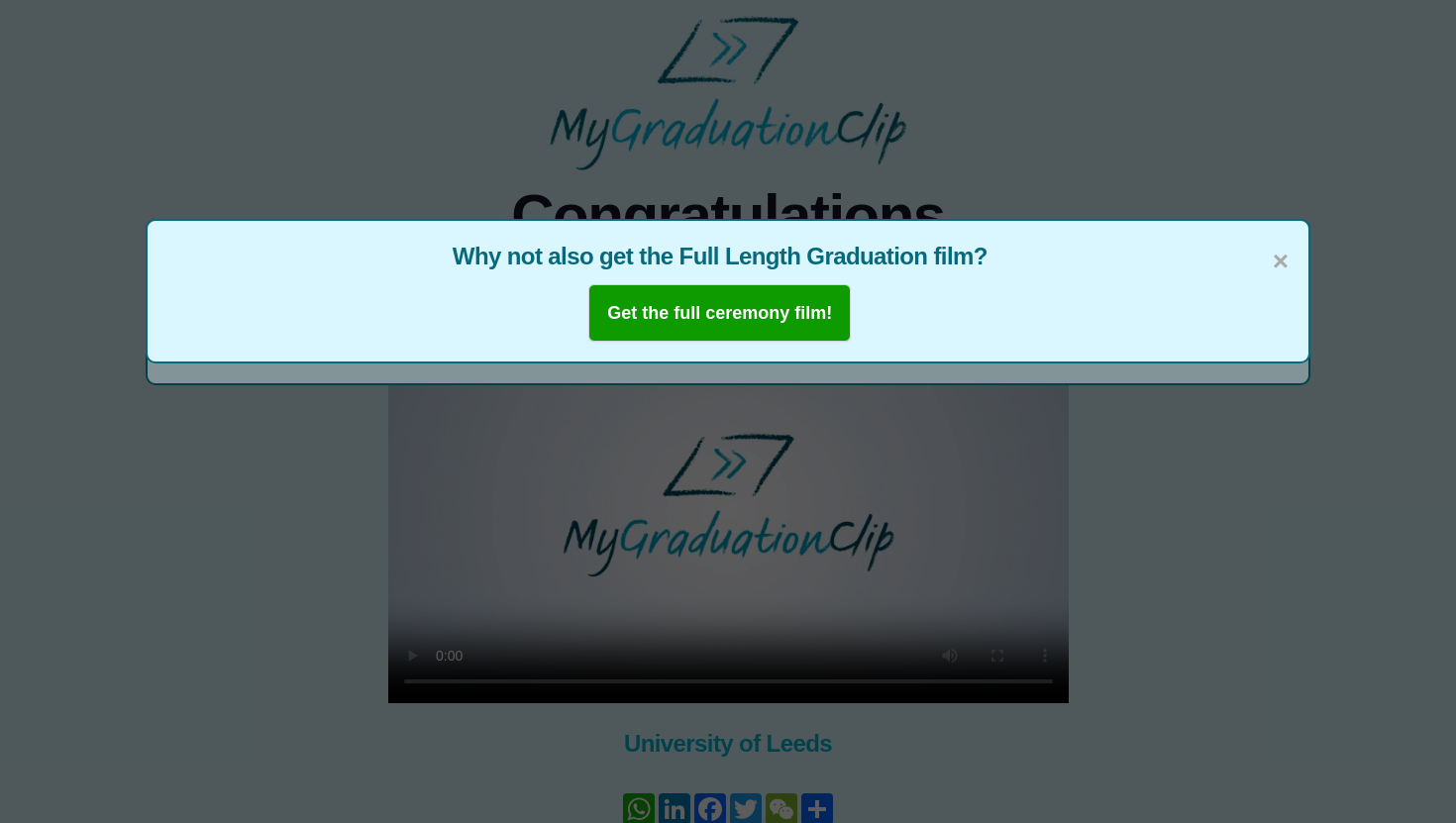 click on "× Why not also get the Full Length Graduation film? Get the full ceremony film!" at bounding box center (728, 411) 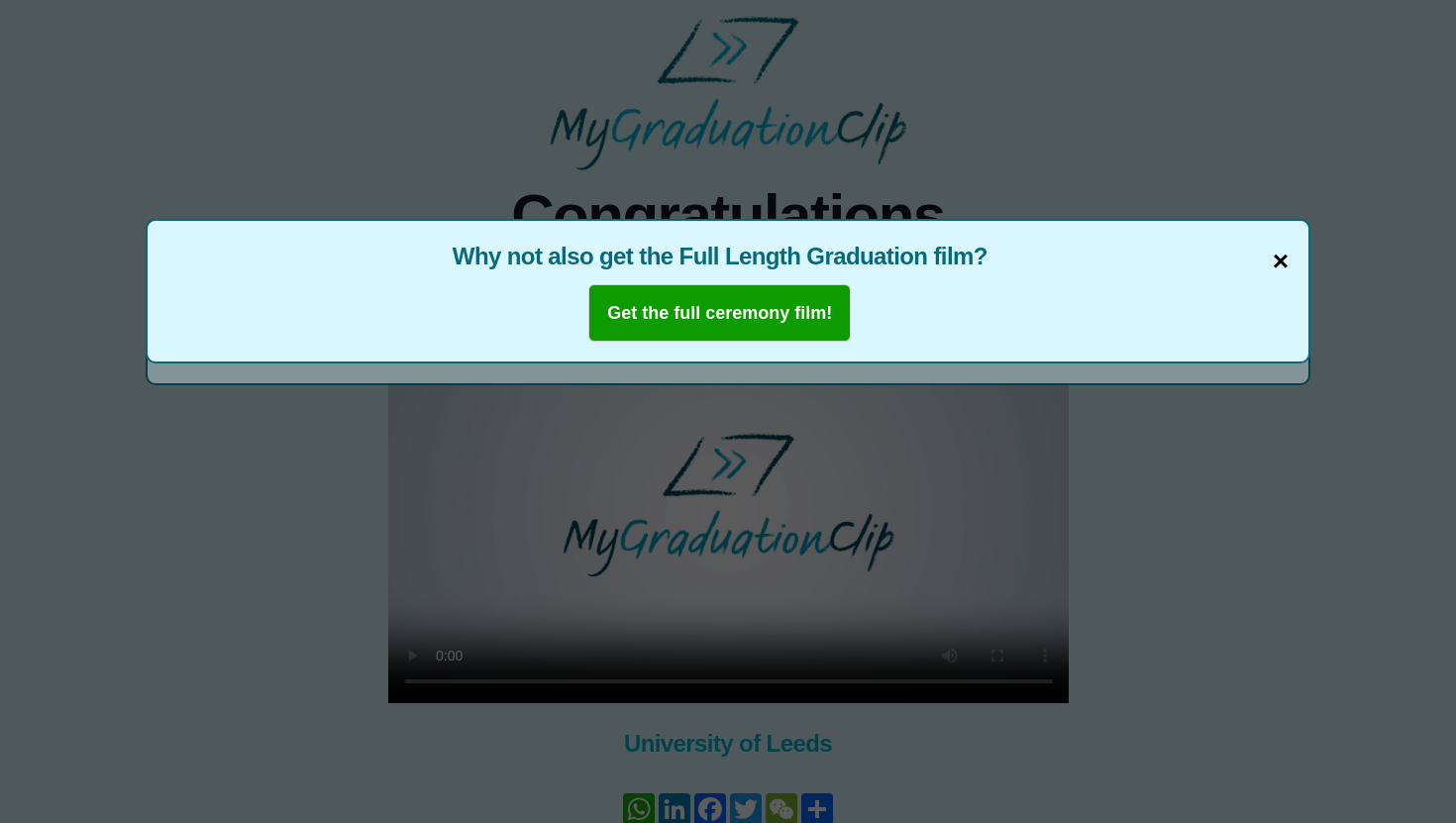 click on "×" at bounding box center [1281, 261] 